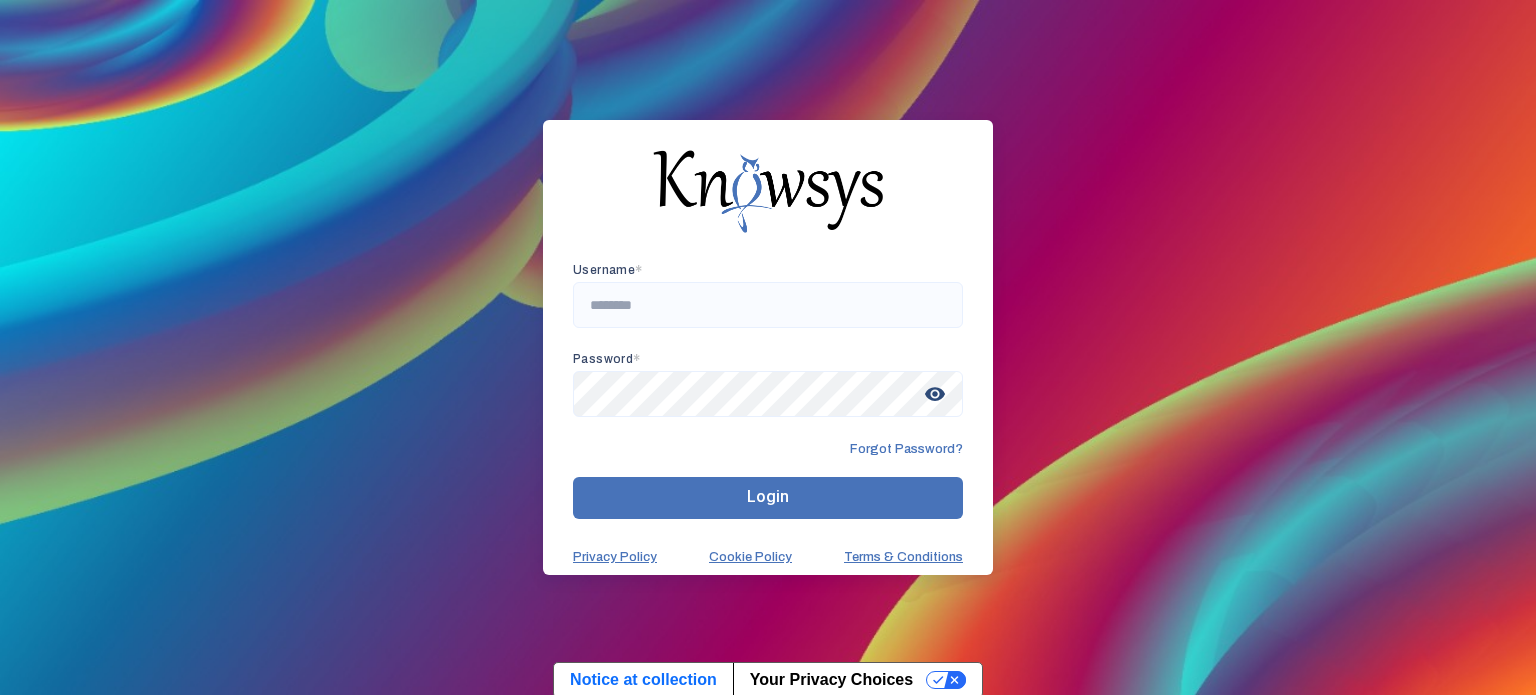 scroll, scrollTop: 0, scrollLeft: 0, axis: both 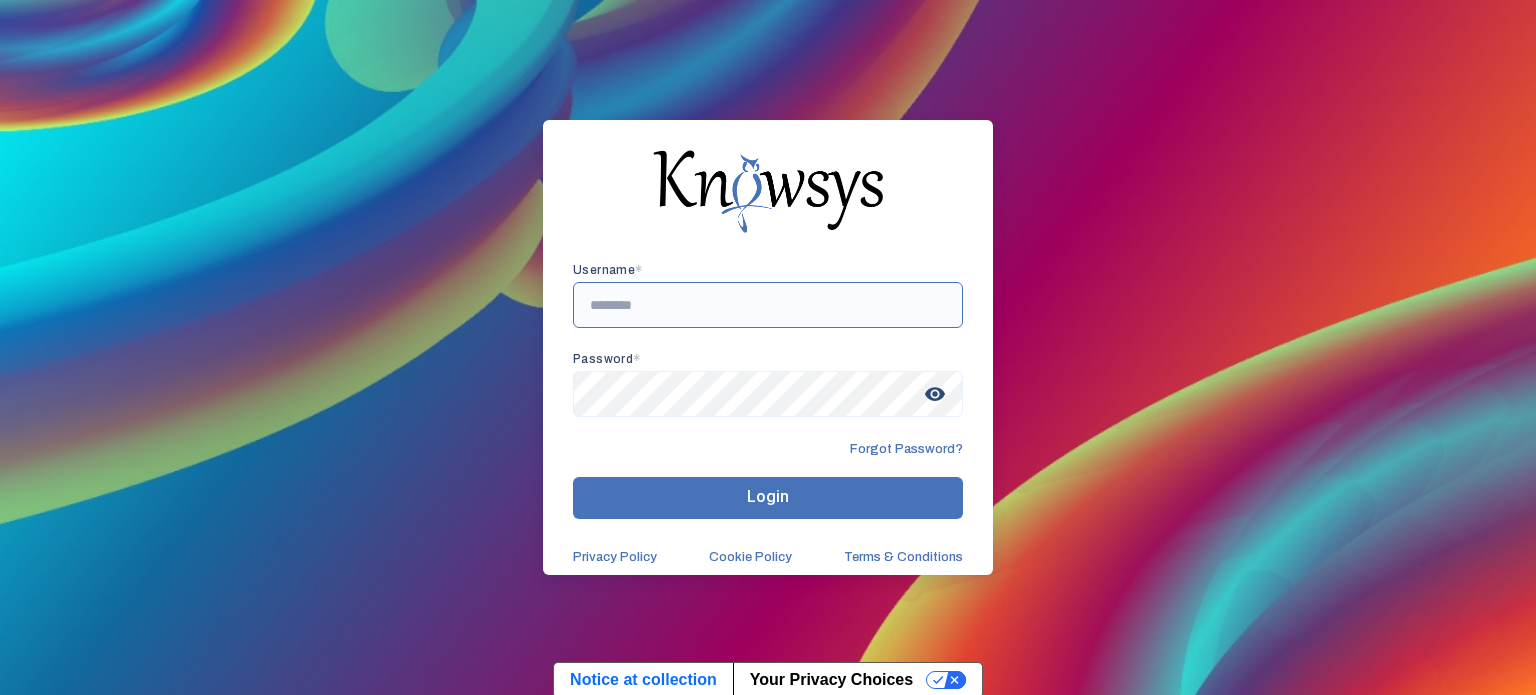 click at bounding box center [768, 305] 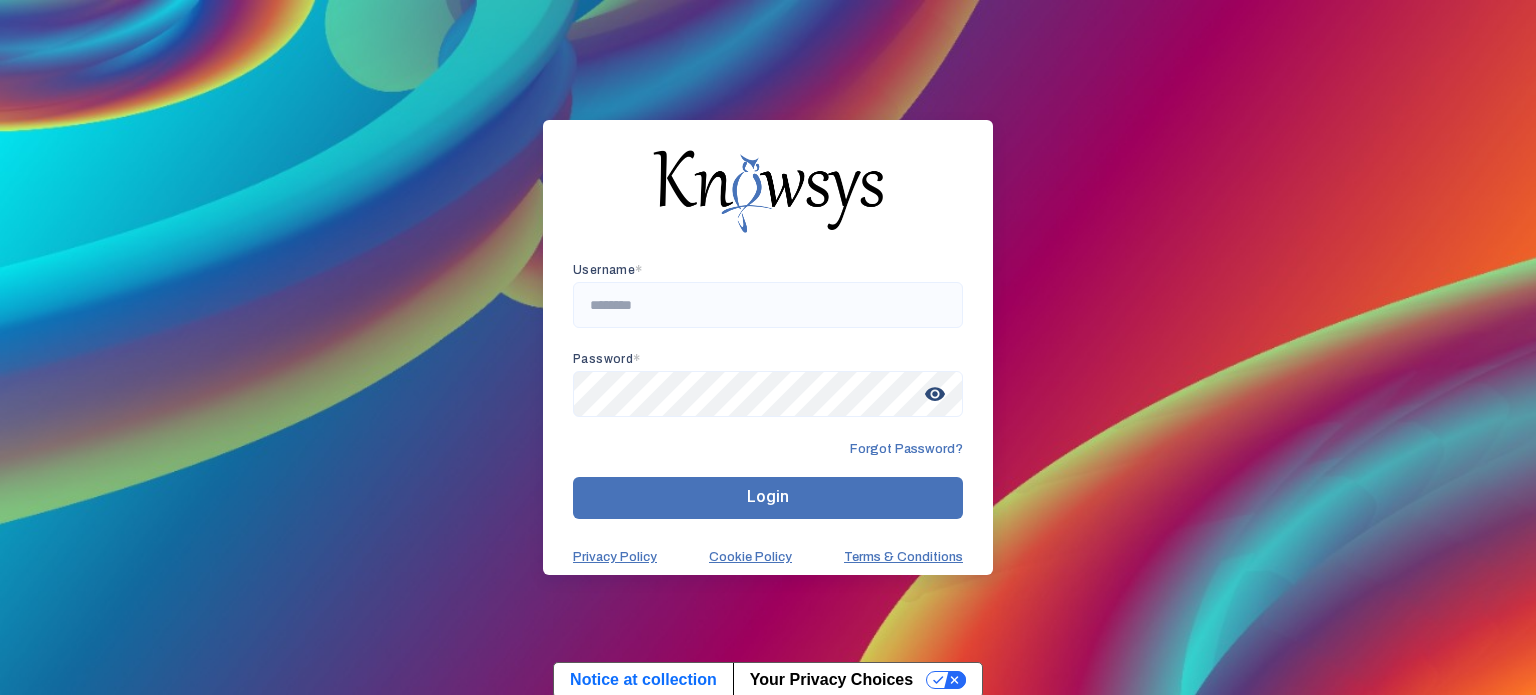 scroll, scrollTop: 0, scrollLeft: 0, axis: both 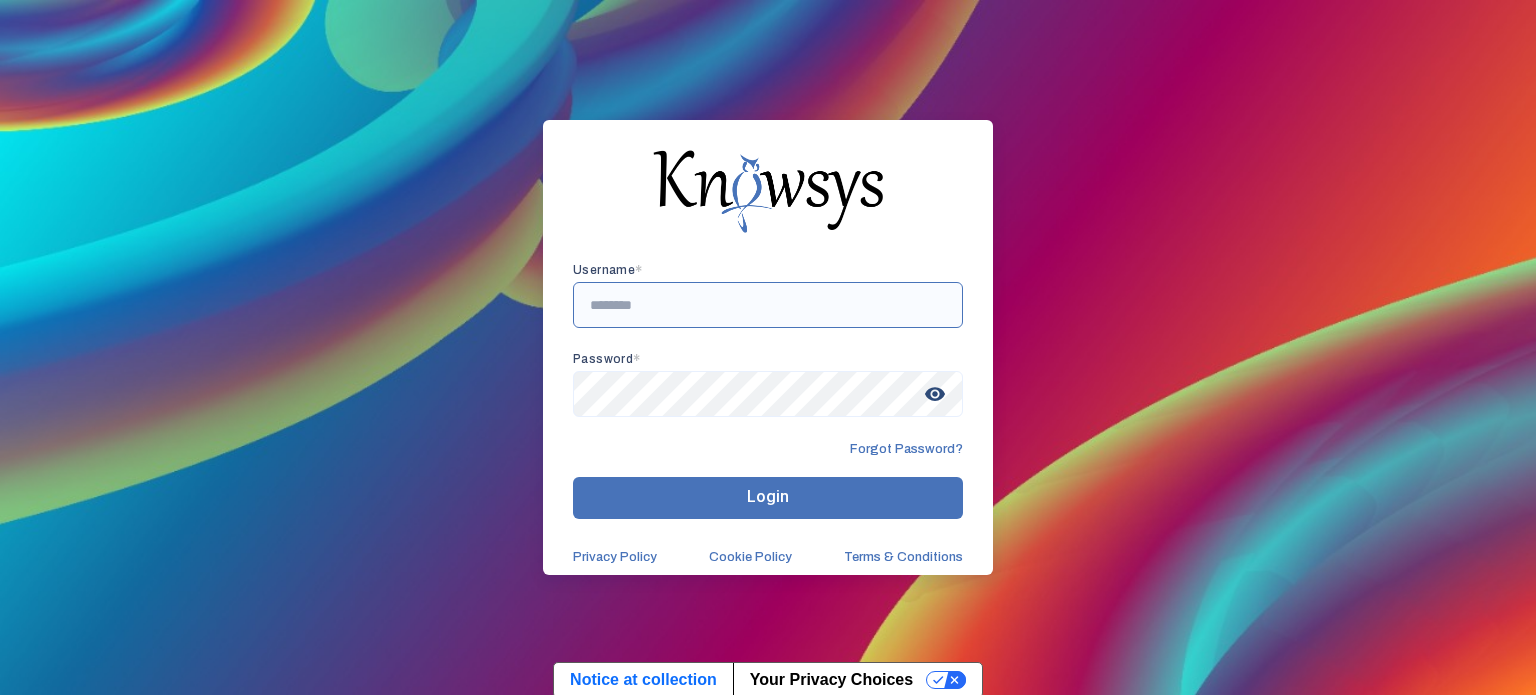 click at bounding box center [768, 305] 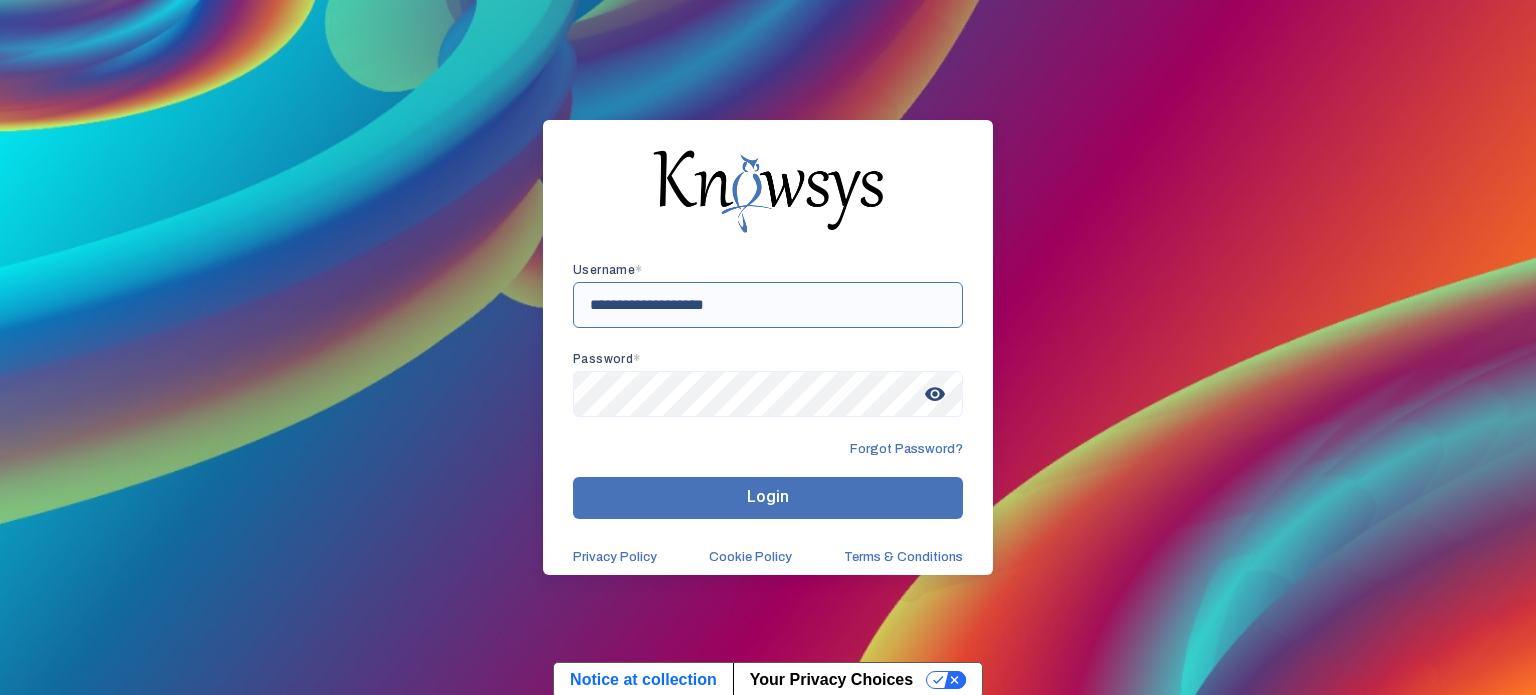 type on "**********" 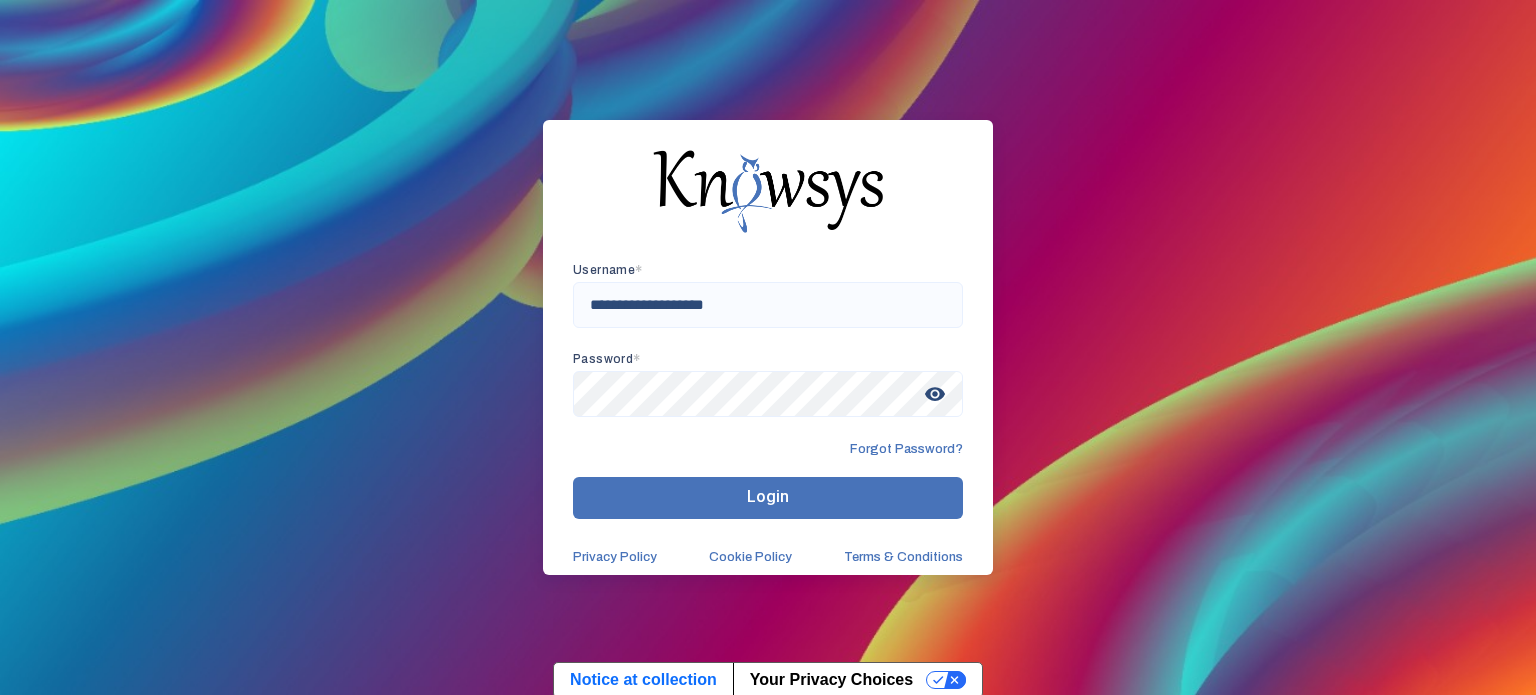 click on "visibility" at bounding box center [935, 394] 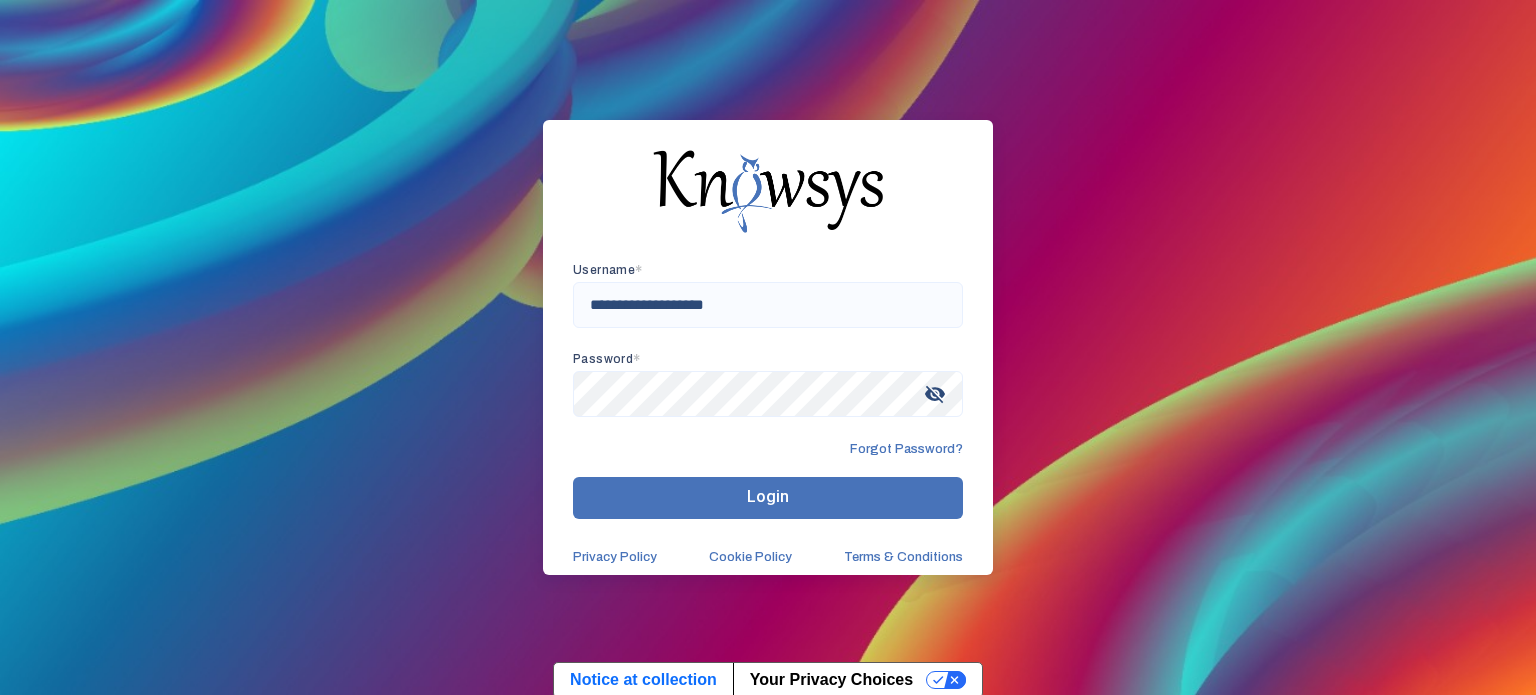 click on "Login" at bounding box center (768, 498) 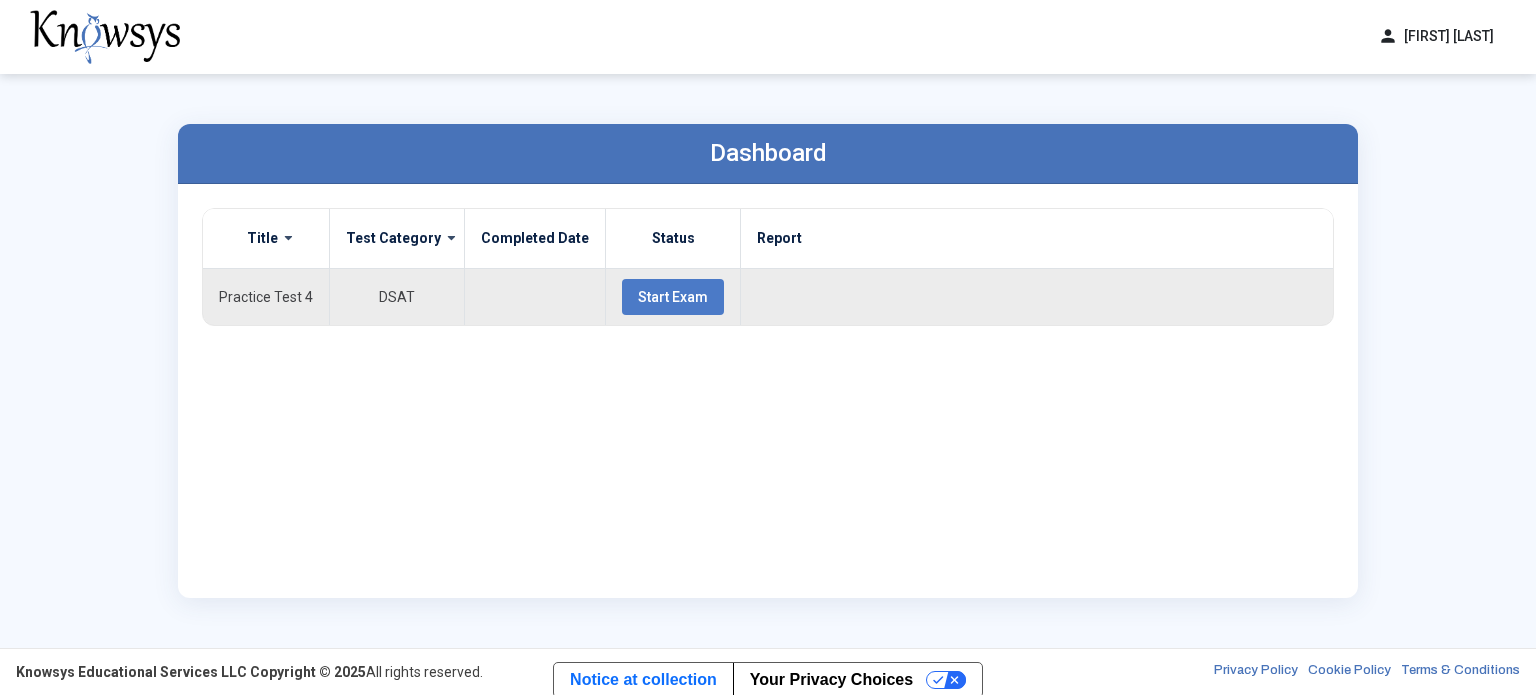 click on "Start Exam" at bounding box center [673, 297] 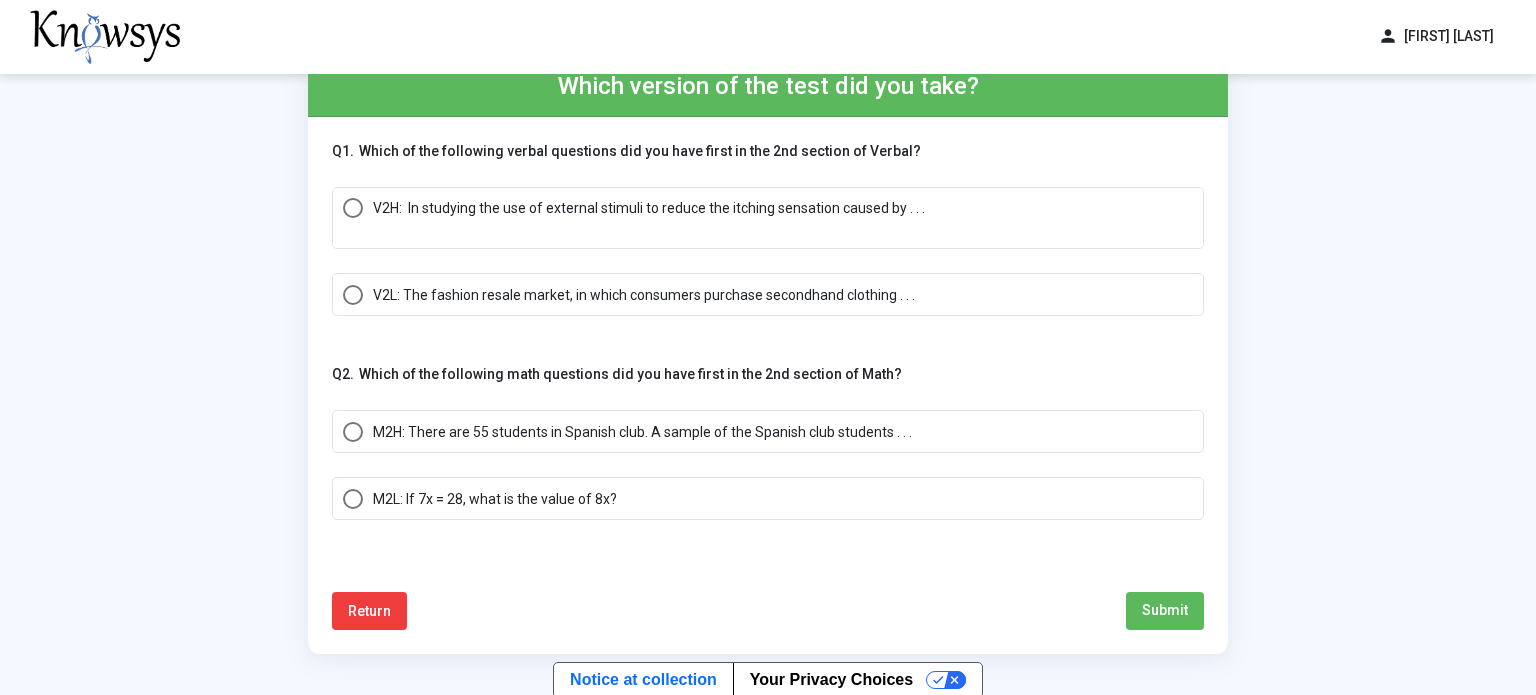 scroll, scrollTop: 68, scrollLeft: 0, axis: vertical 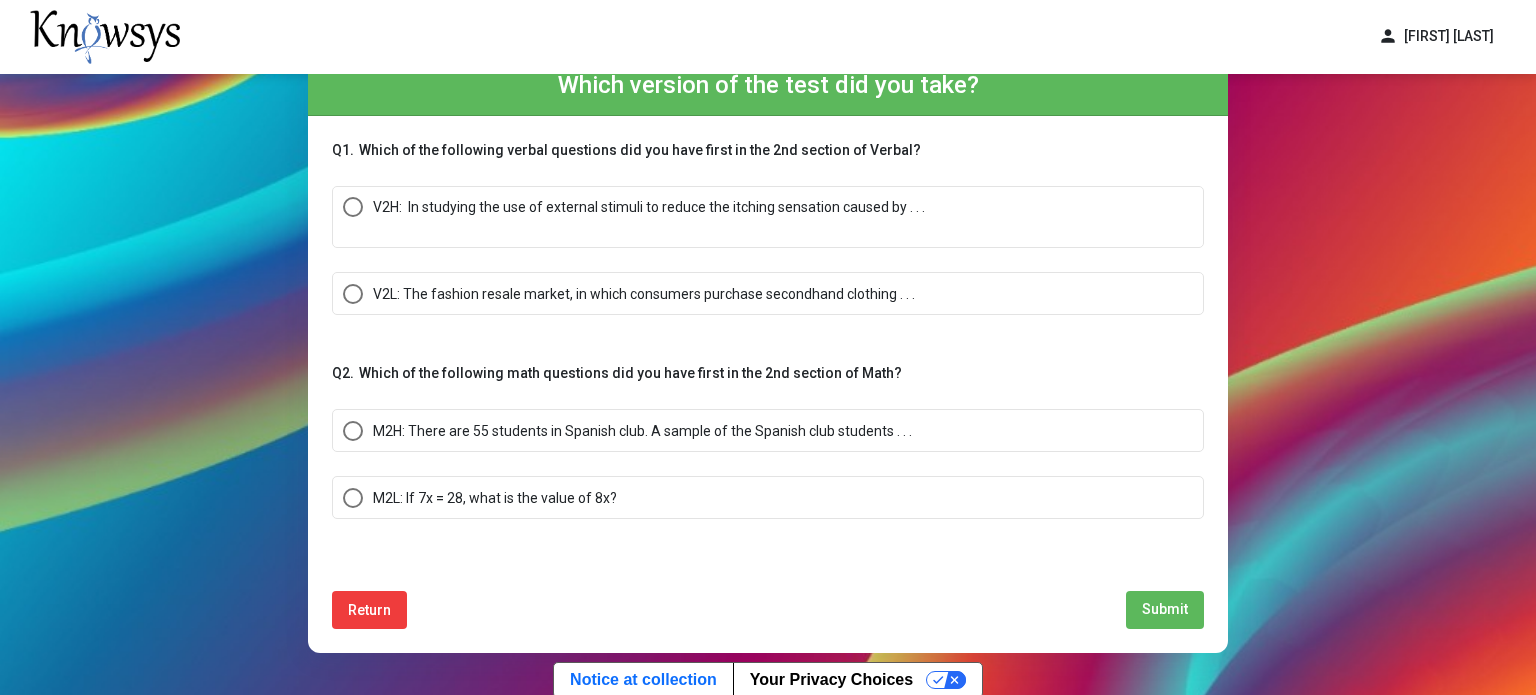 click on "M2H: There are 55 students in Spanish club. A sample of the Spanish club students . . ." at bounding box center [642, 431] 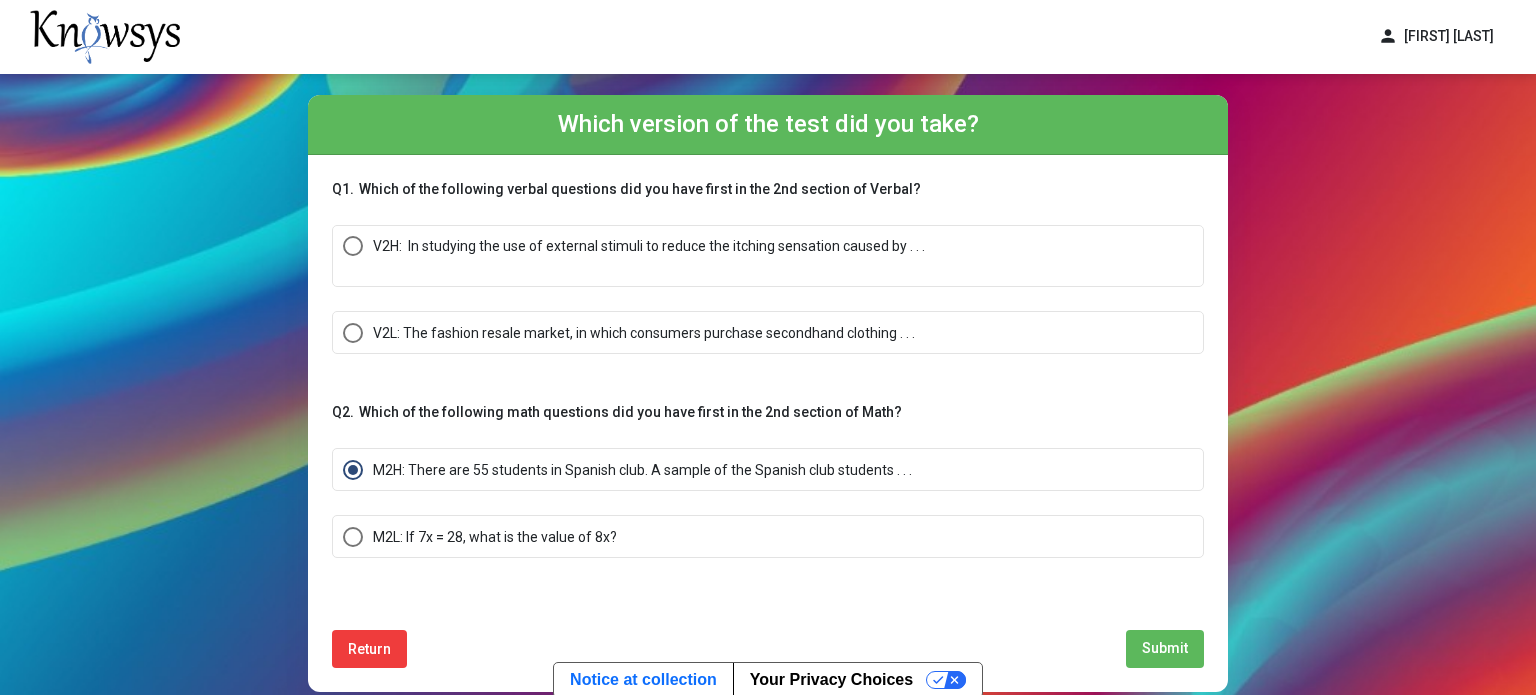 scroll, scrollTop: 32, scrollLeft: 0, axis: vertical 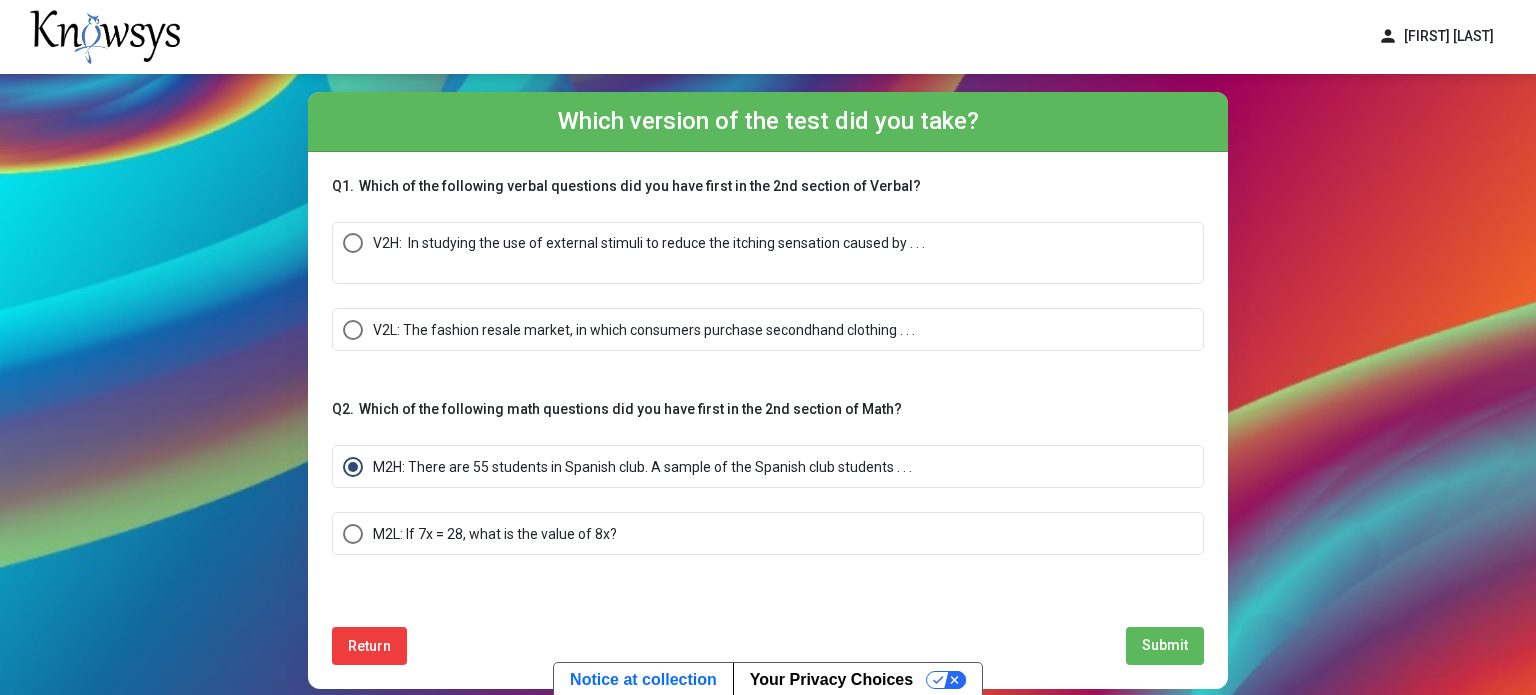 click at bounding box center [649, 263] 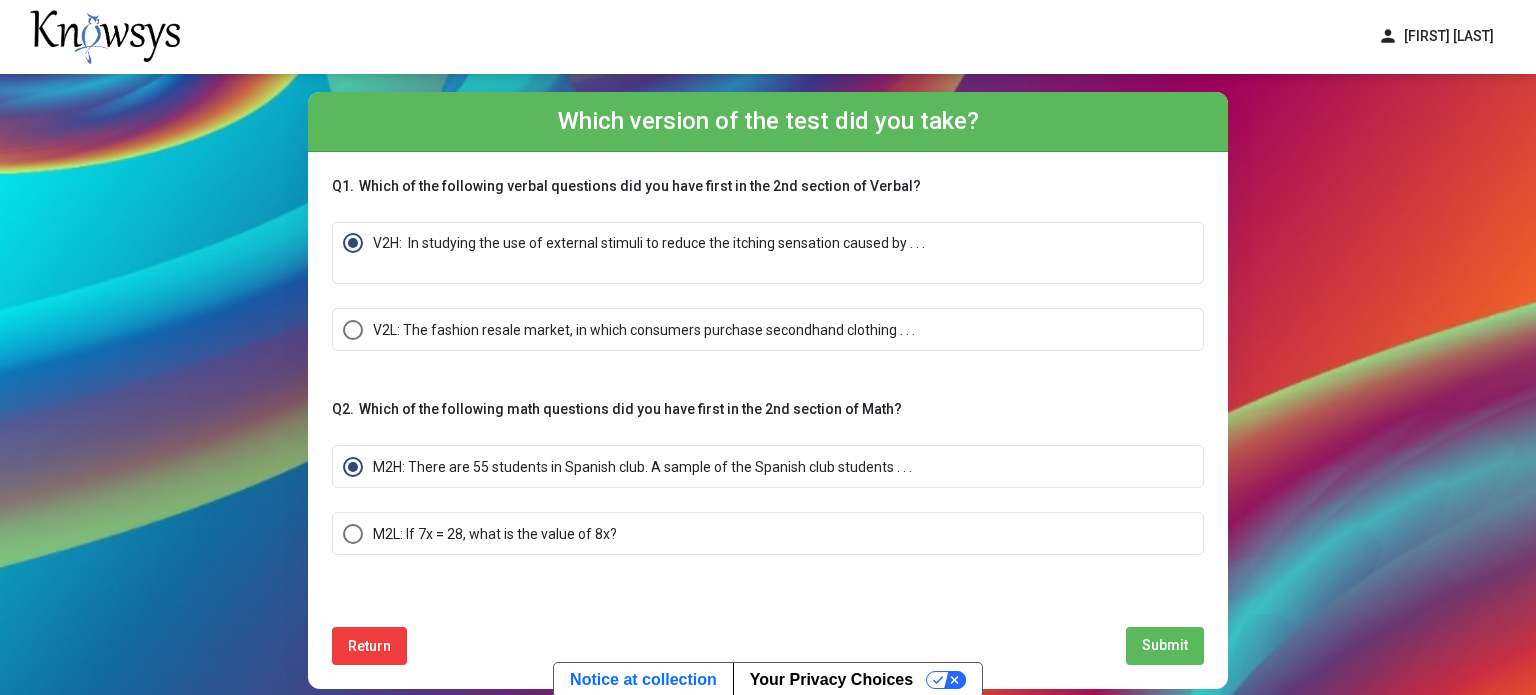 click on "Submit" at bounding box center (1165, 645) 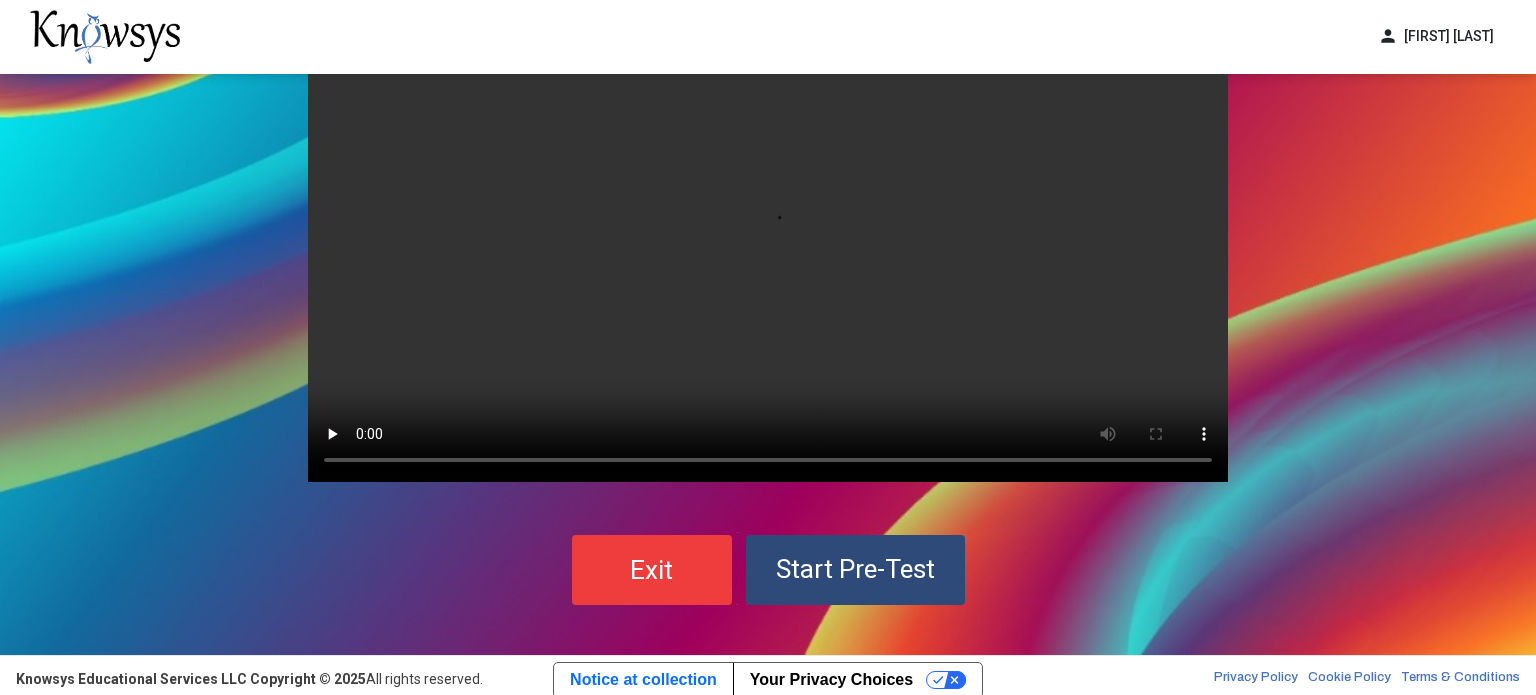 scroll, scrollTop: 89, scrollLeft: 0, axis: vertical 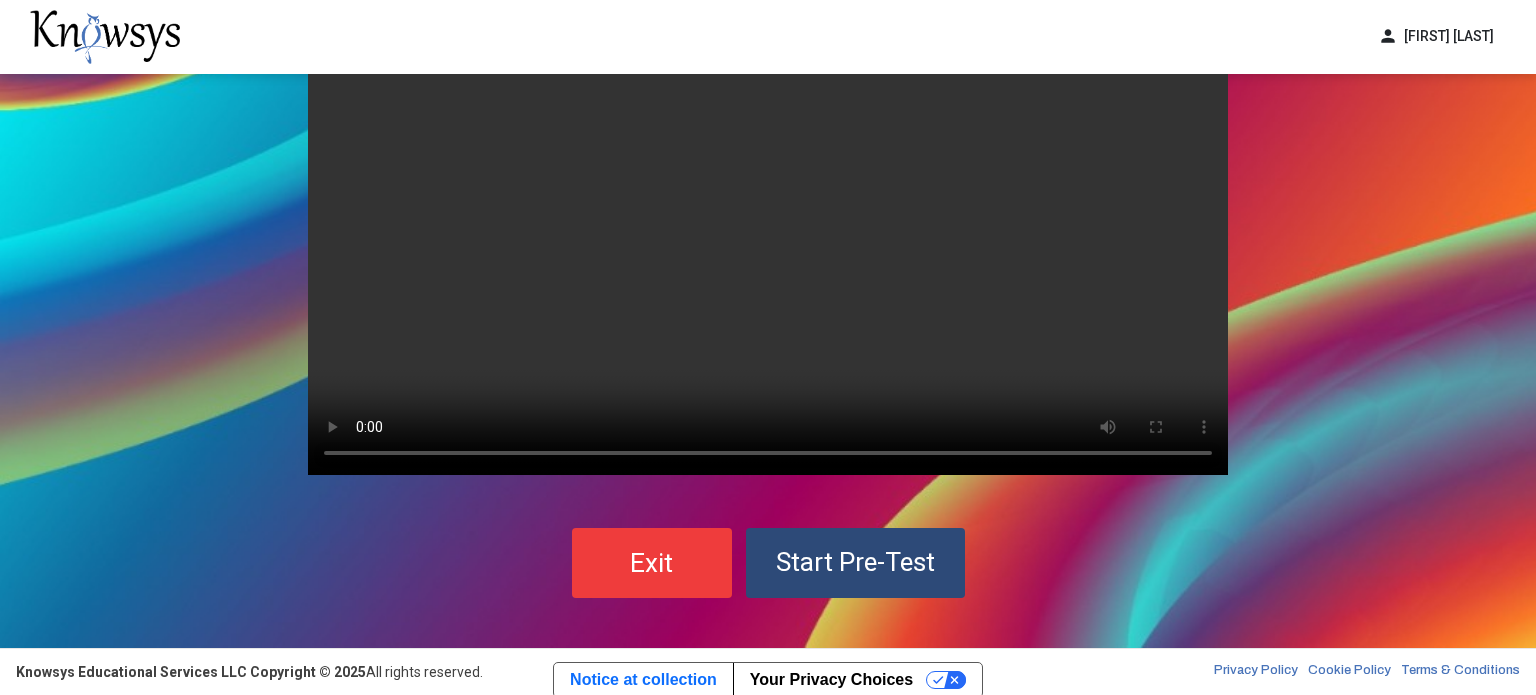 click on "Start Pre-Test" at bounding box center [855, 562] 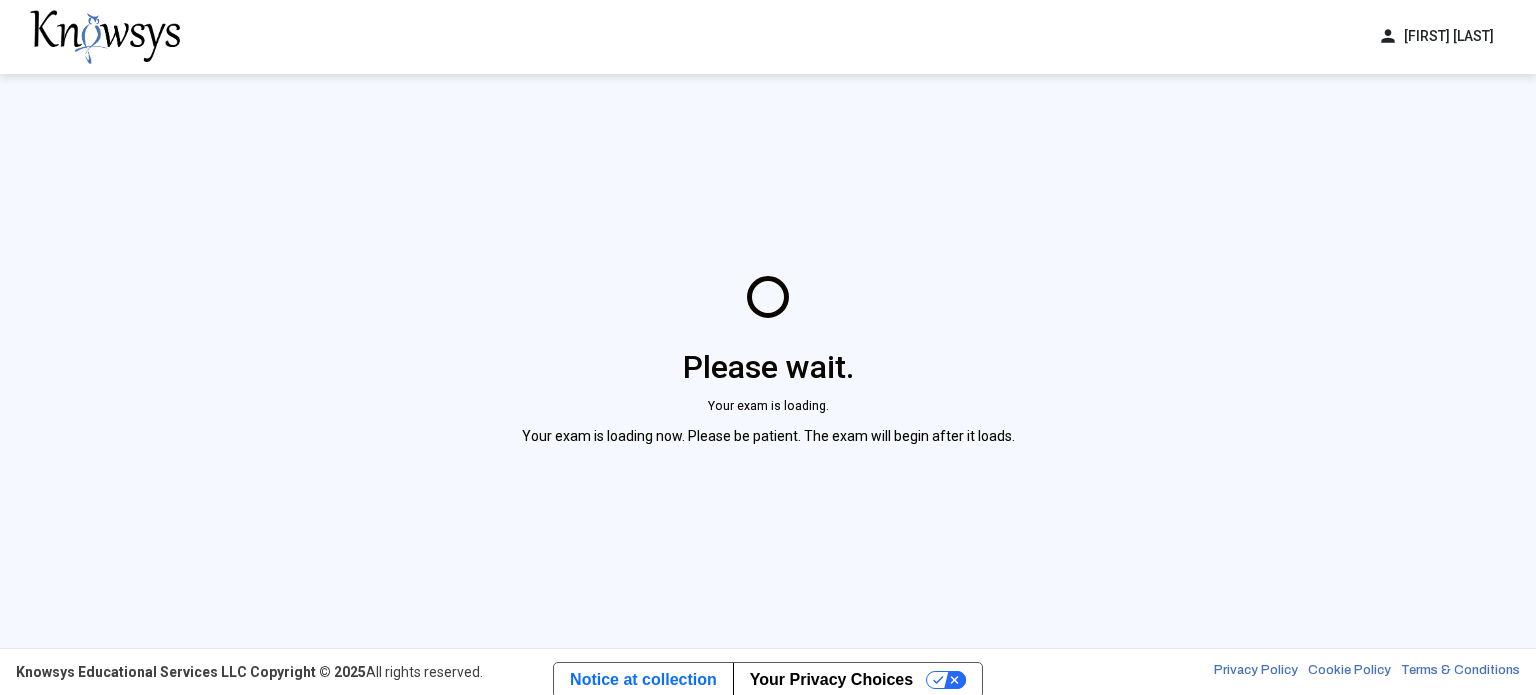 scroll, scrollTop: 0, scrollLeft: 0, axis: both 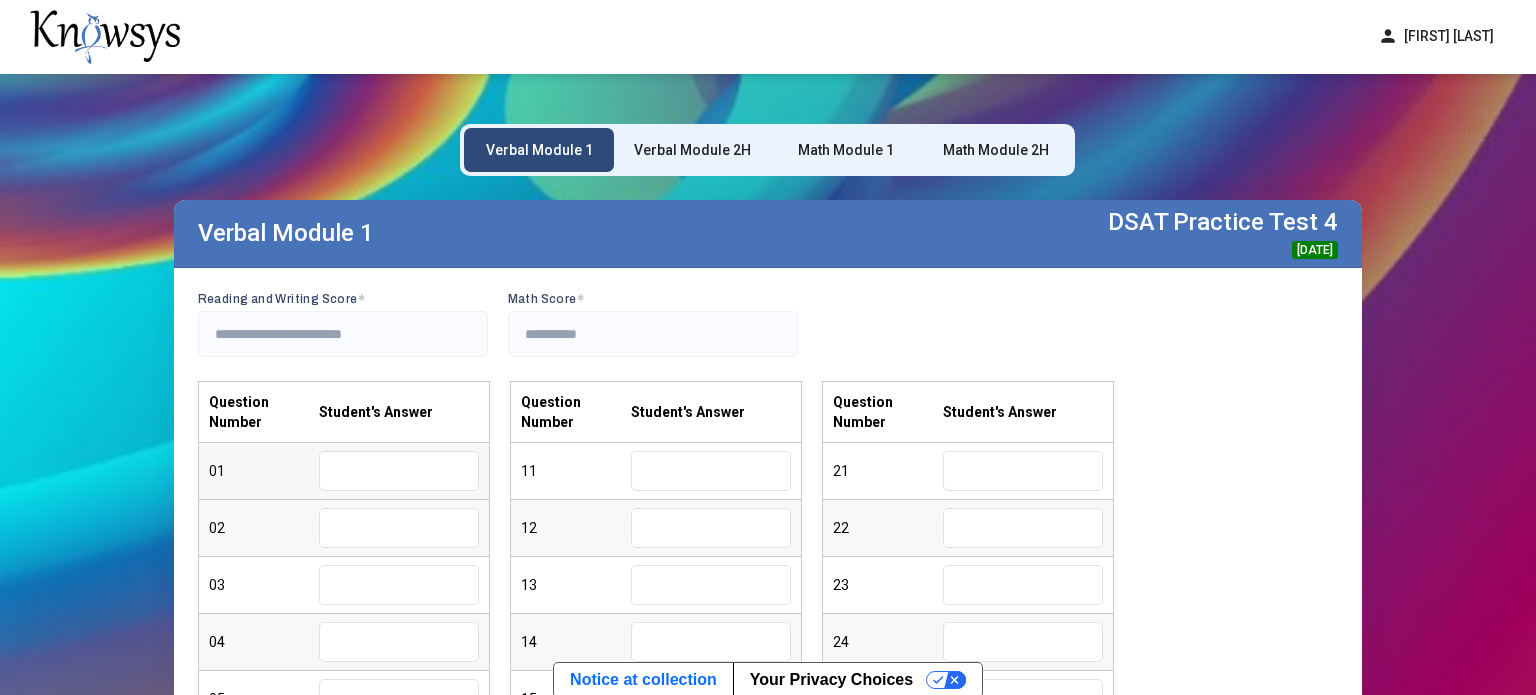 click at bounding box center (399, 471) 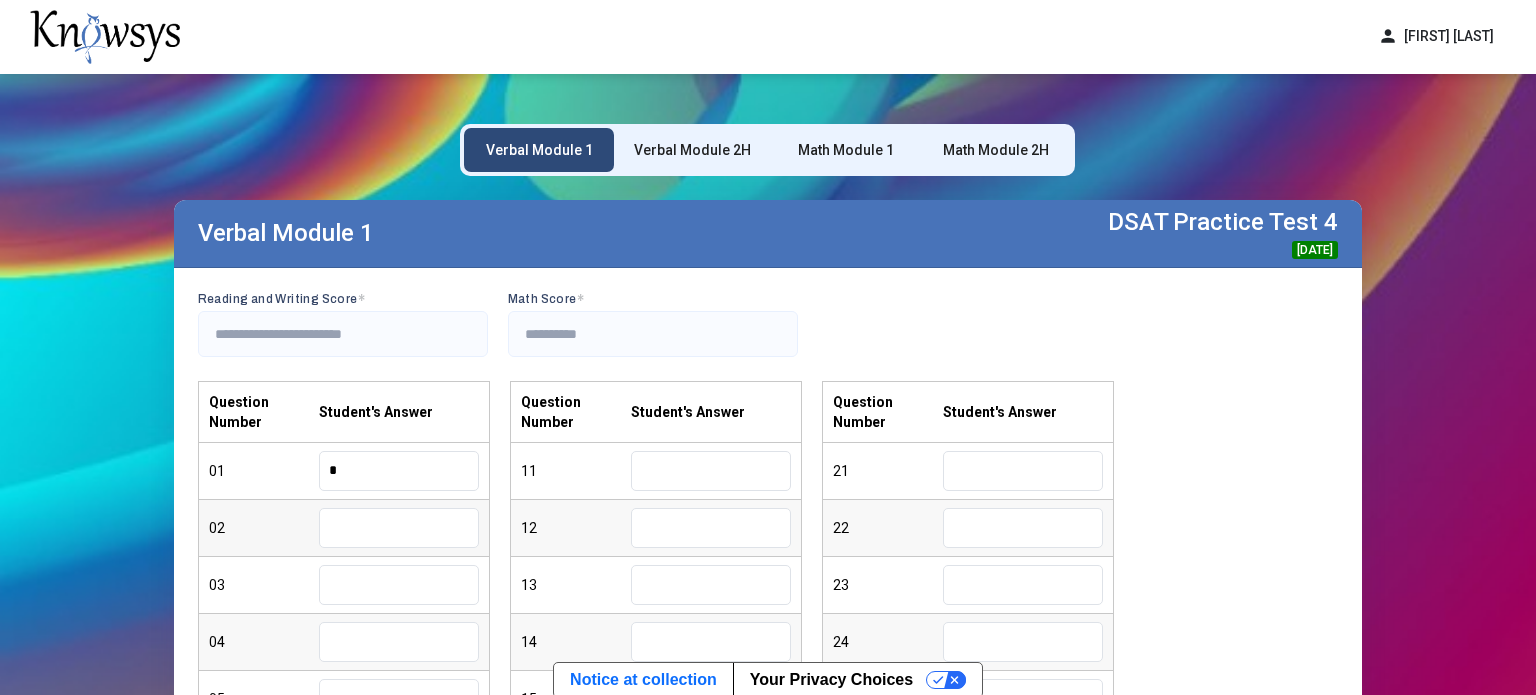 type on "*" 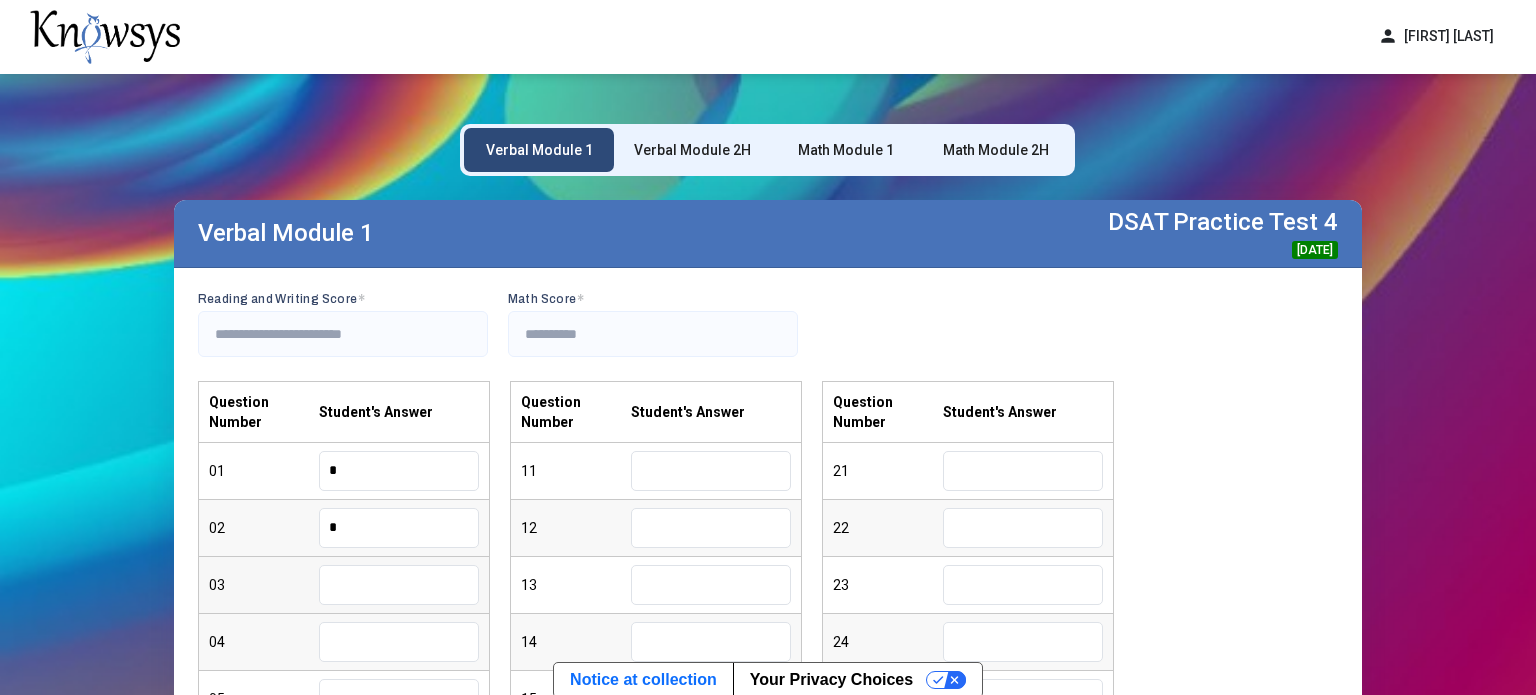 type on "*" 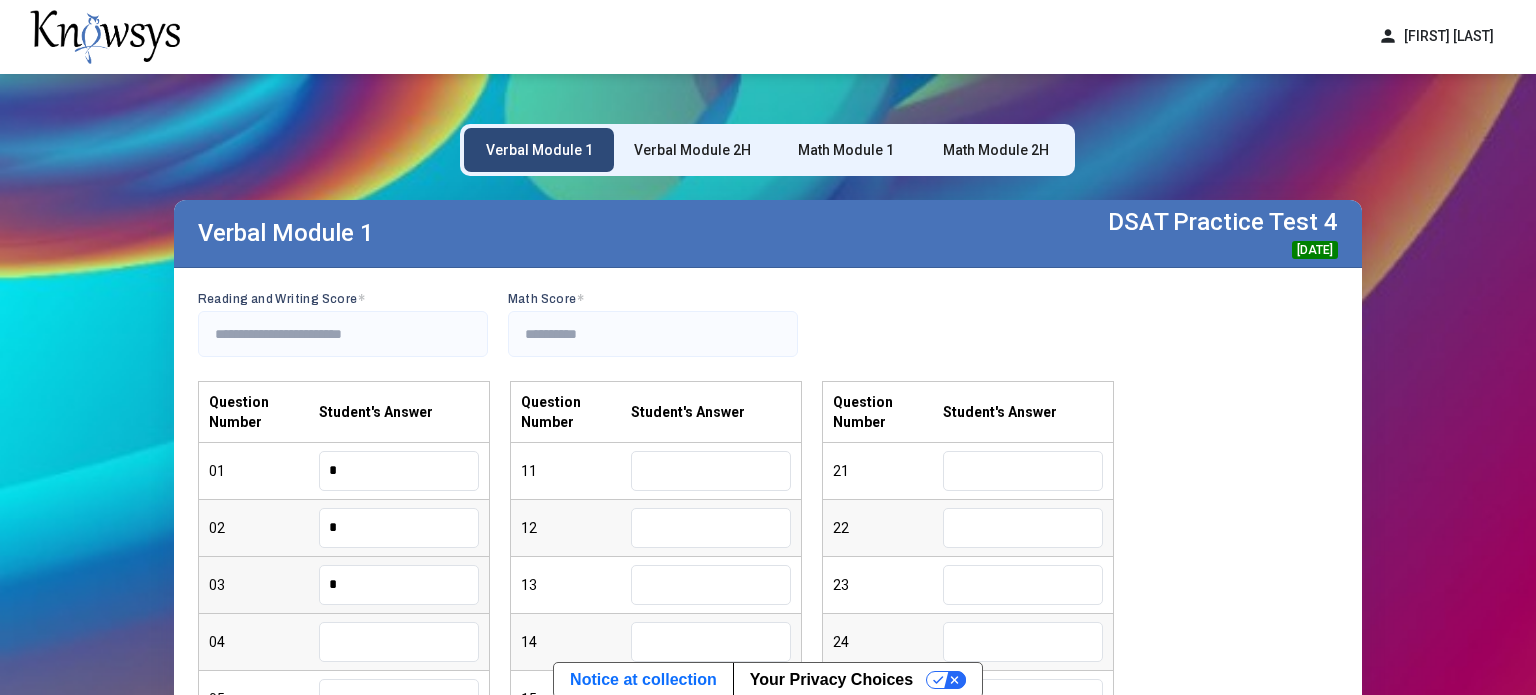 scroll, scrollTop: 41, scrollLeft: 0, axis: vertical 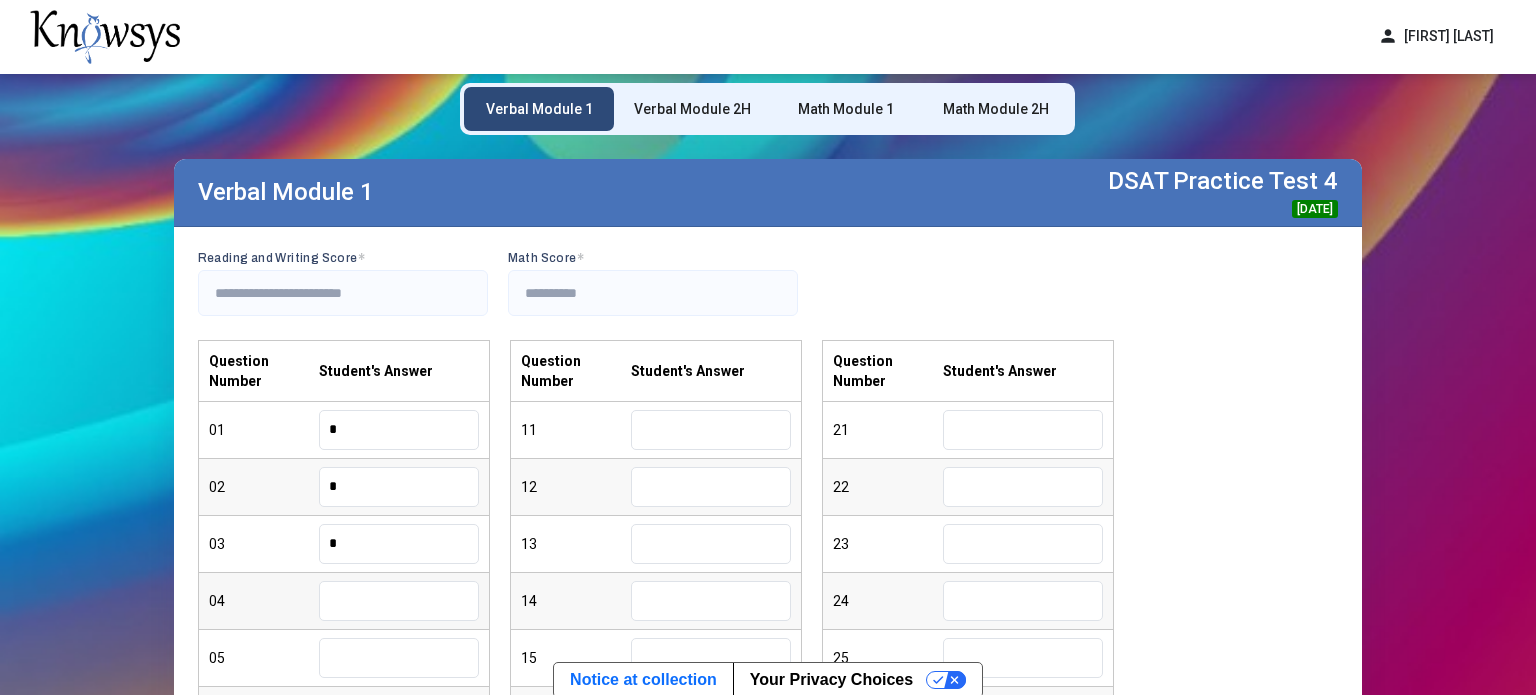 type on "*" 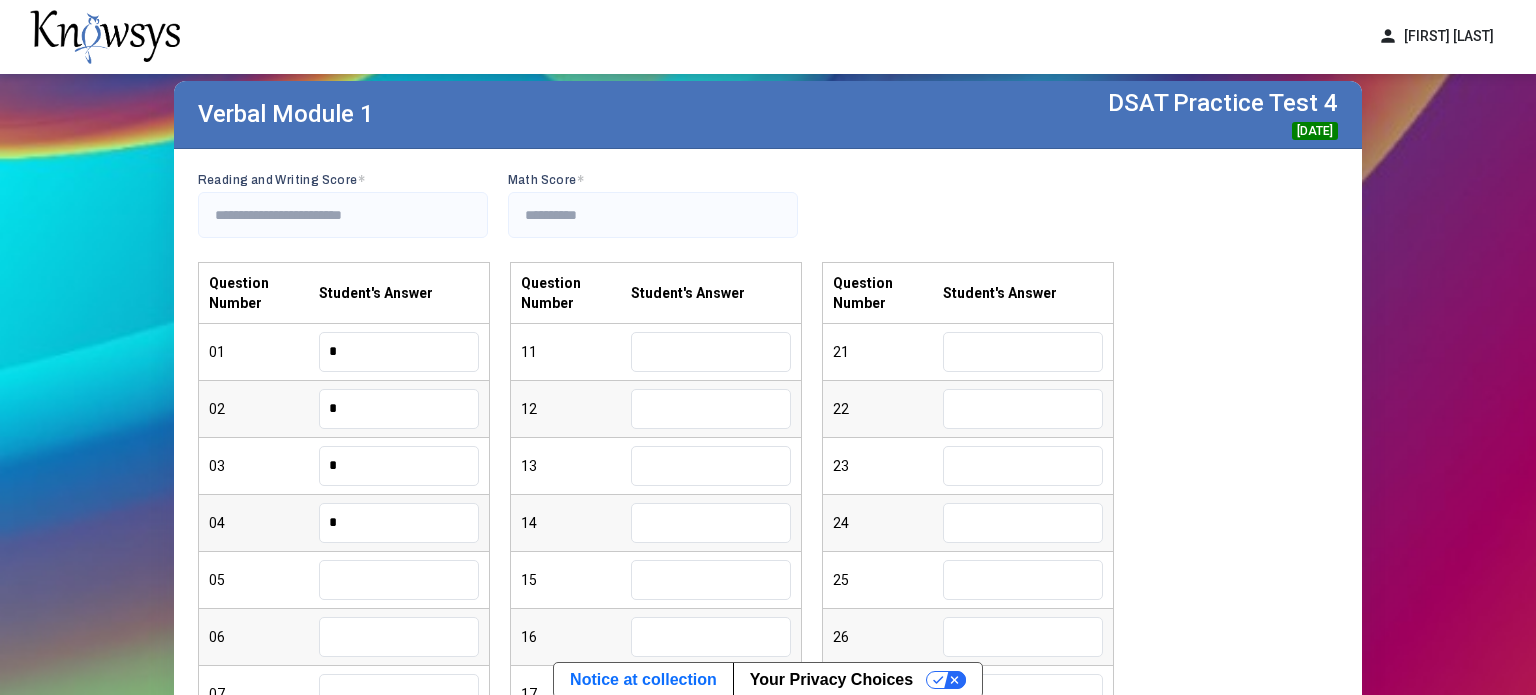 scroll, scrollTop: 120, scrollLeft: 0, axis: vertical 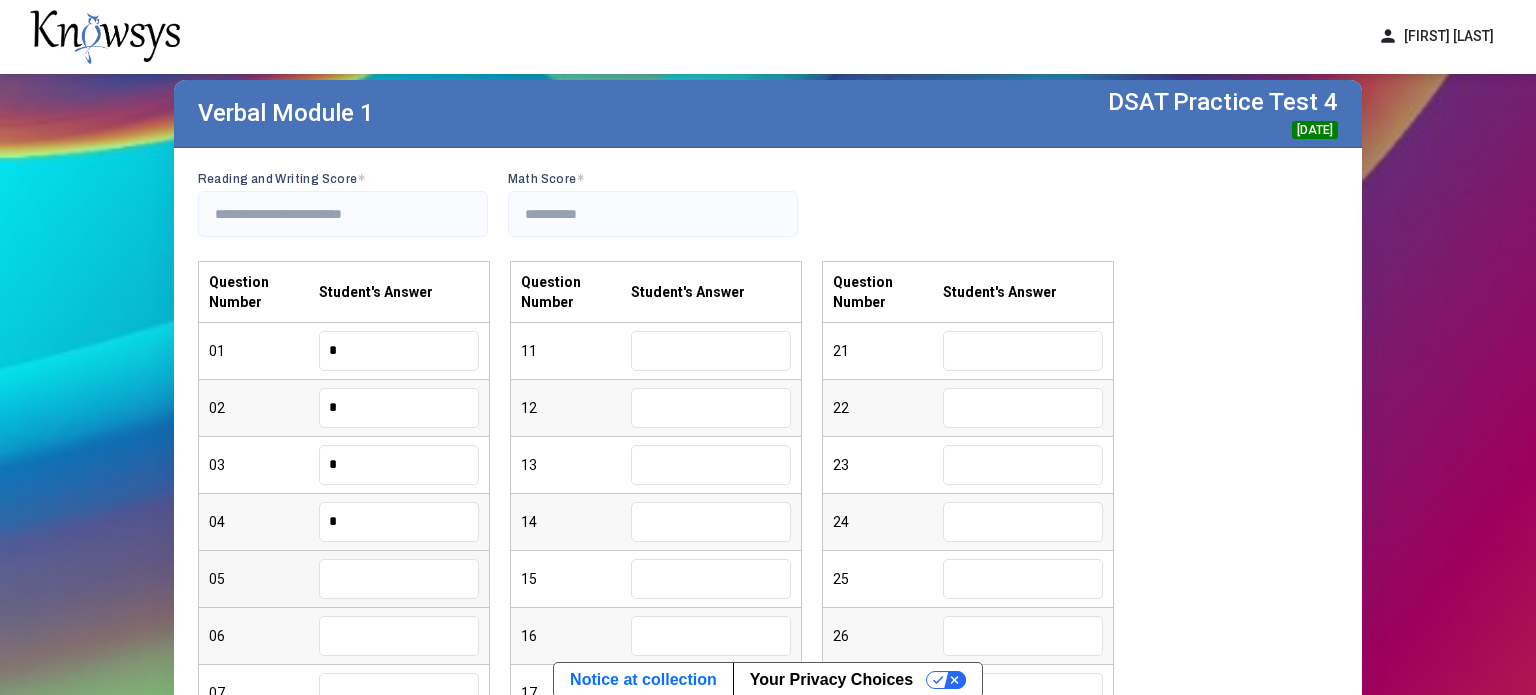 type on "*" 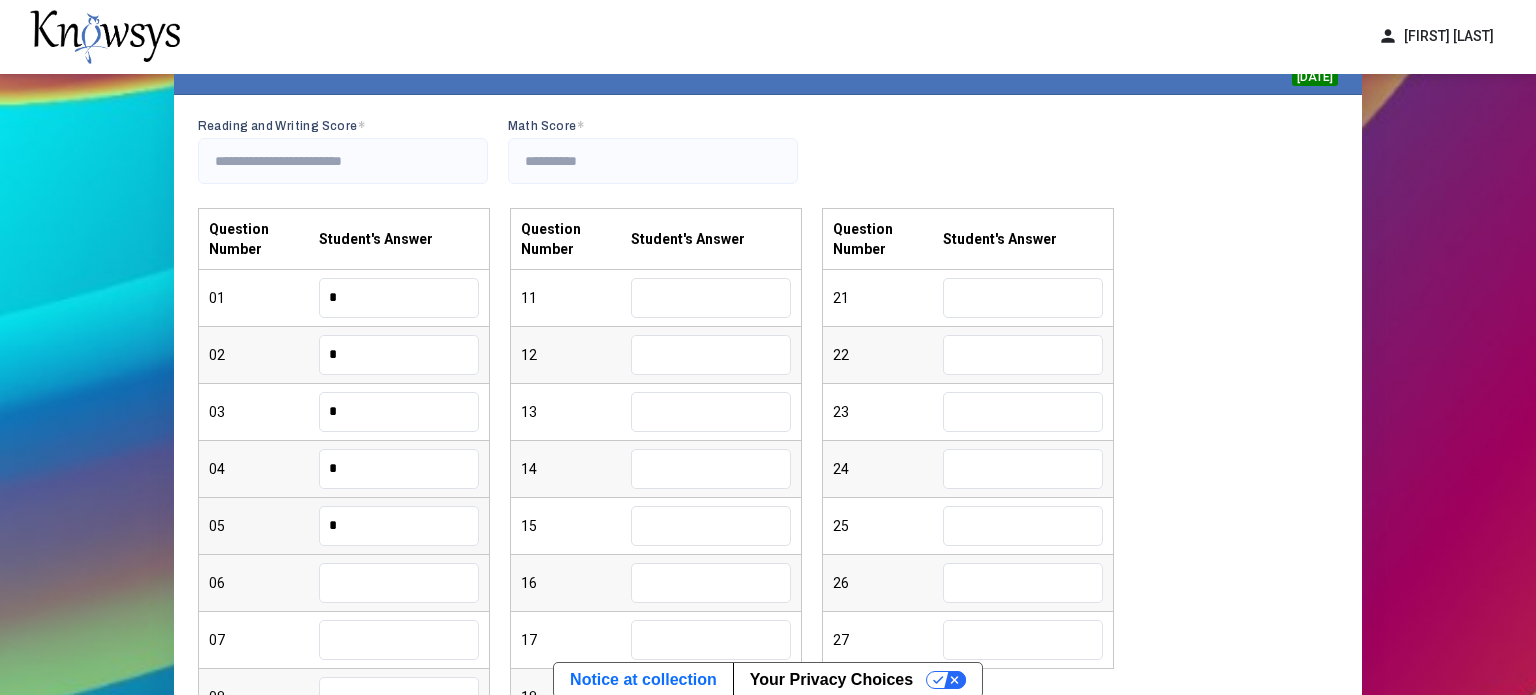 scroll, scrollTop: 183, scrollLeft: 0, axis: vertical 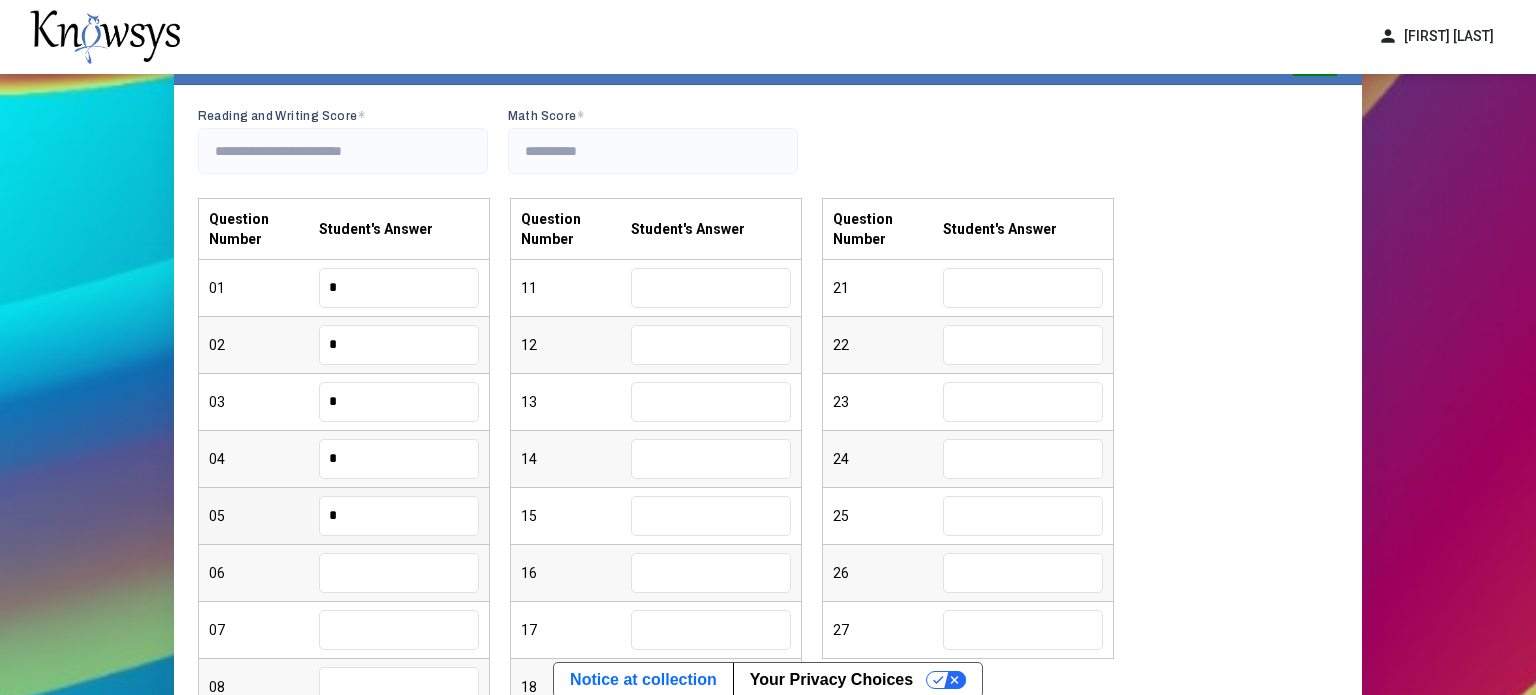 click on "*" at bounding box center [399, 516] 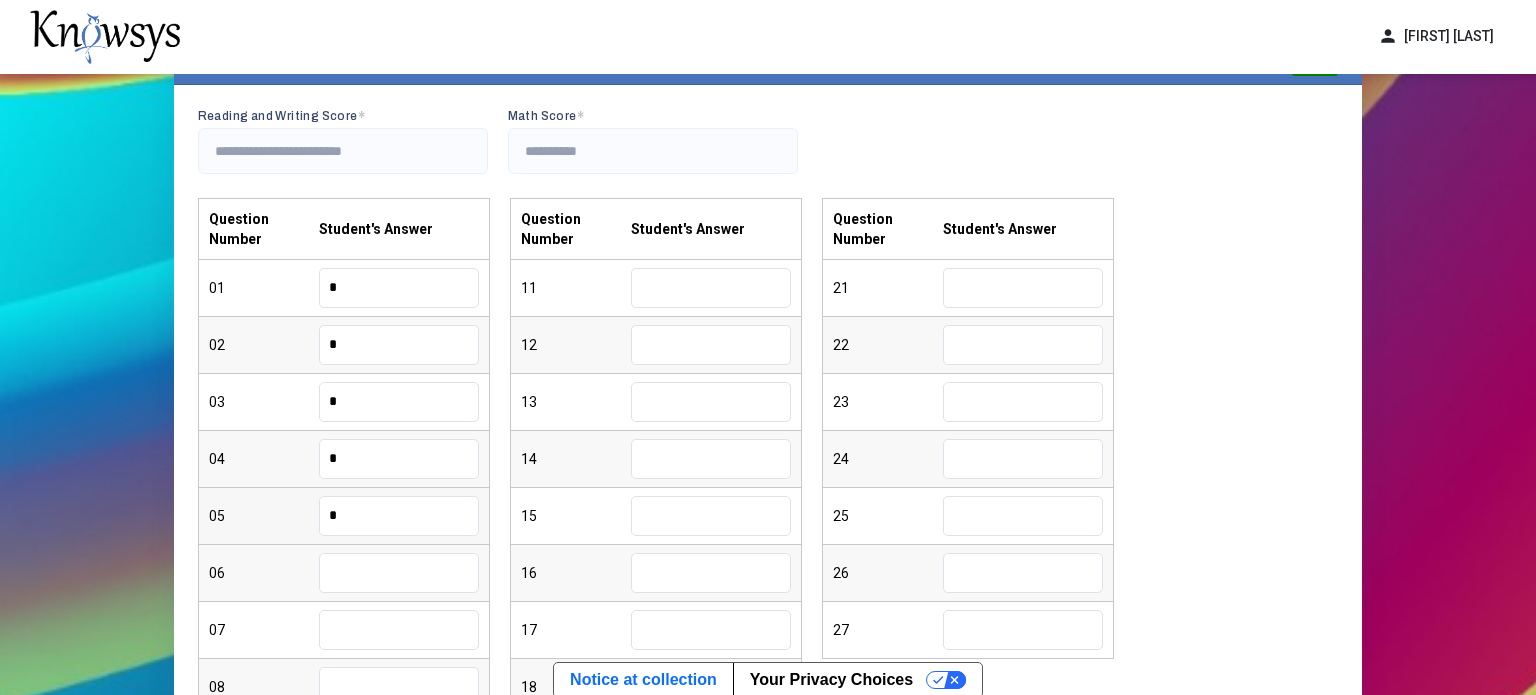 type 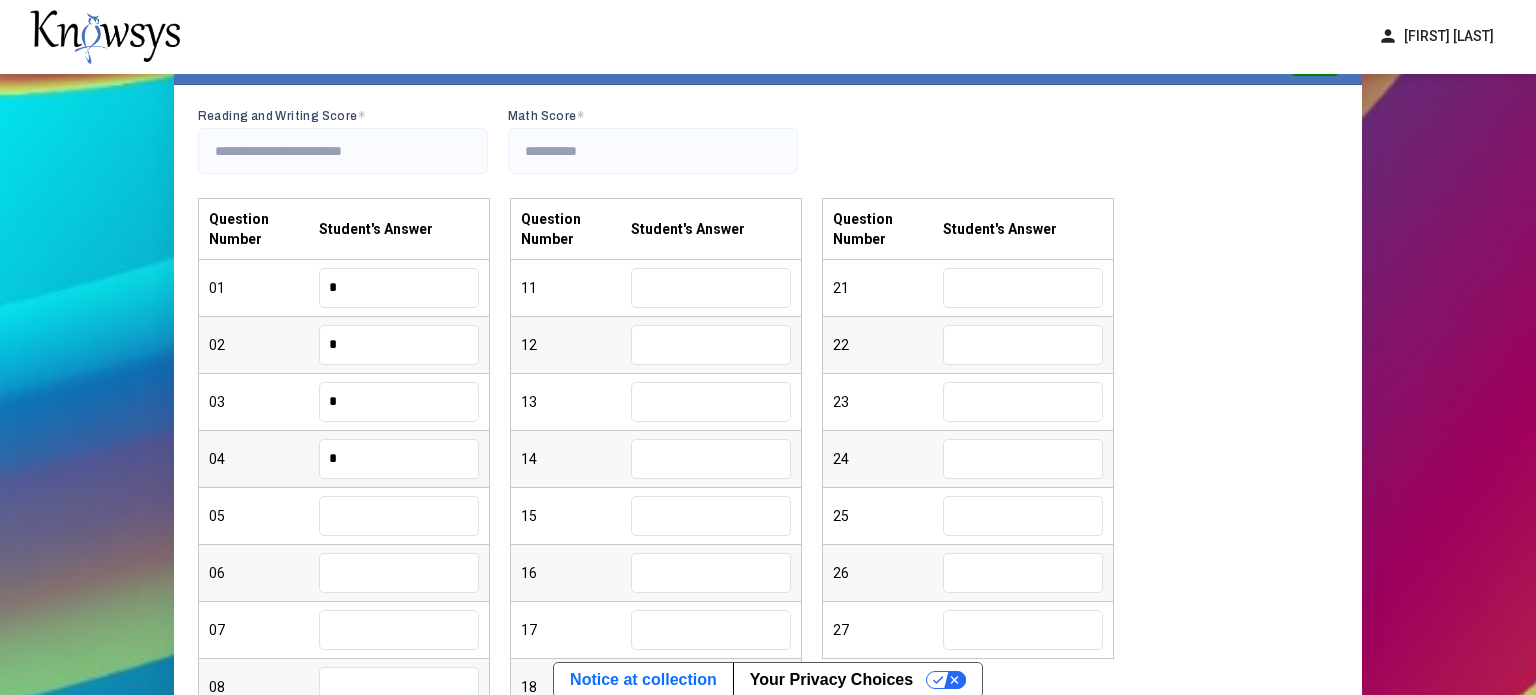 click on "*" at bounding box center [399, 459] 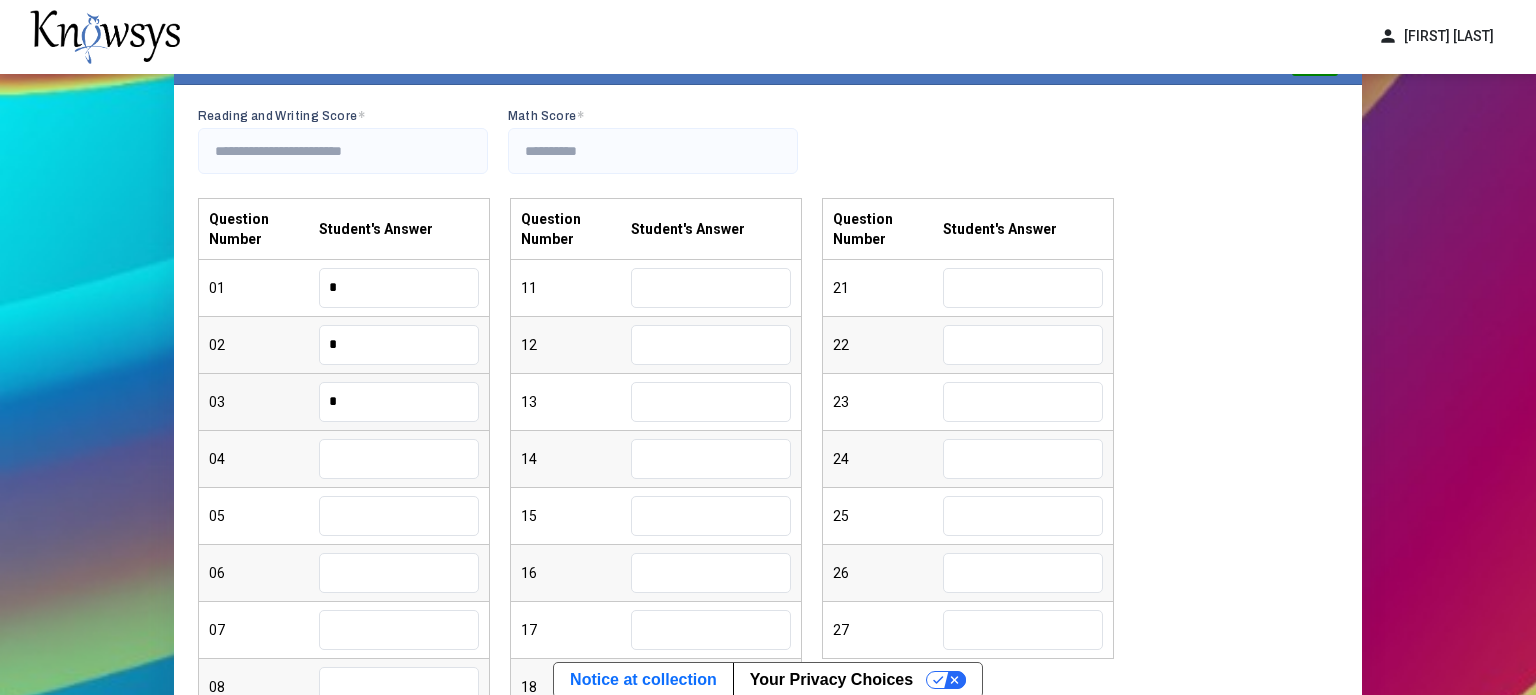 type 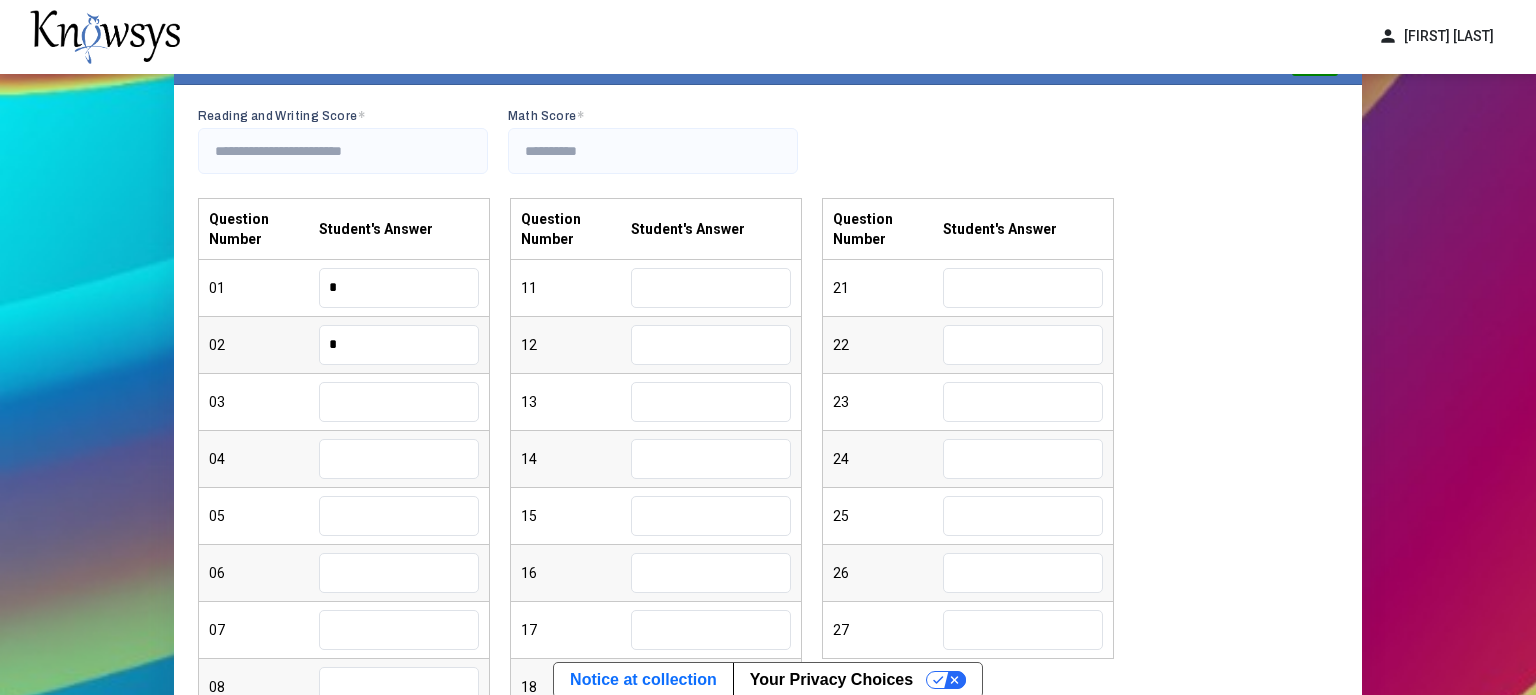 type 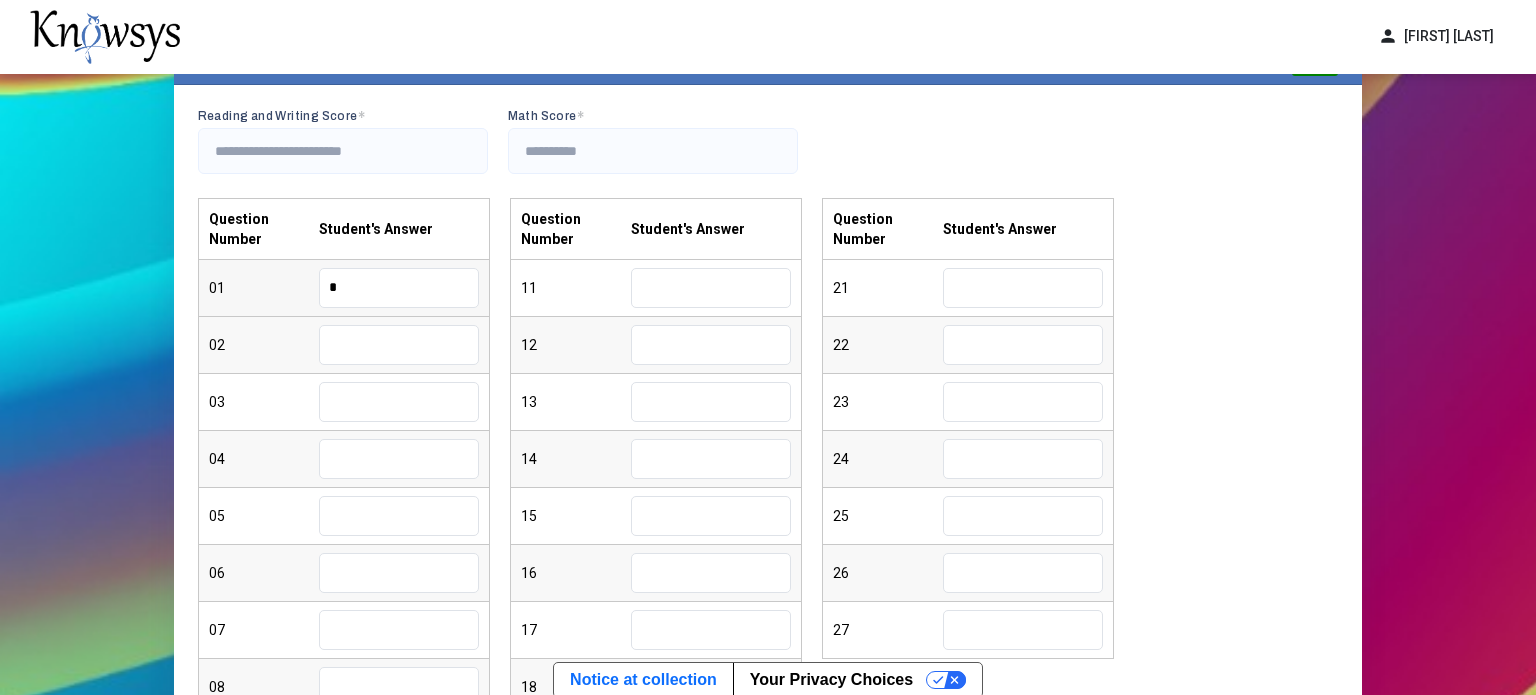 type 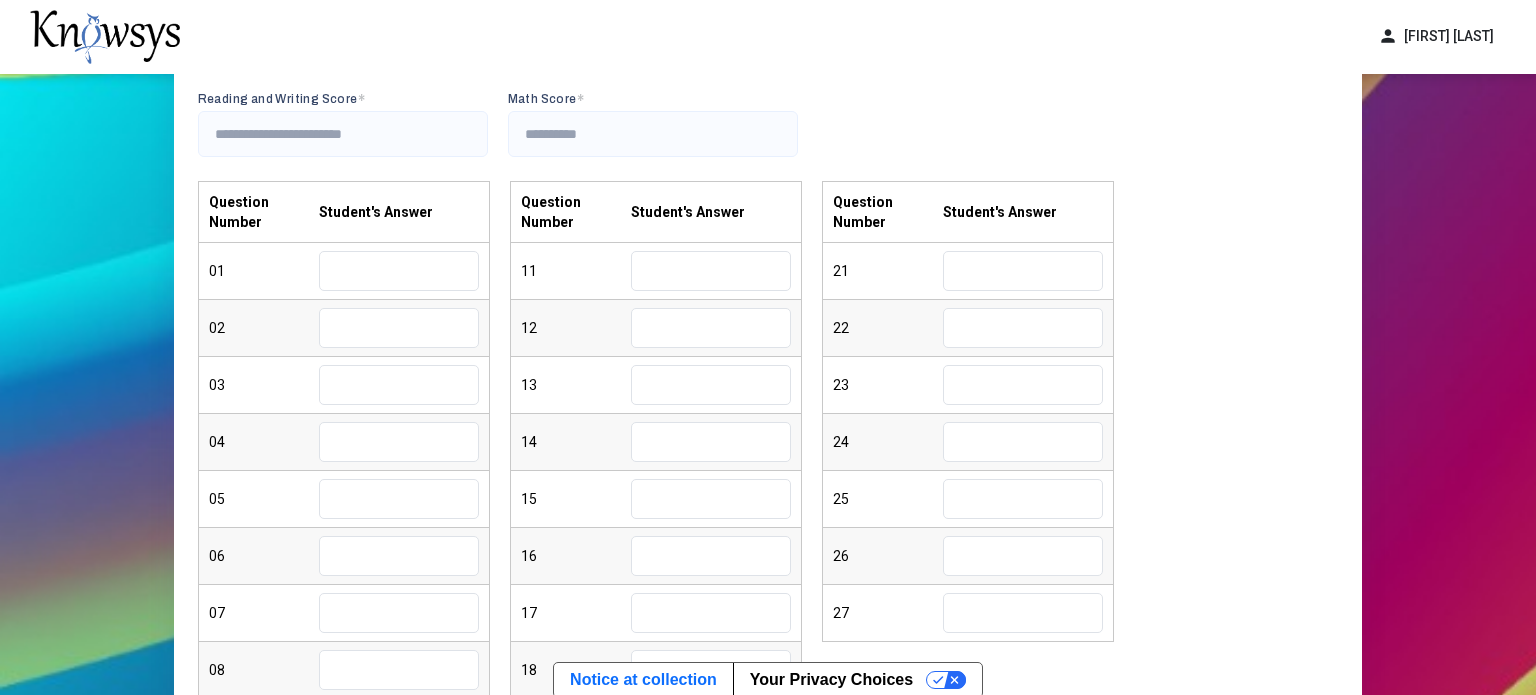 scroll, scrollTop: 221, scrollLeft: 0, axis: vertical 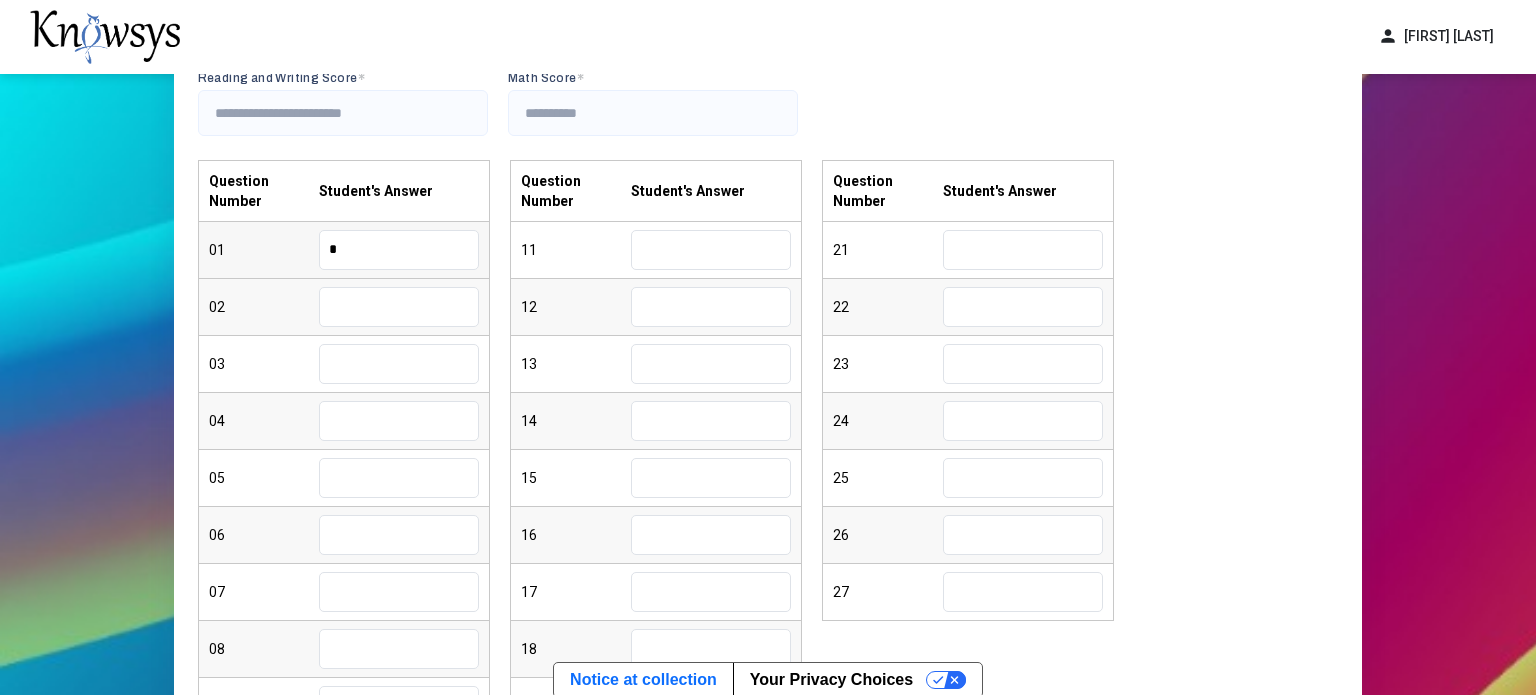 type on "*" 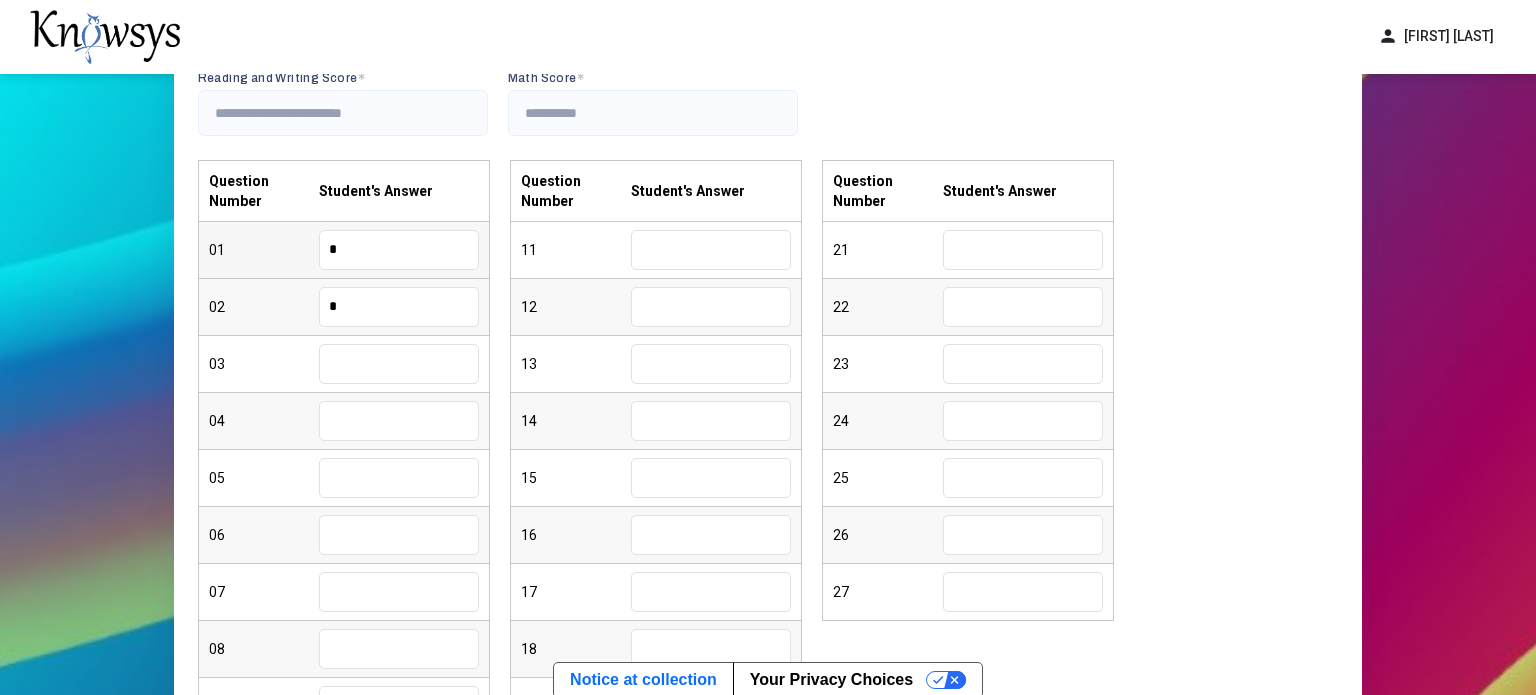 type on "*" 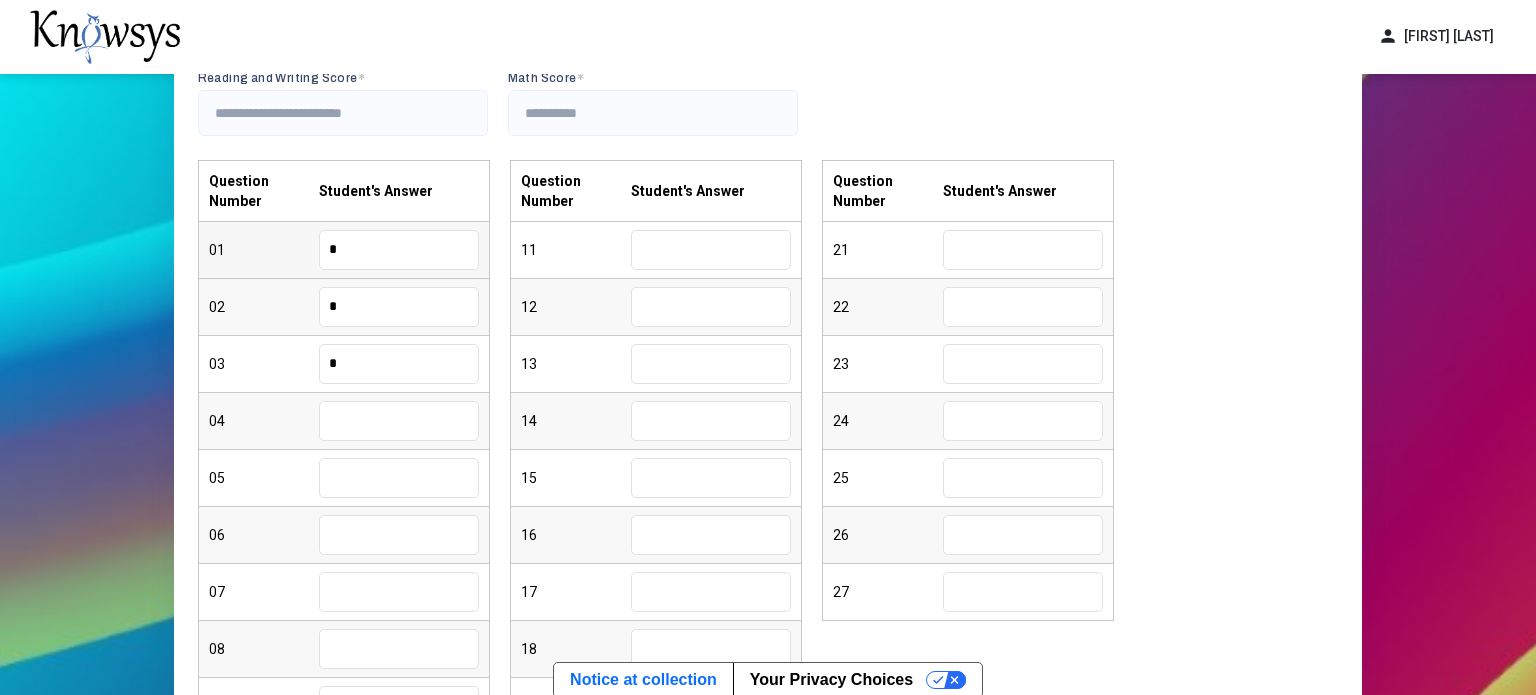type on "*" 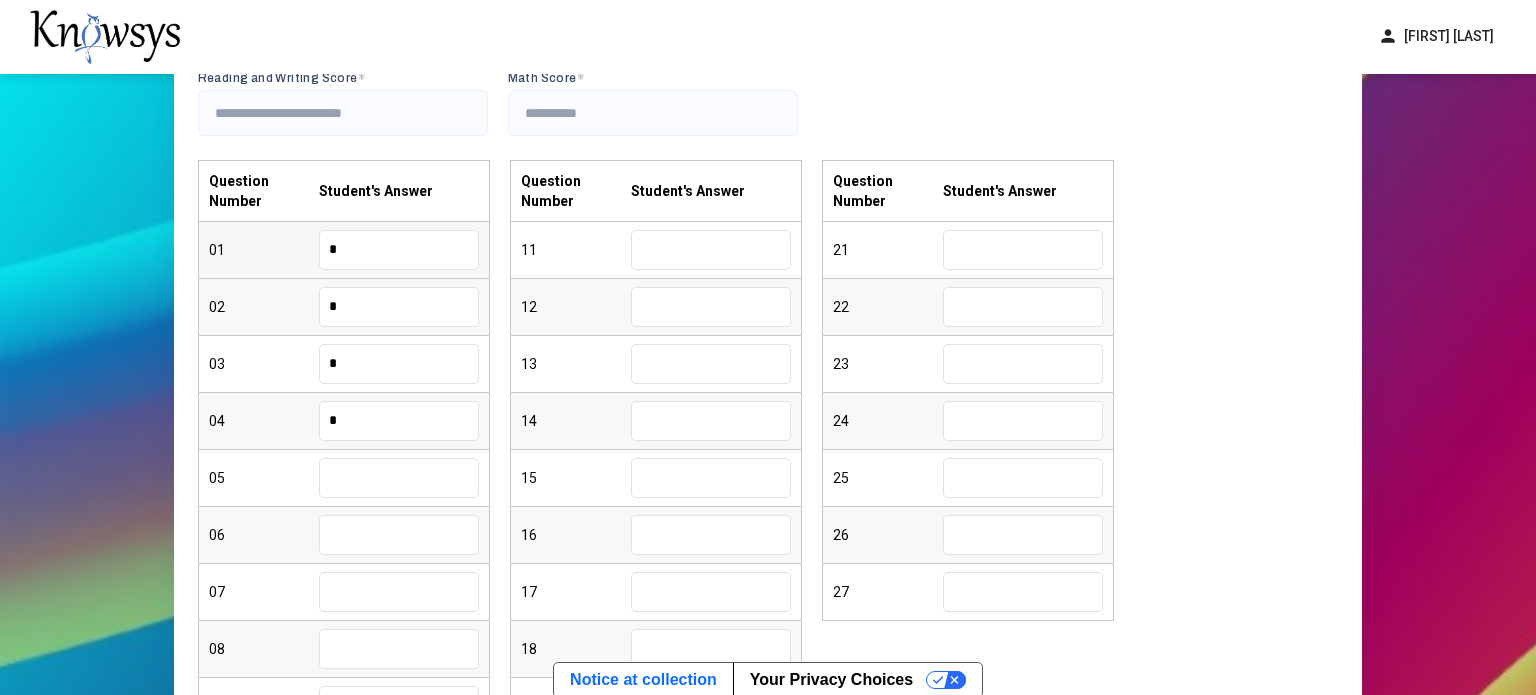 type on "*" 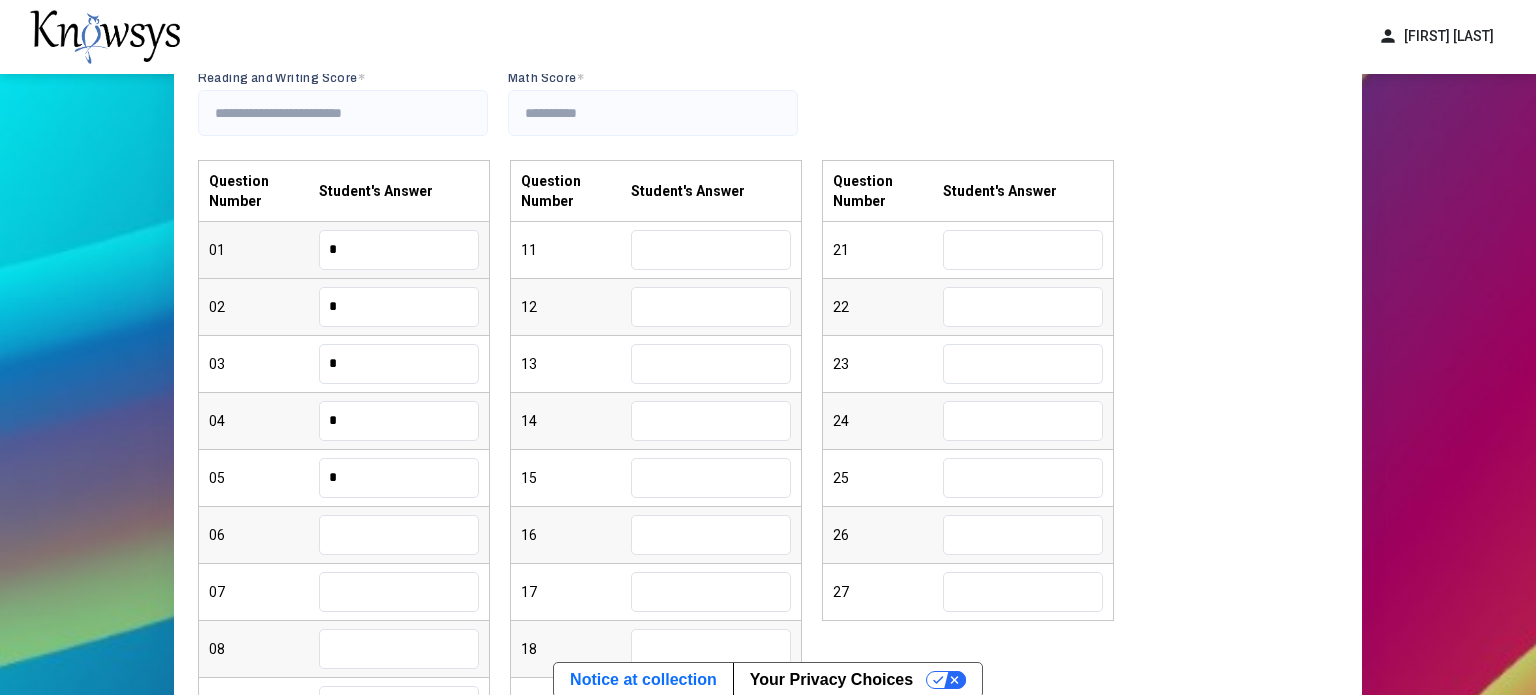 type on "*" 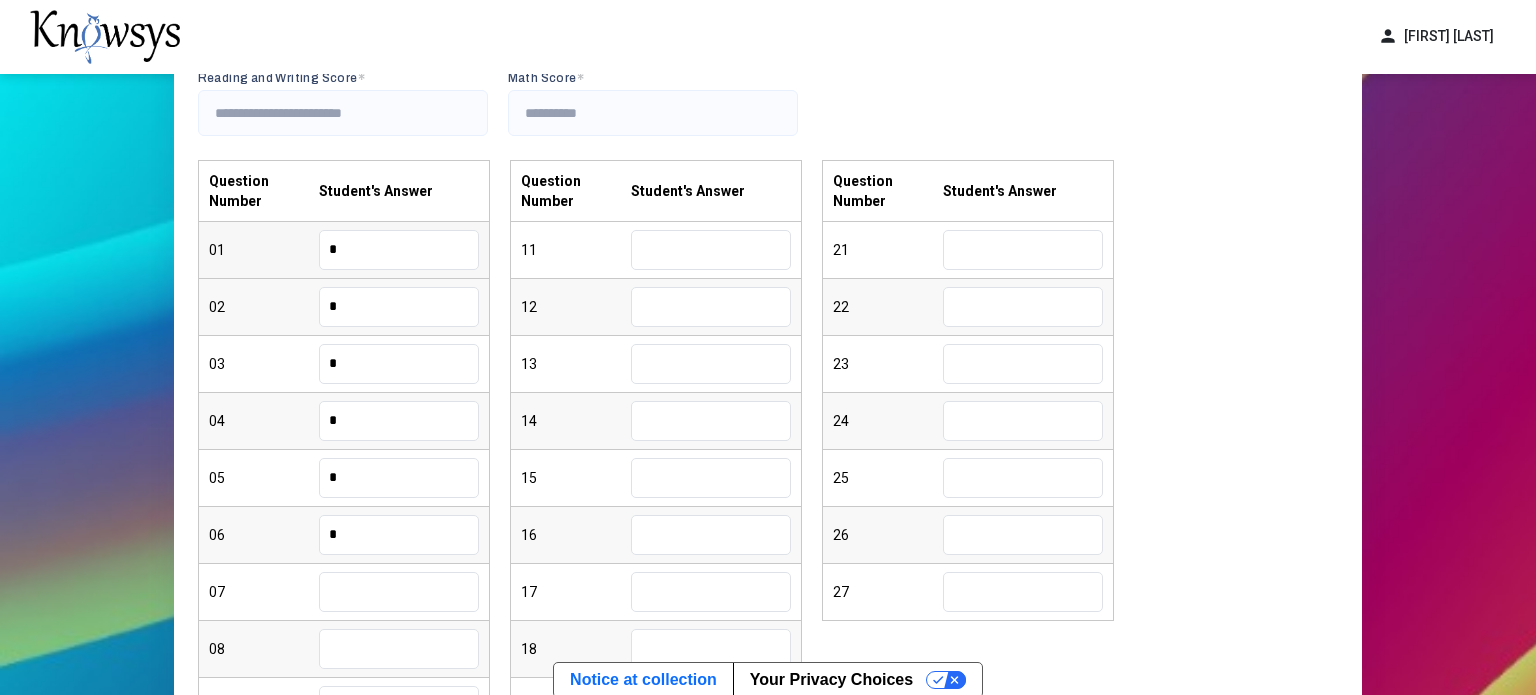 type on "*" 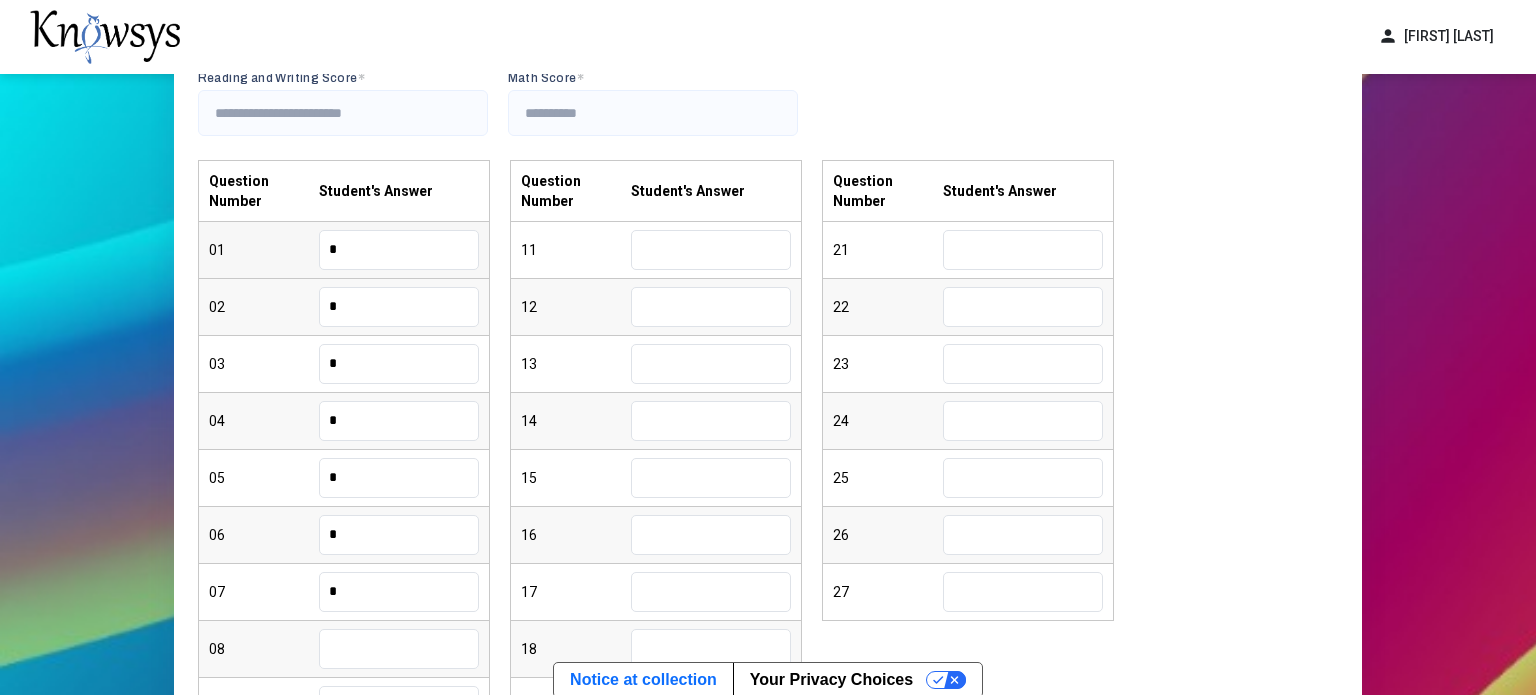 type on "*" 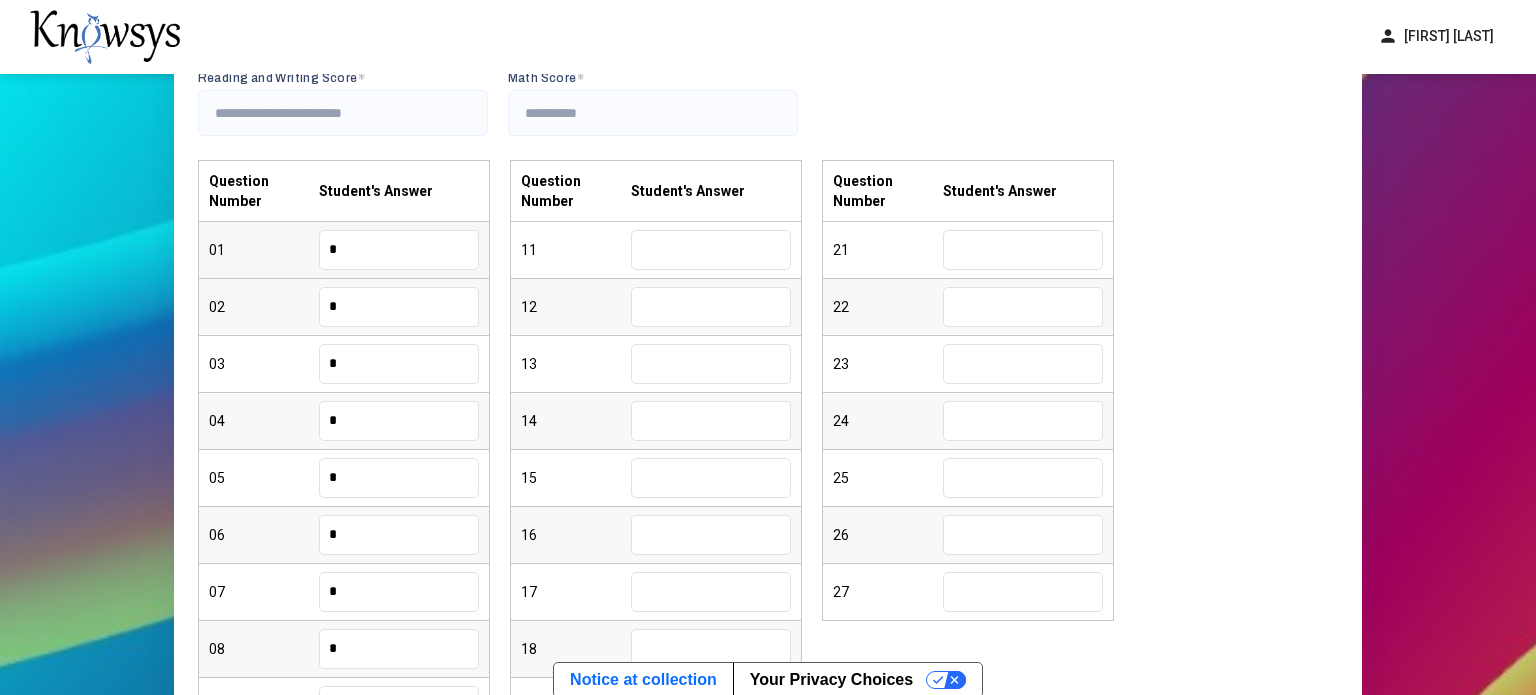 type on "*" 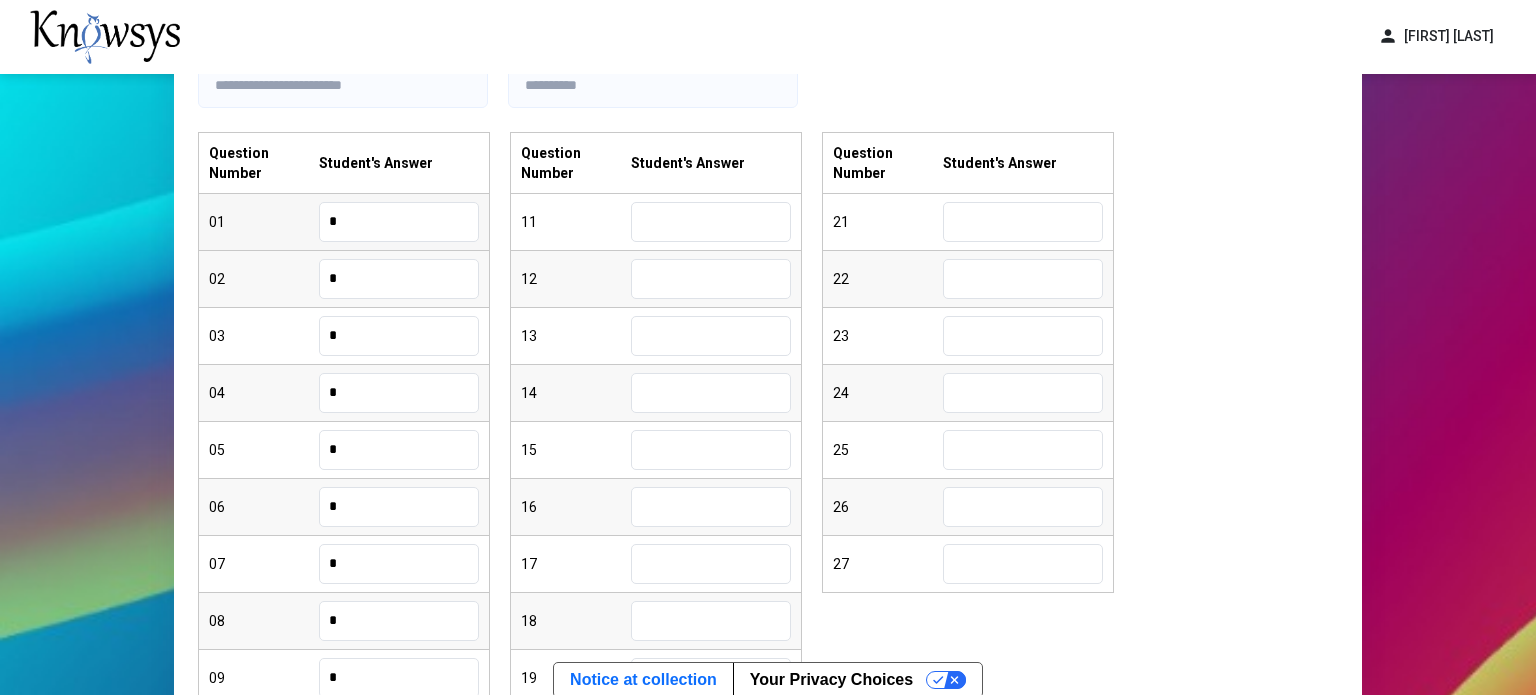 type on "*" 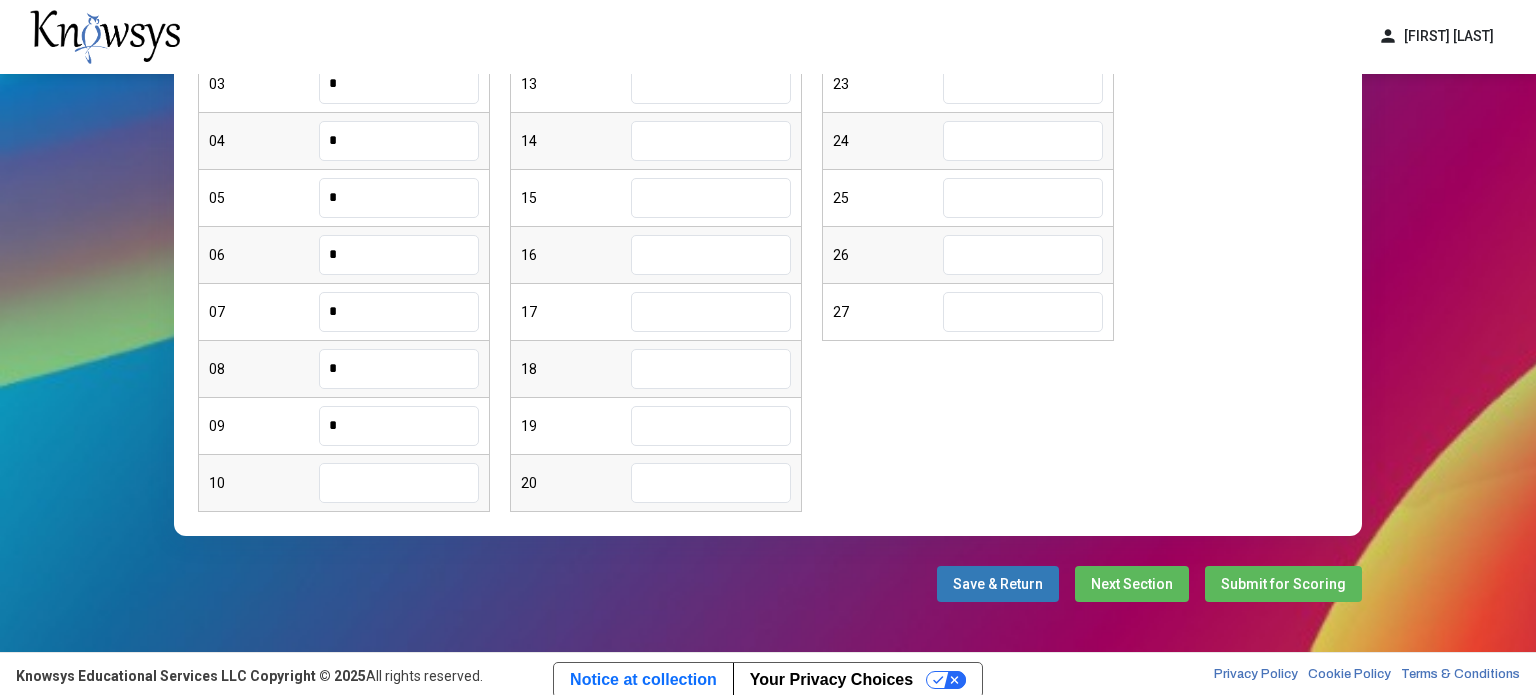 type on "*" 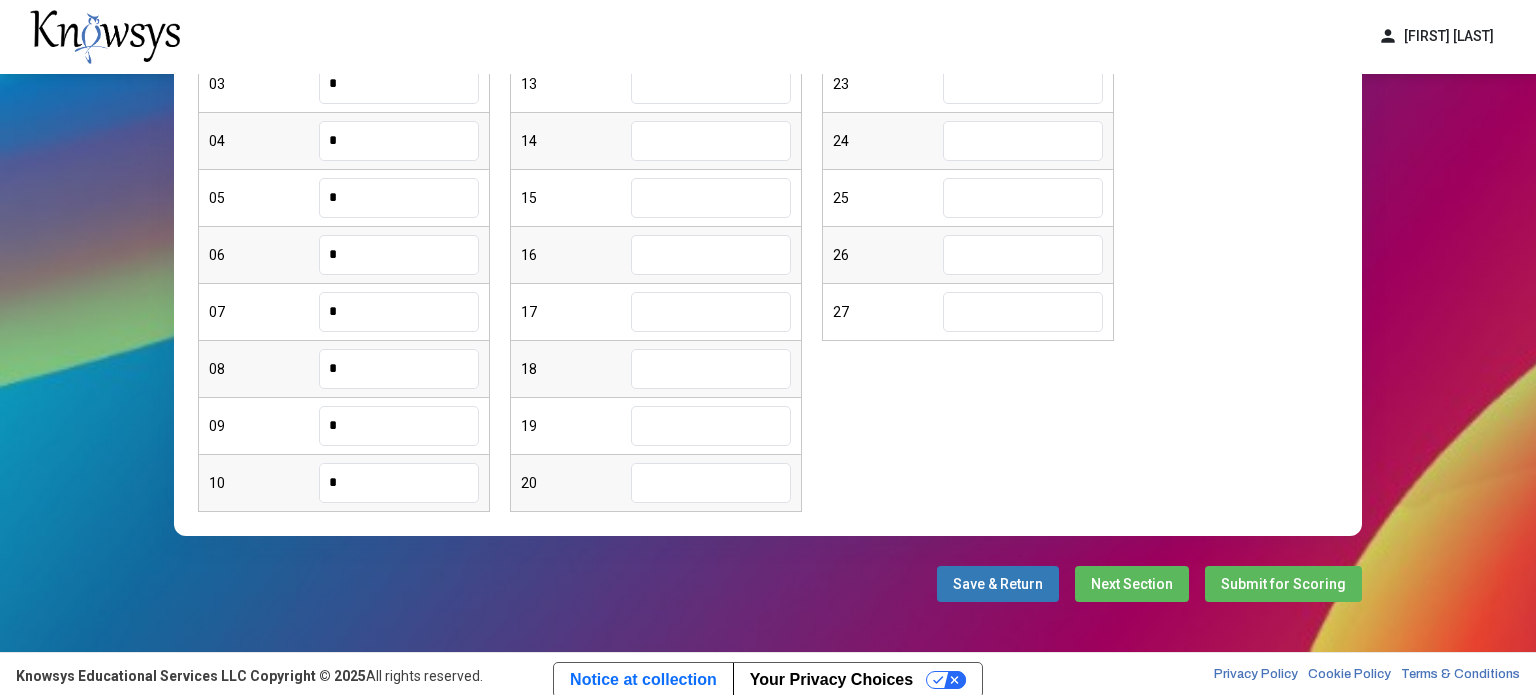 type on "*" 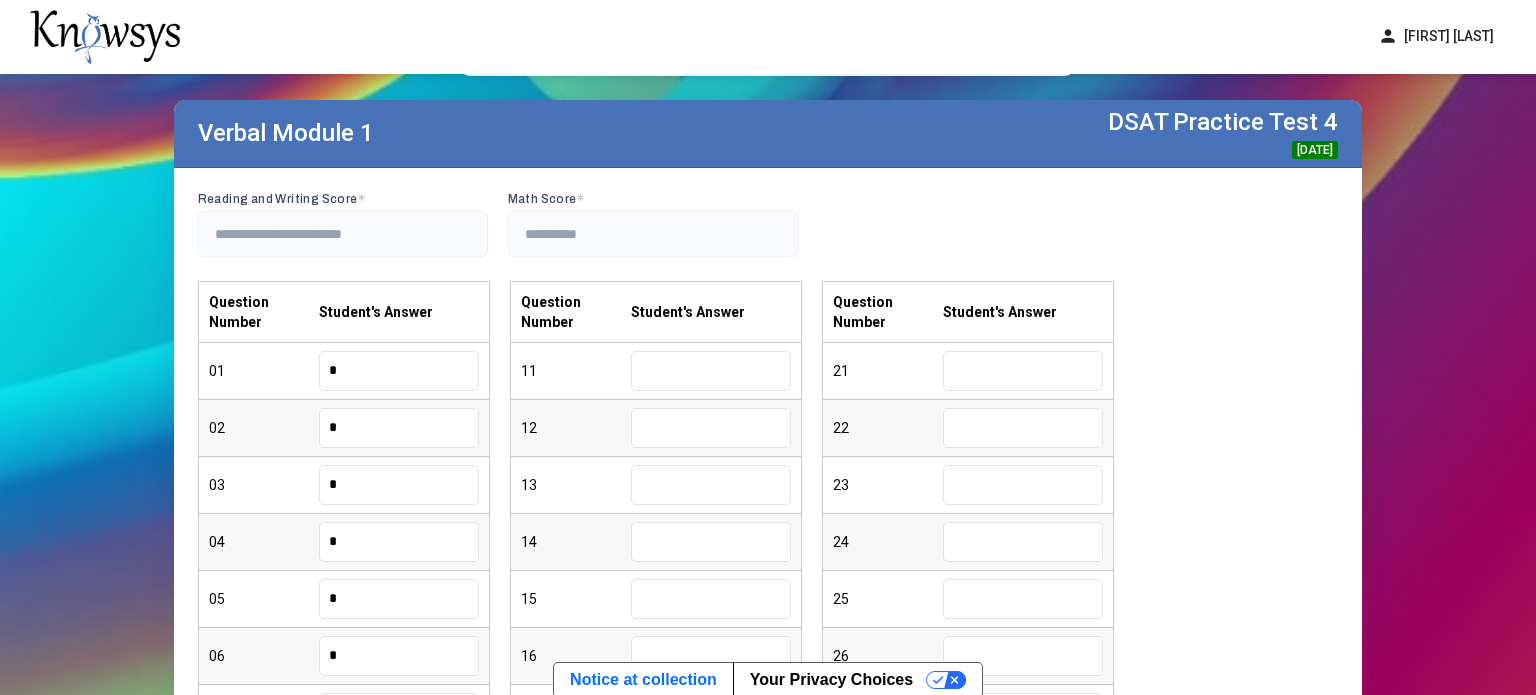 scroll, scrollTop: 148, scrollLeft: 0, axis: vertical 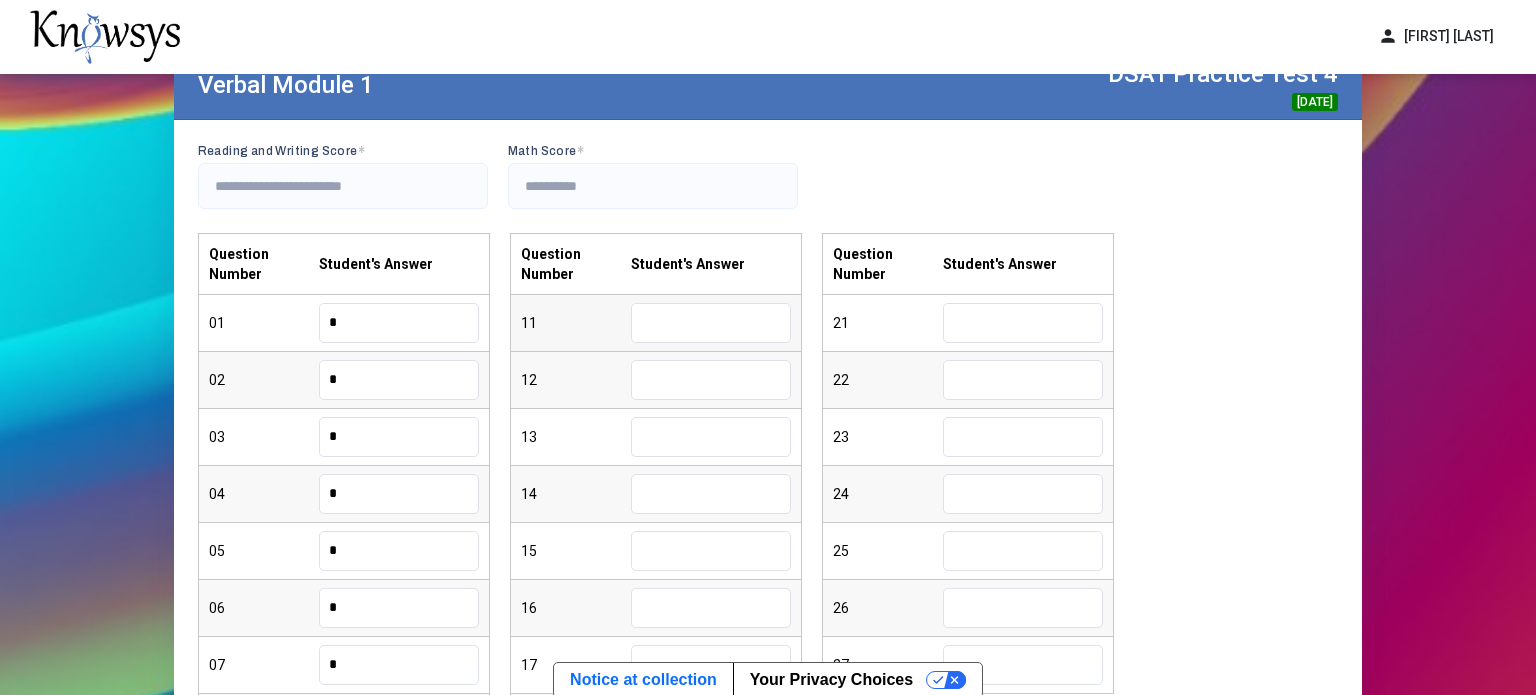 click at bounding box center (711, 323) 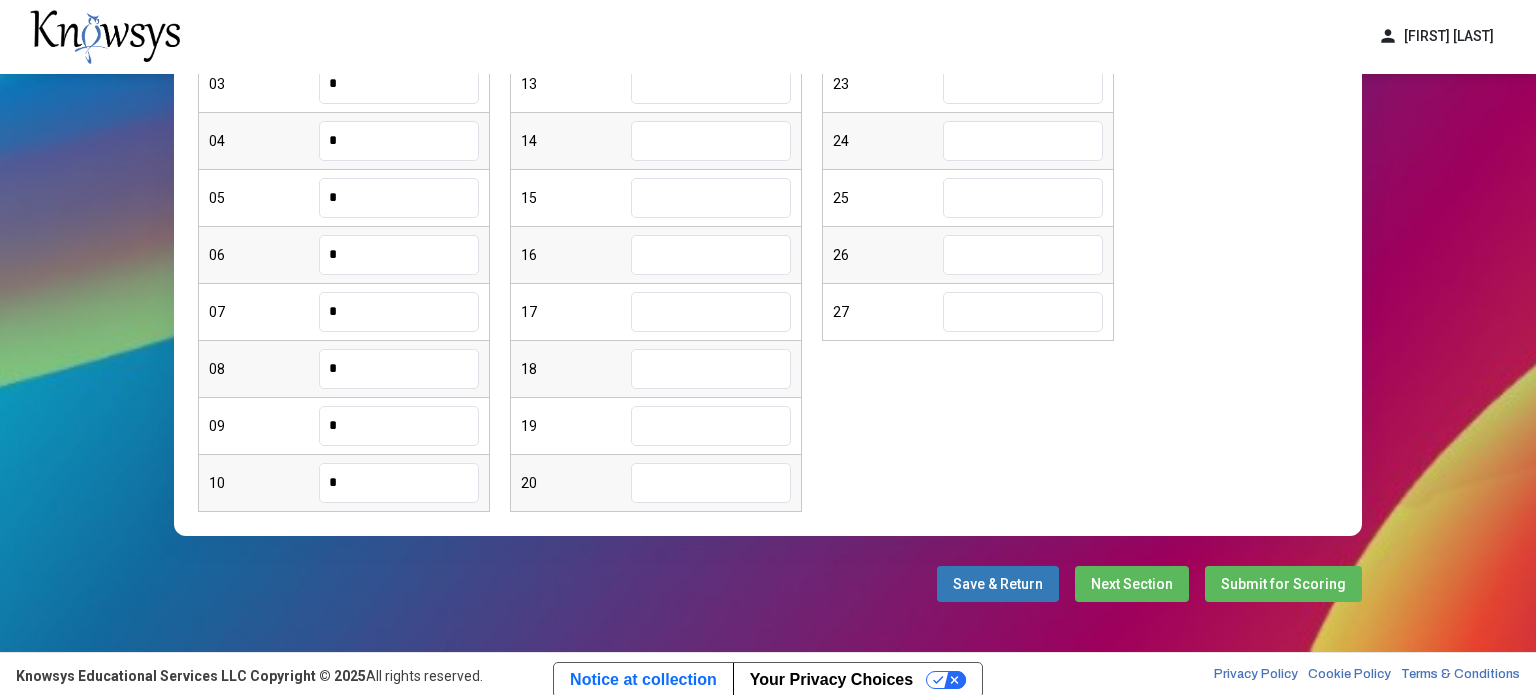 scroll, scrollTop: 0, scrollLeft: 0, axis: both 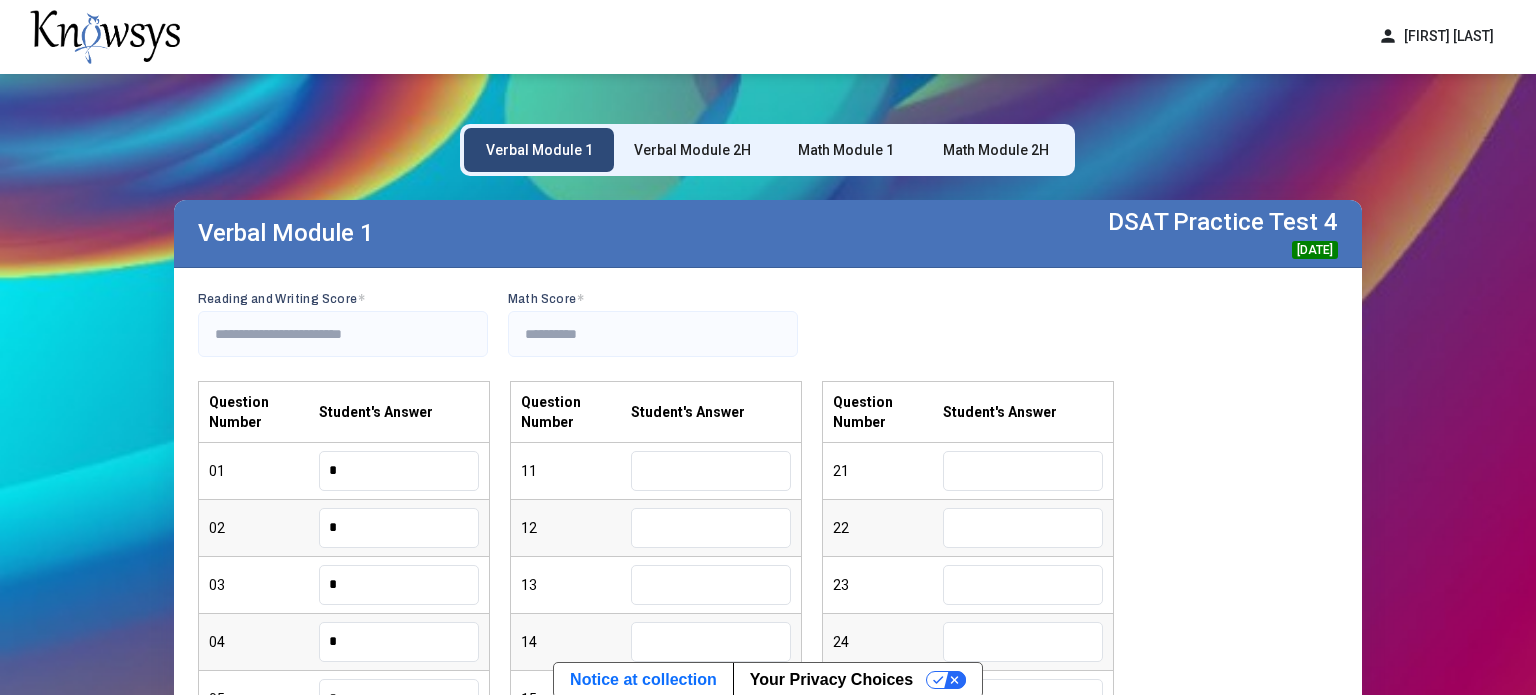 click on "Verbal Module 2H" at bounding box center (692, 150) 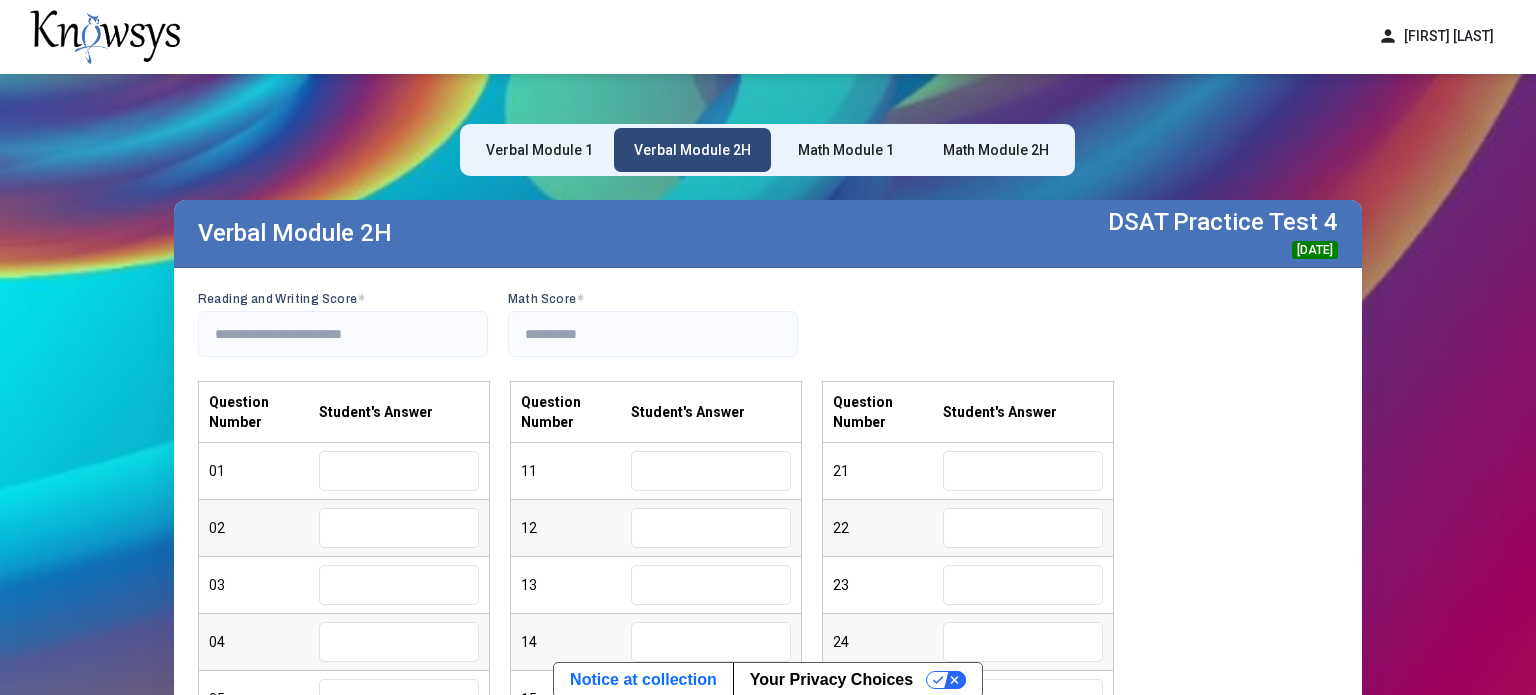click on "Verbal Module 1" at bounding box center (539, 150) 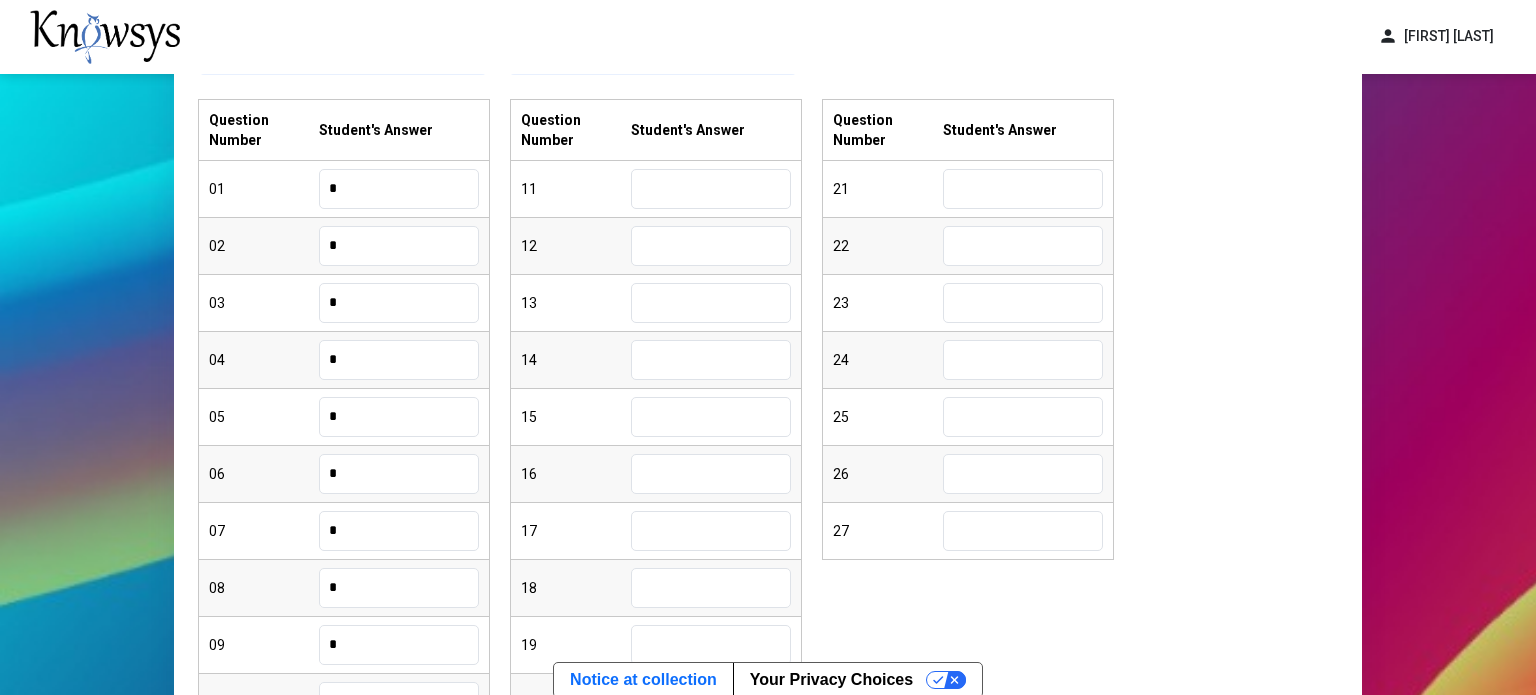 scroll, scrollTop: 311, scrollLeft: 0, axis: vertical 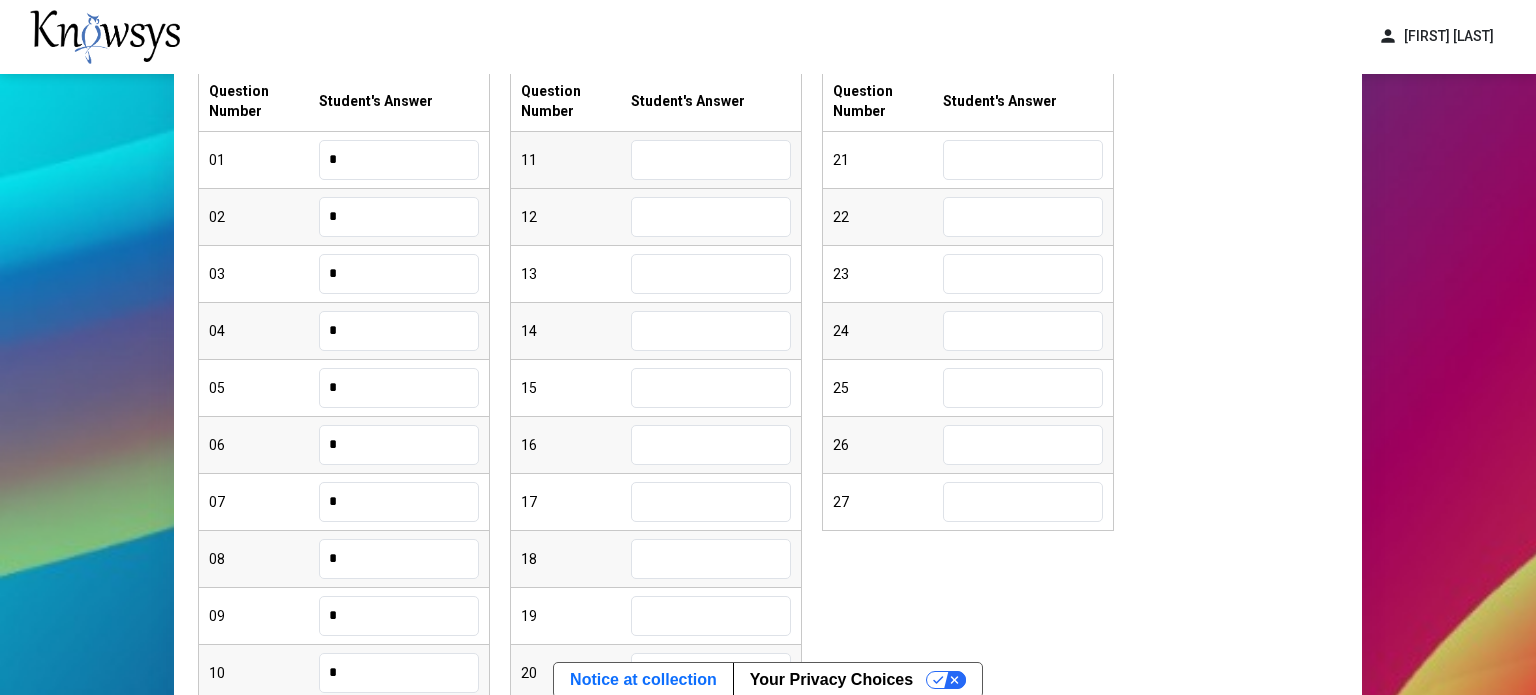 click at bounding box center (711, 160) 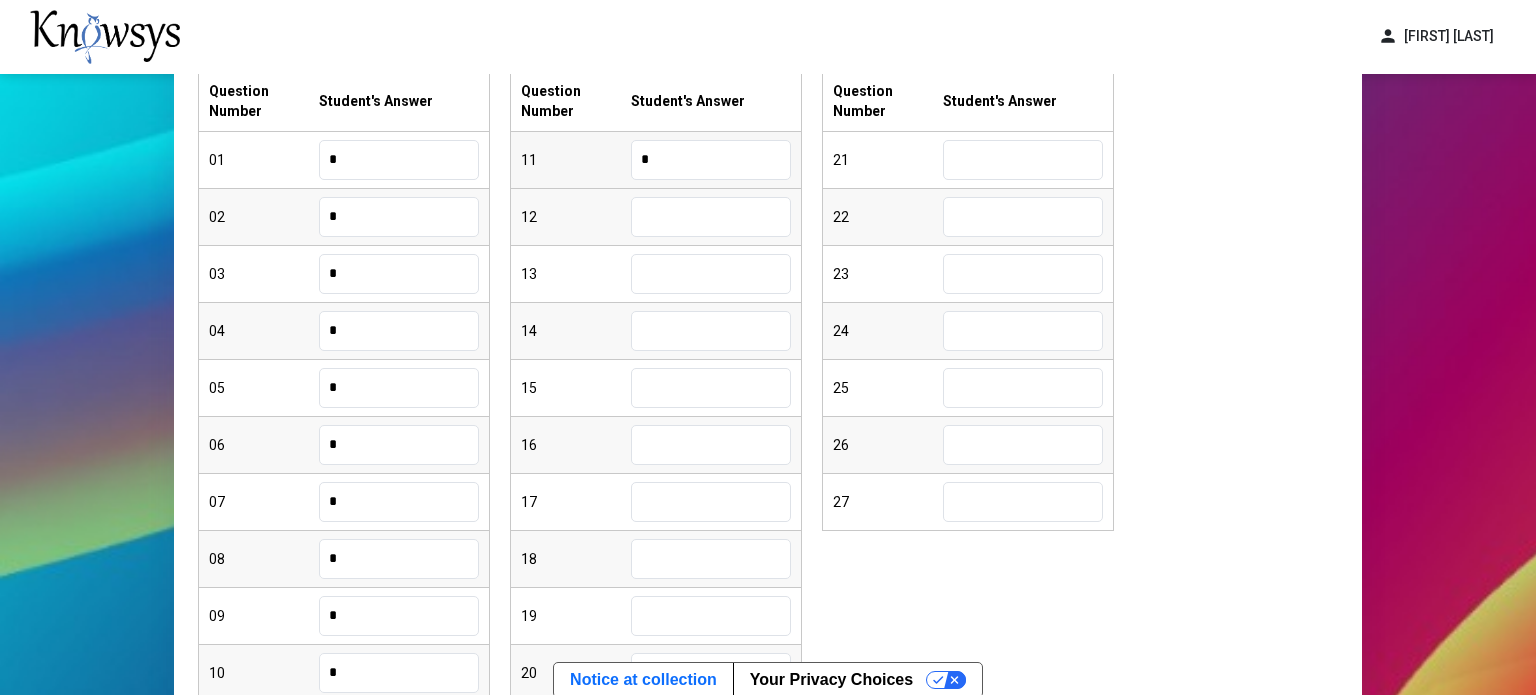 type on "*" 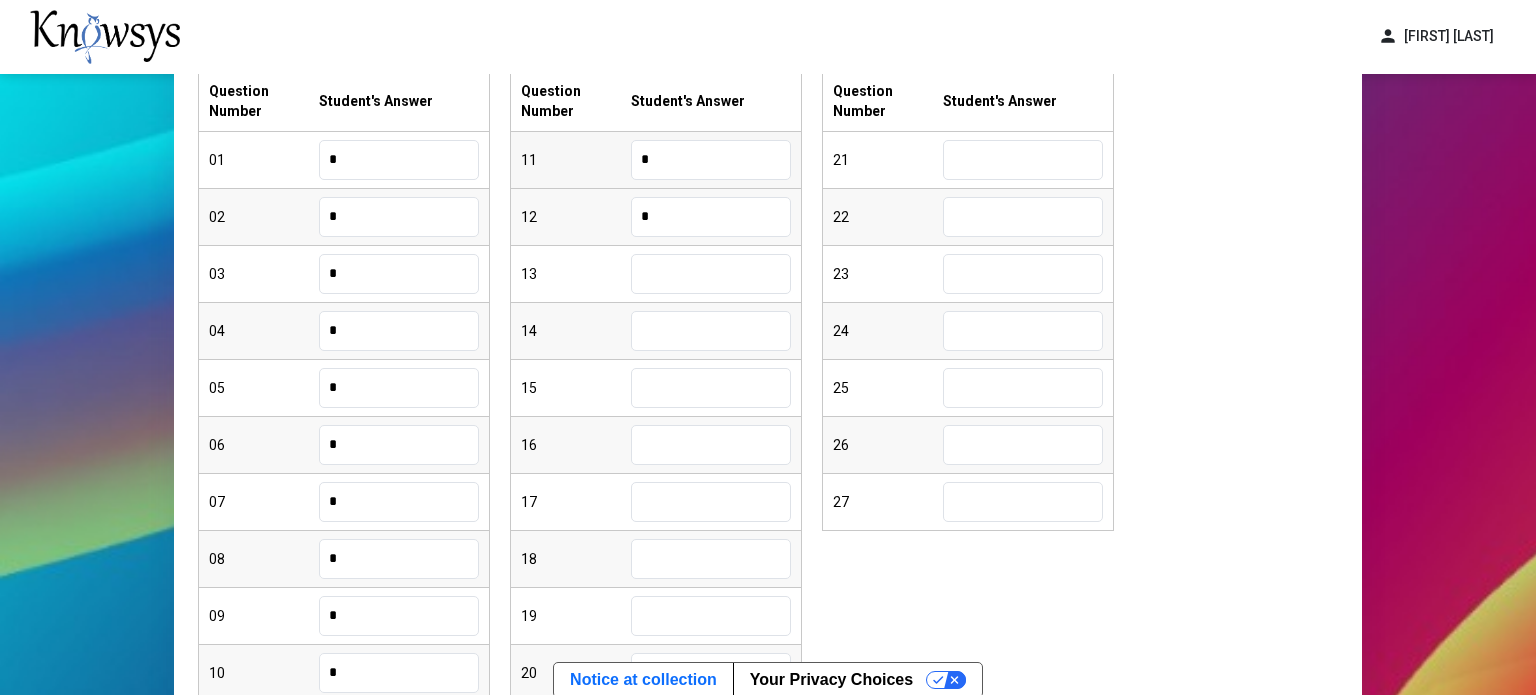 type on "*" 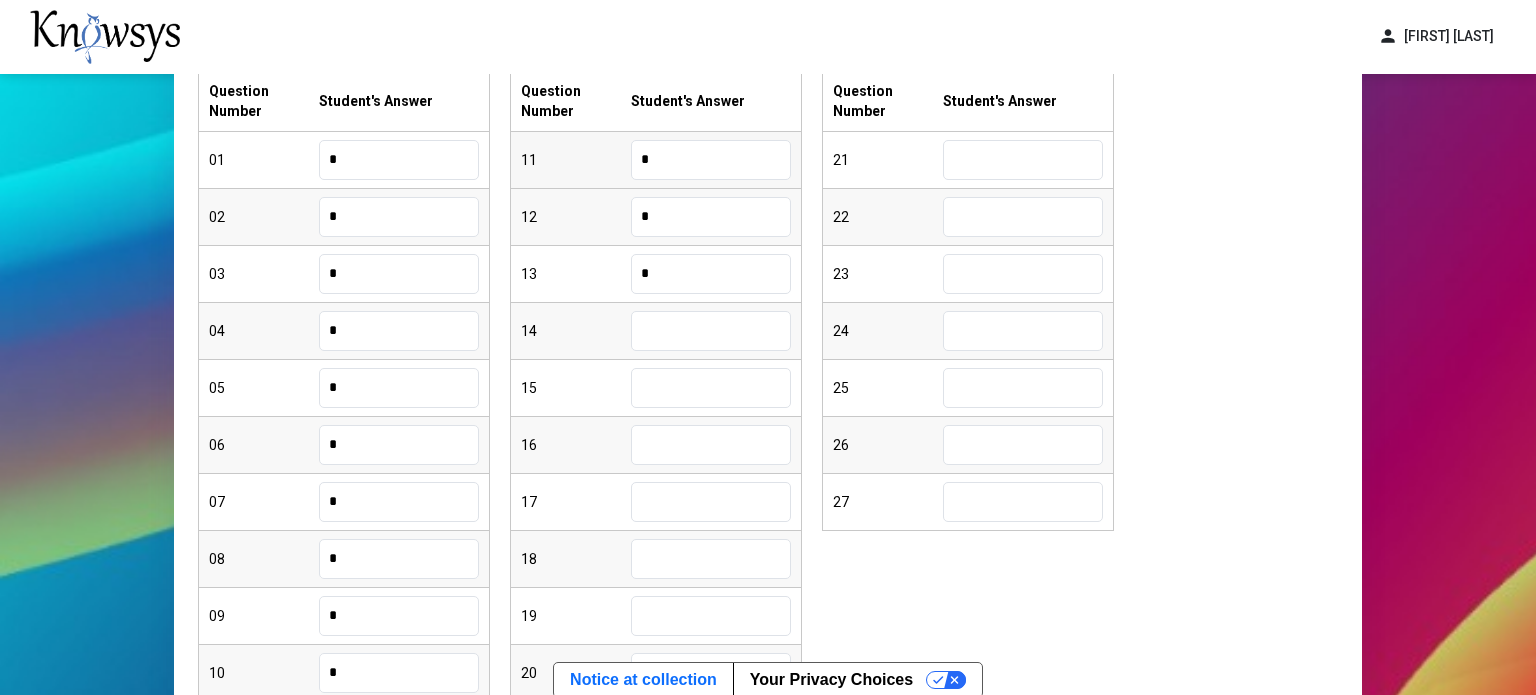 type on "*" 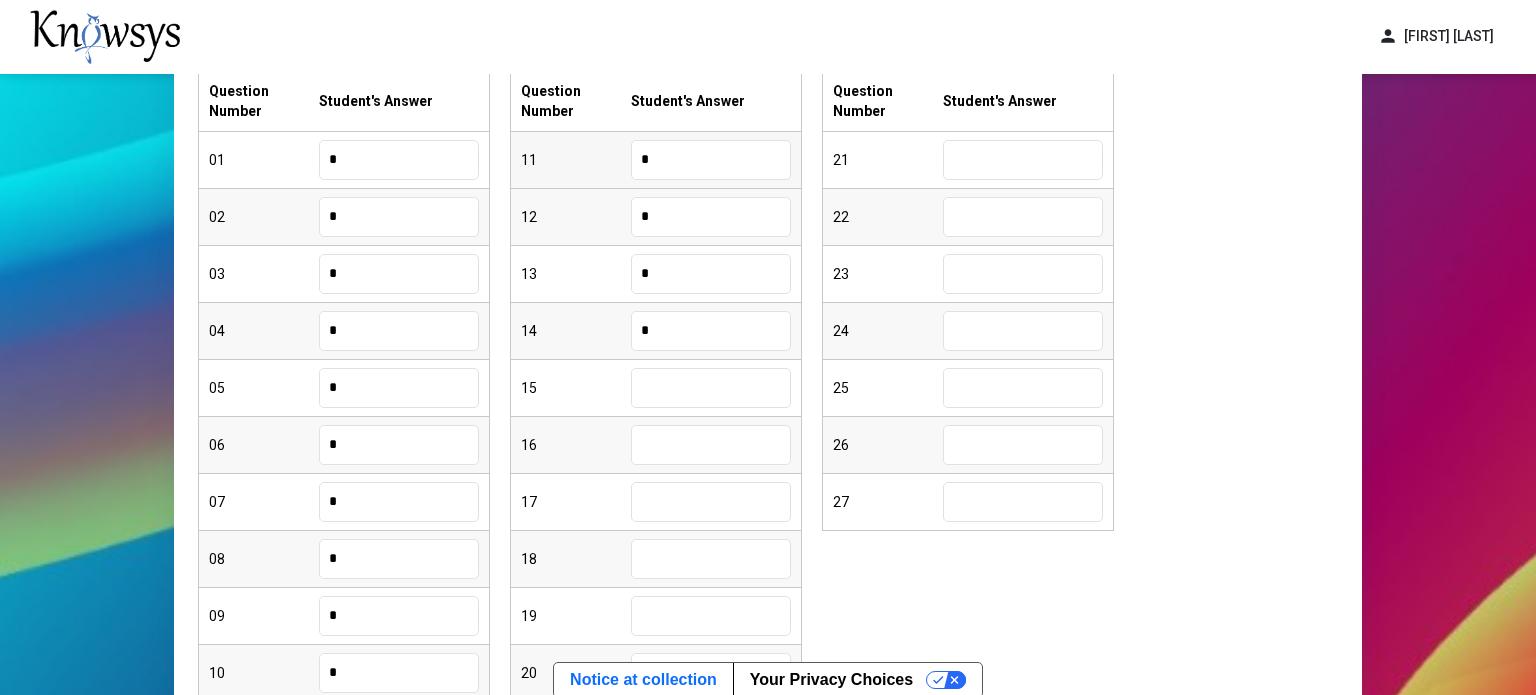 type on "*" 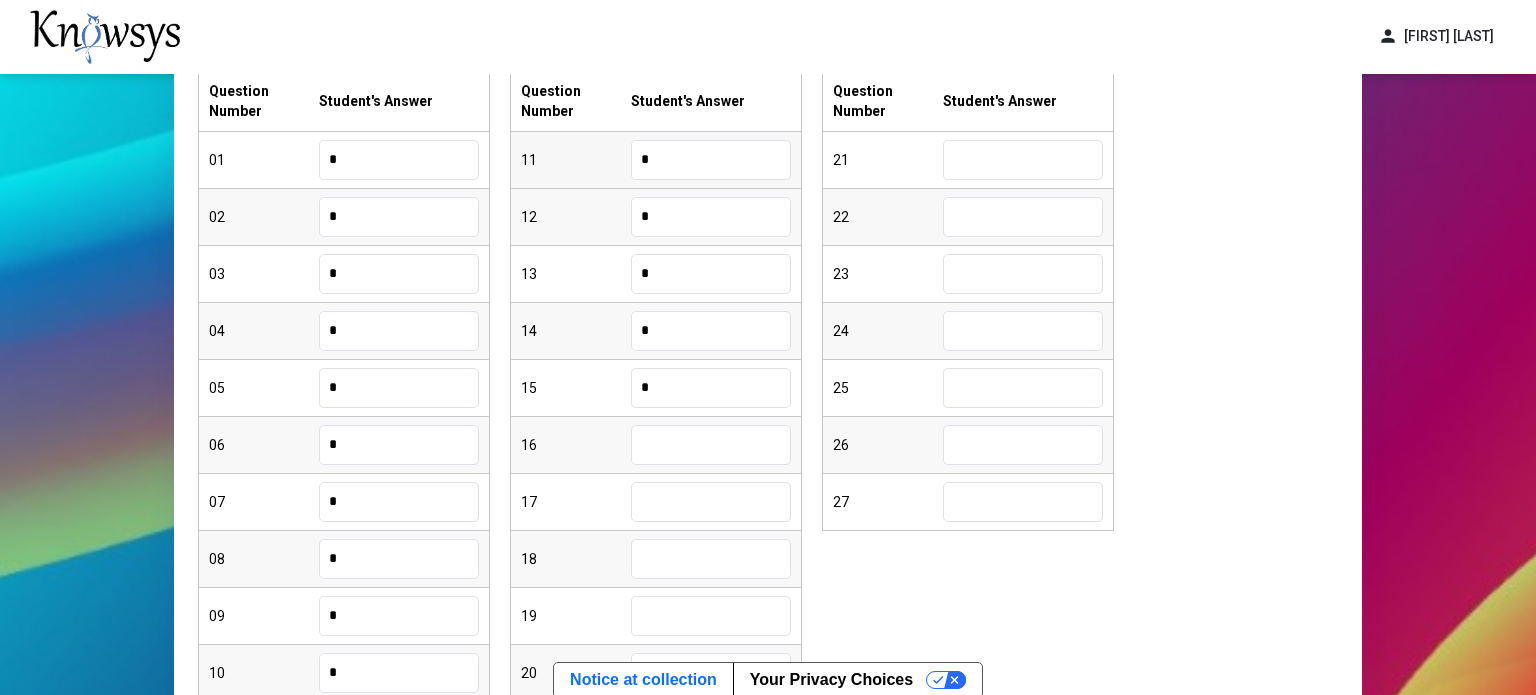 type on "*" 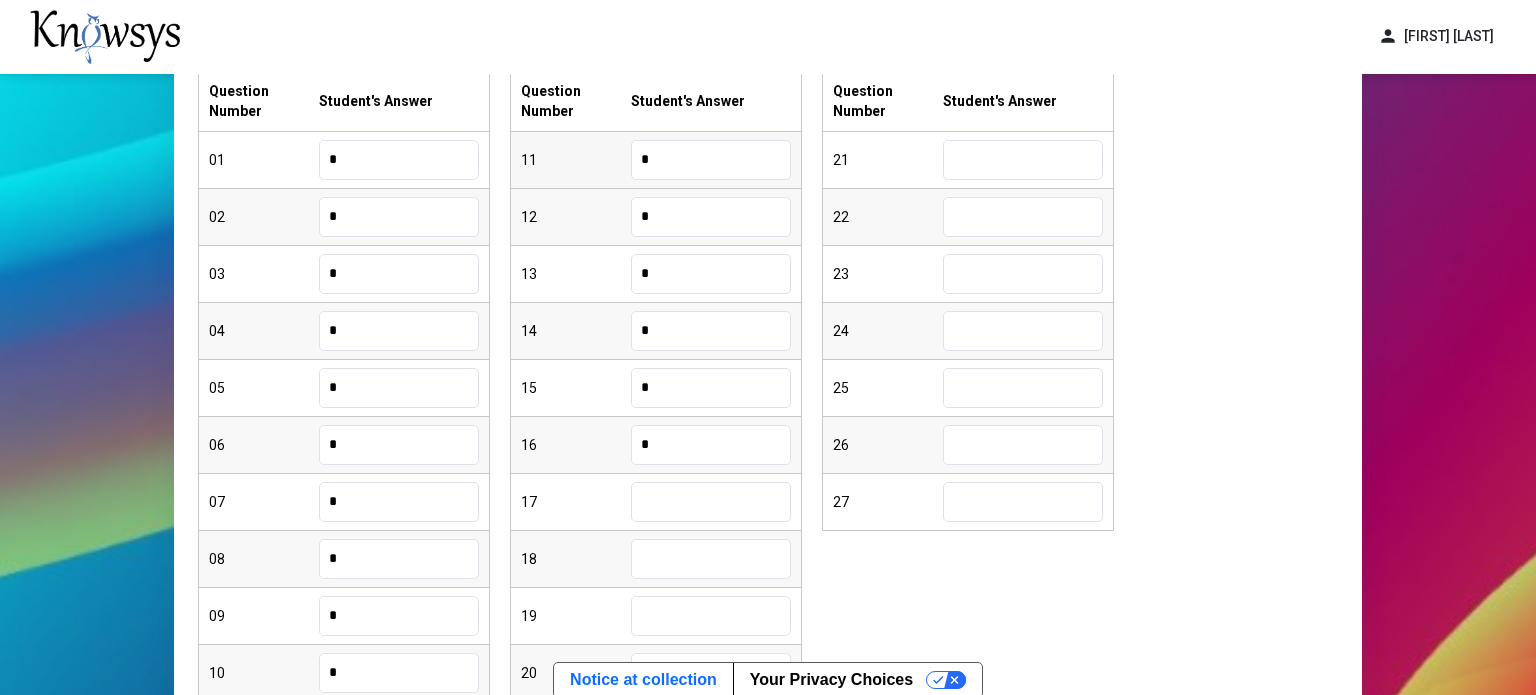 type on "*" 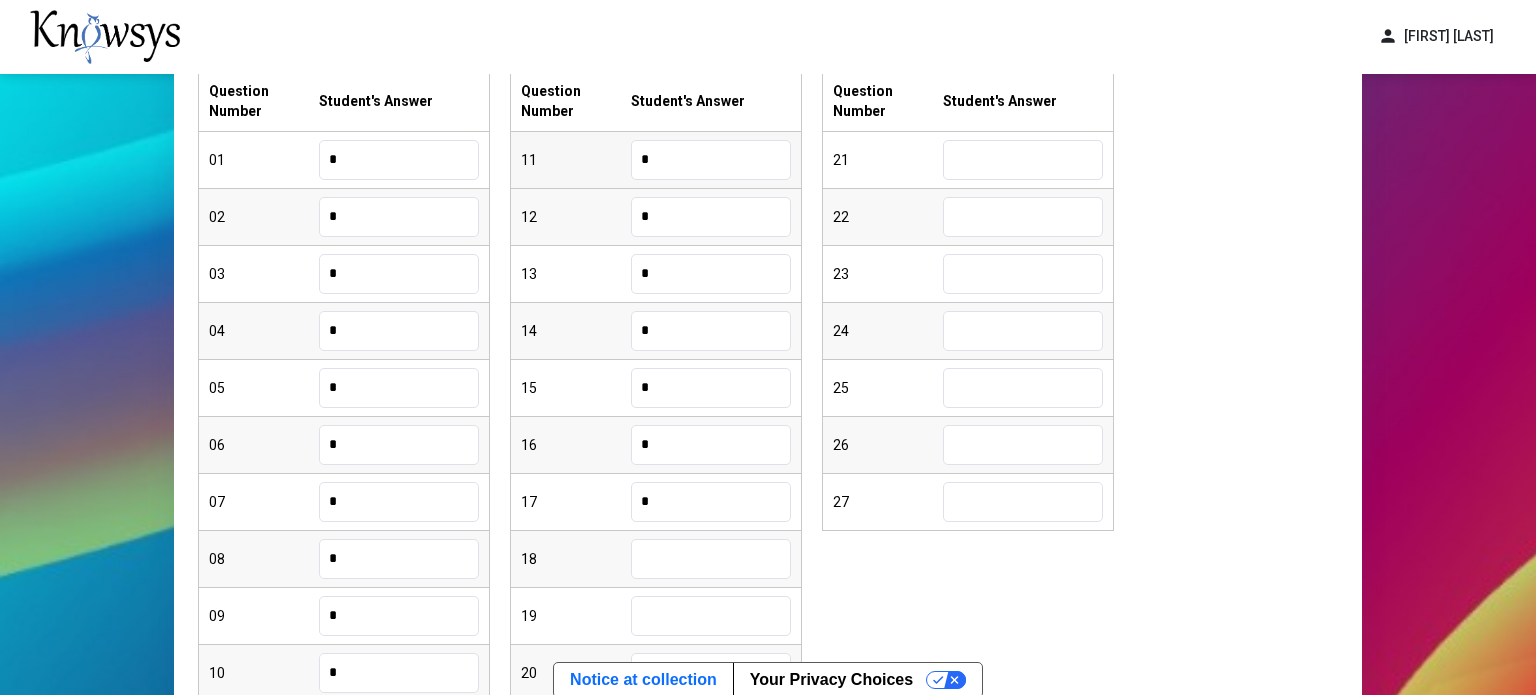 type on "*" 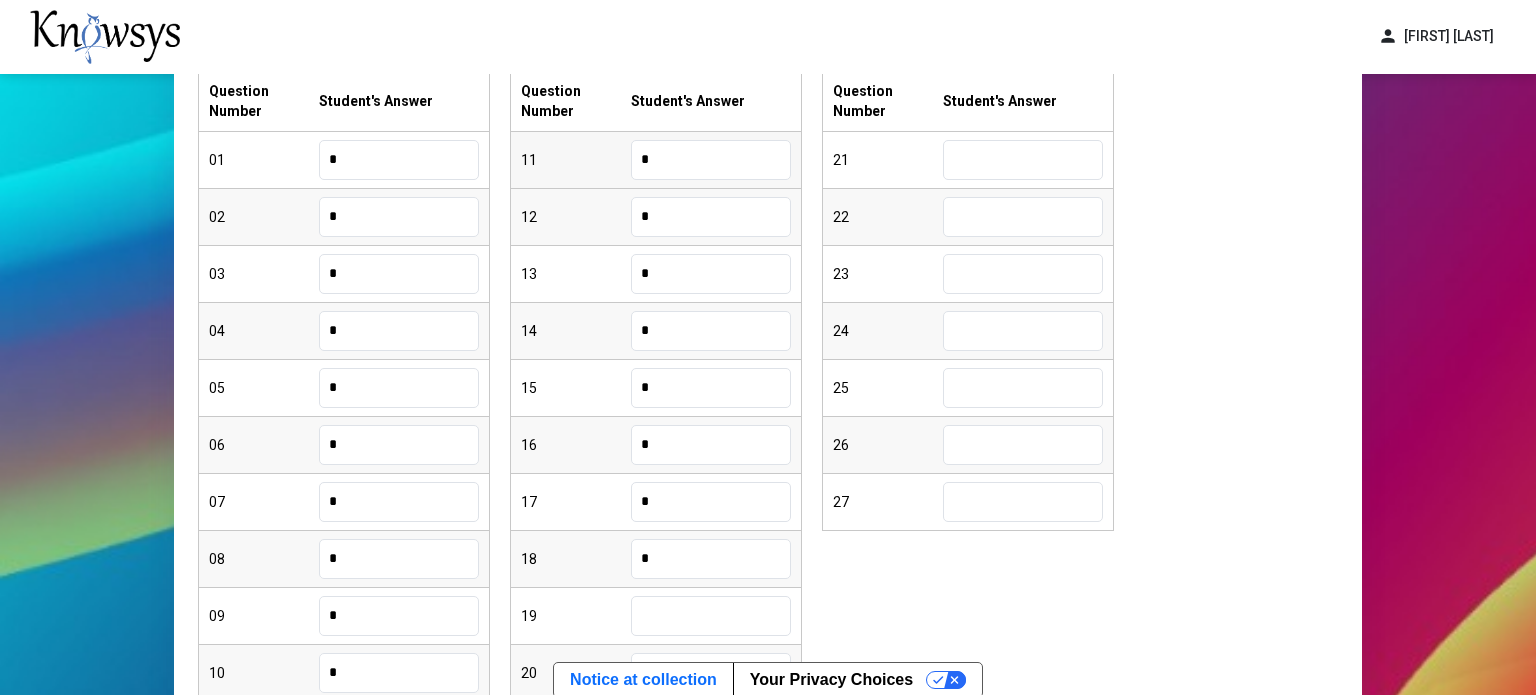 type on "*" 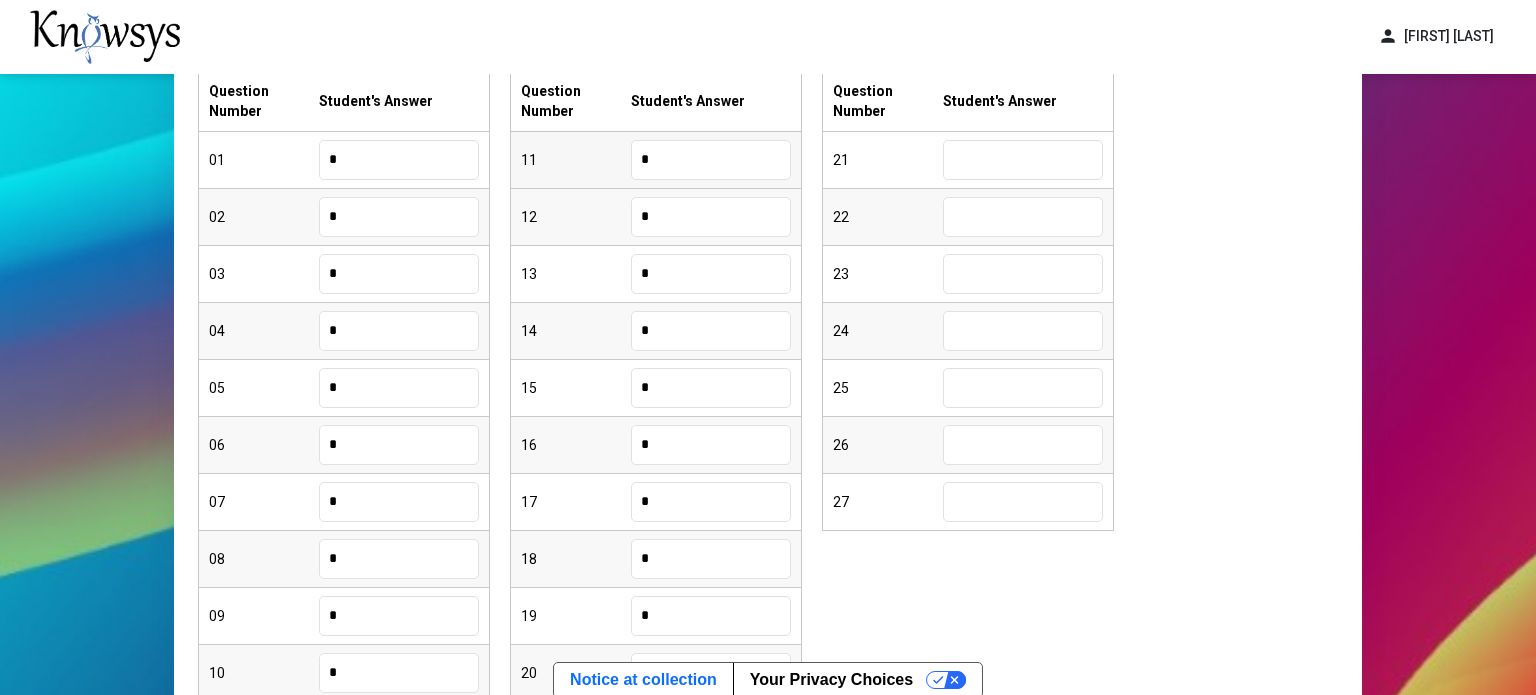 type on "*" 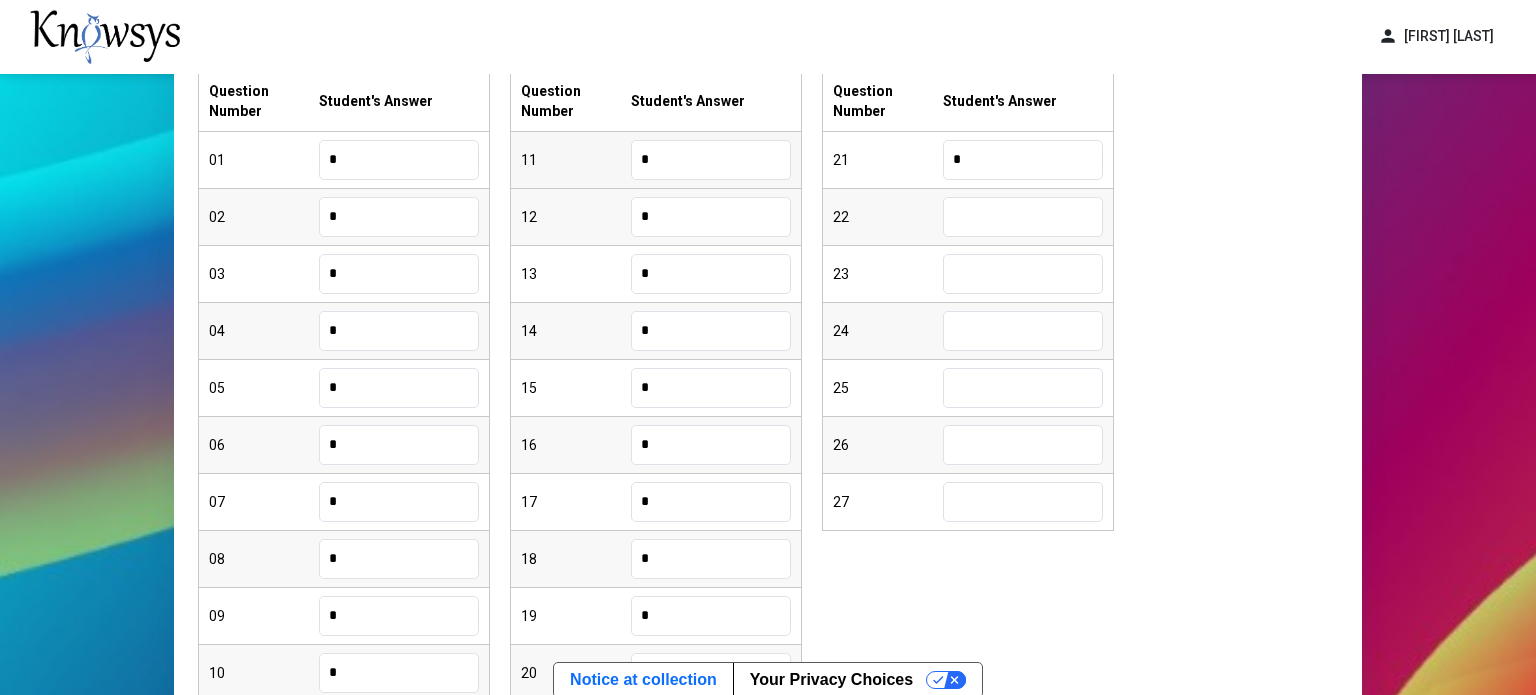 type on "*" 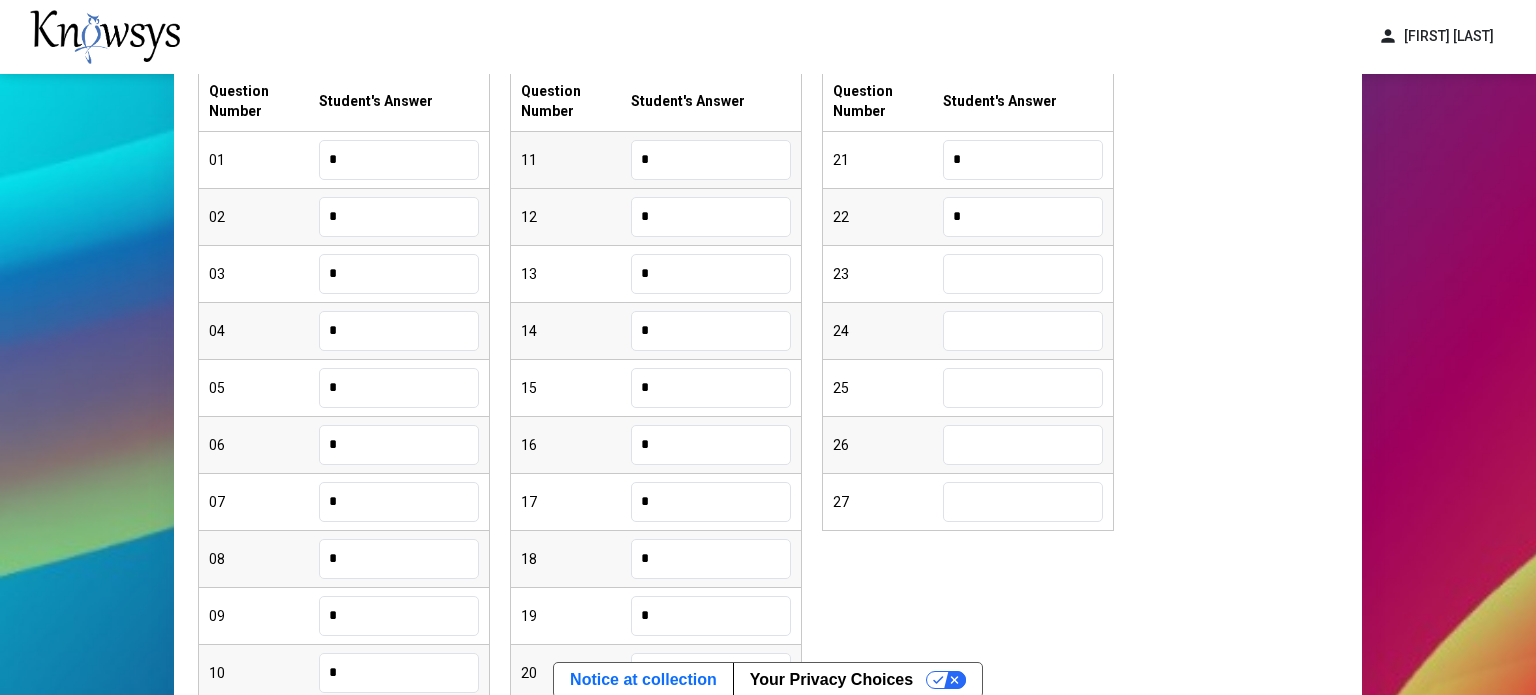type on "*" 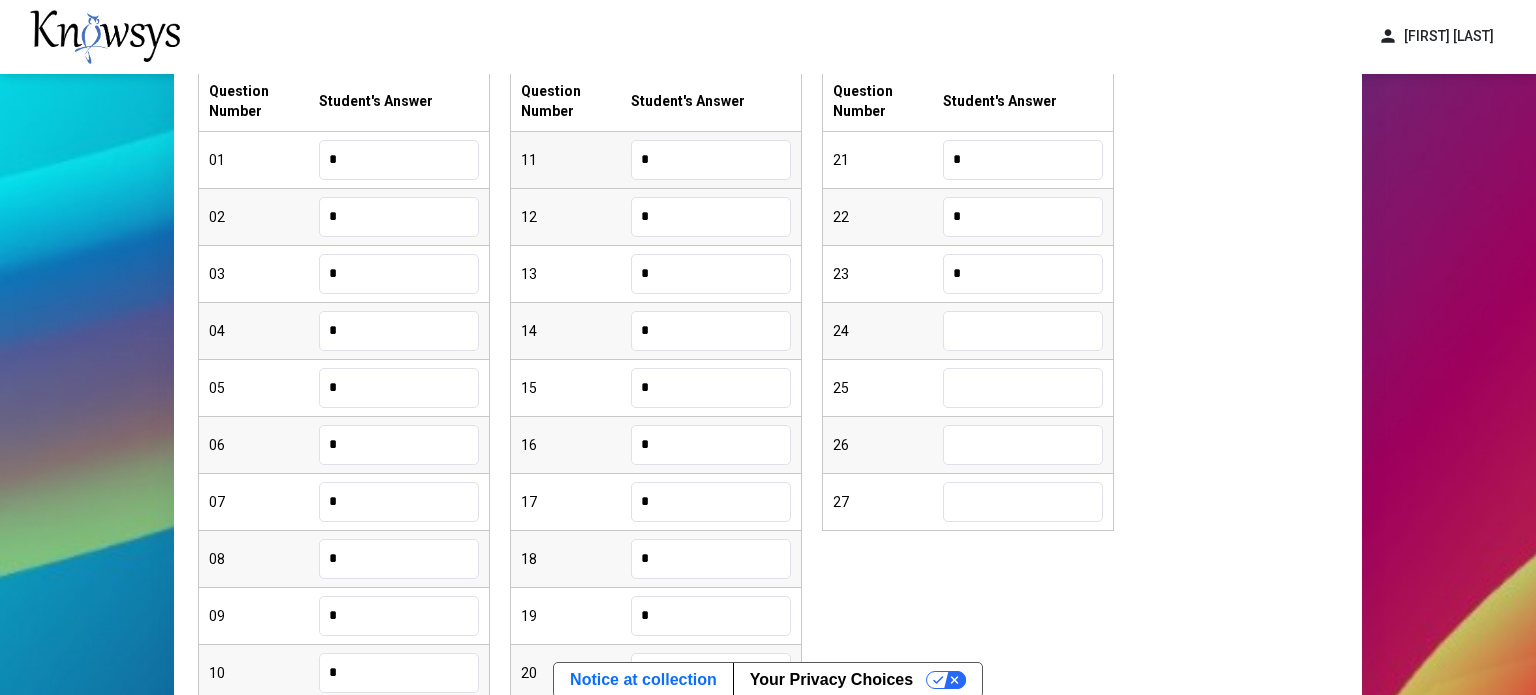 type on "*" 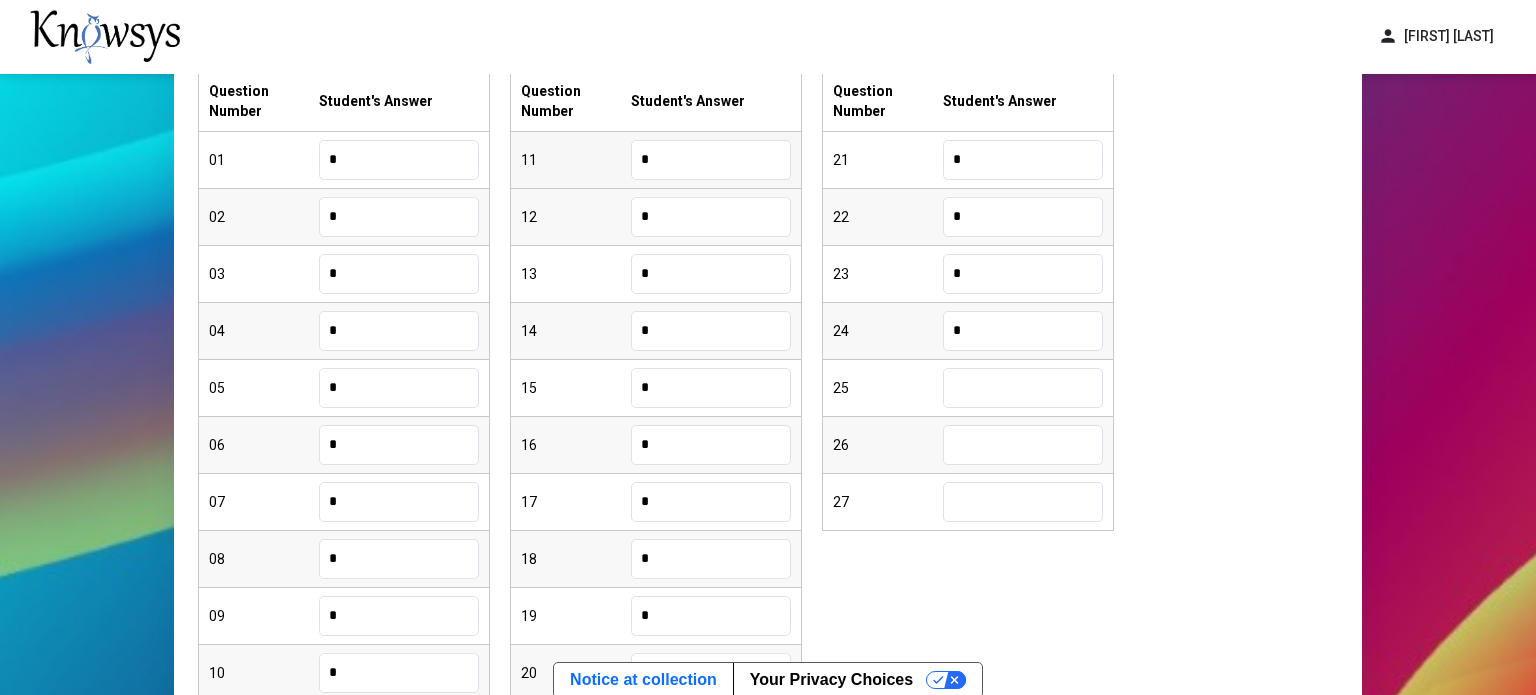 type on "*" 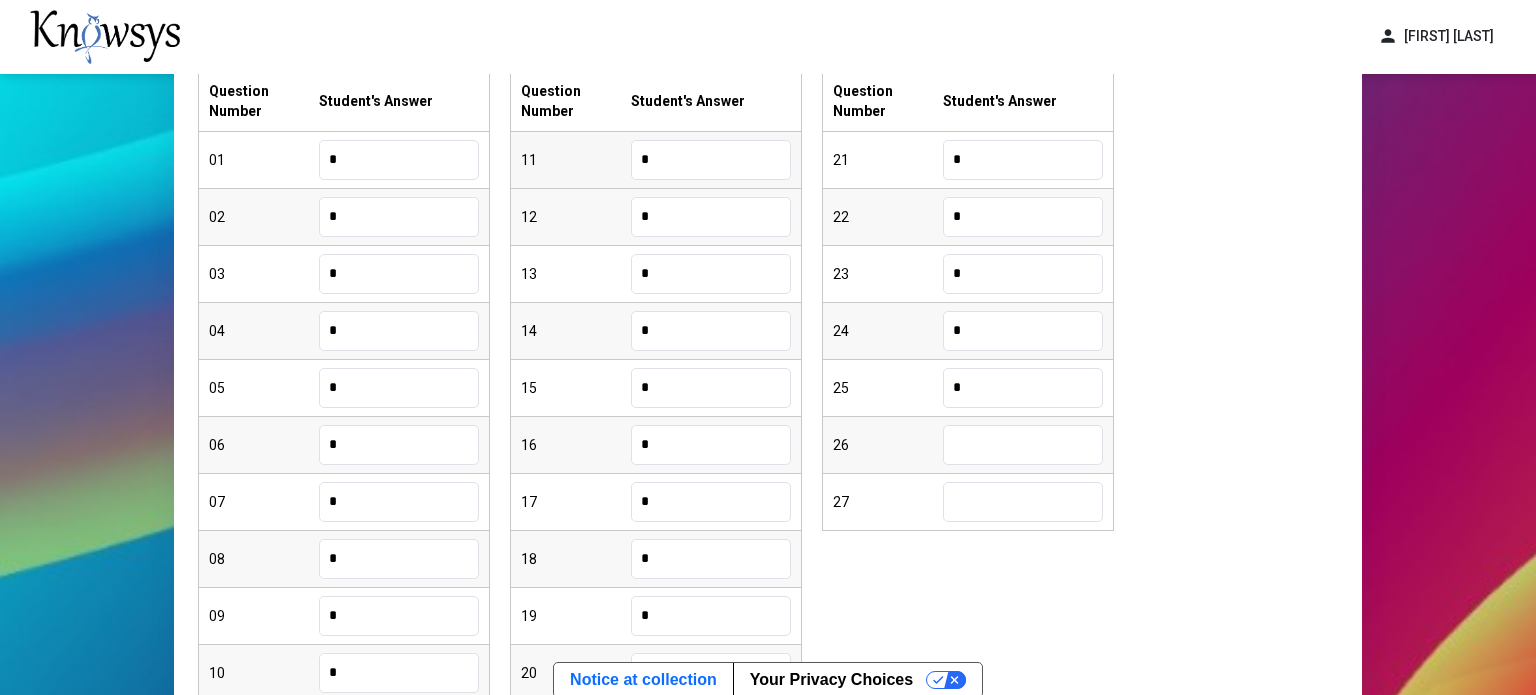 type on "*" 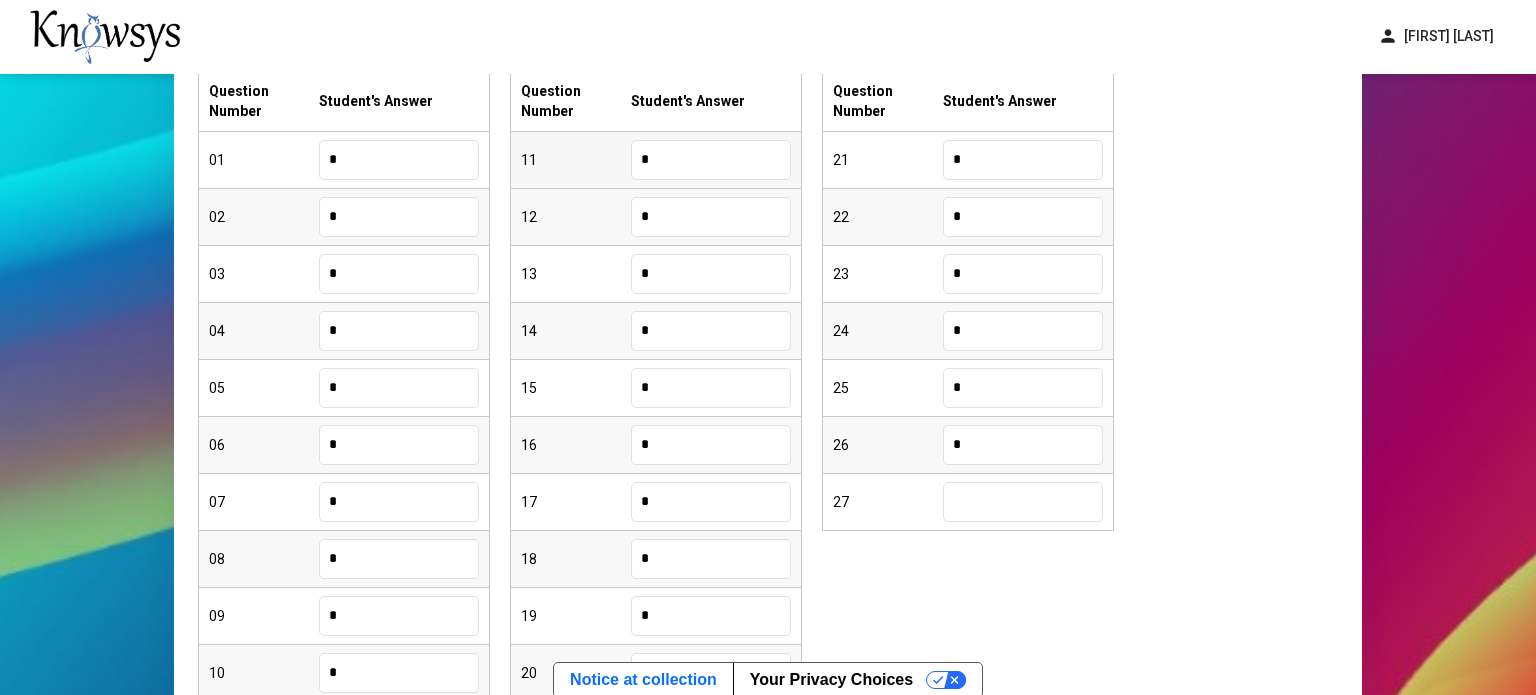 type on "*" 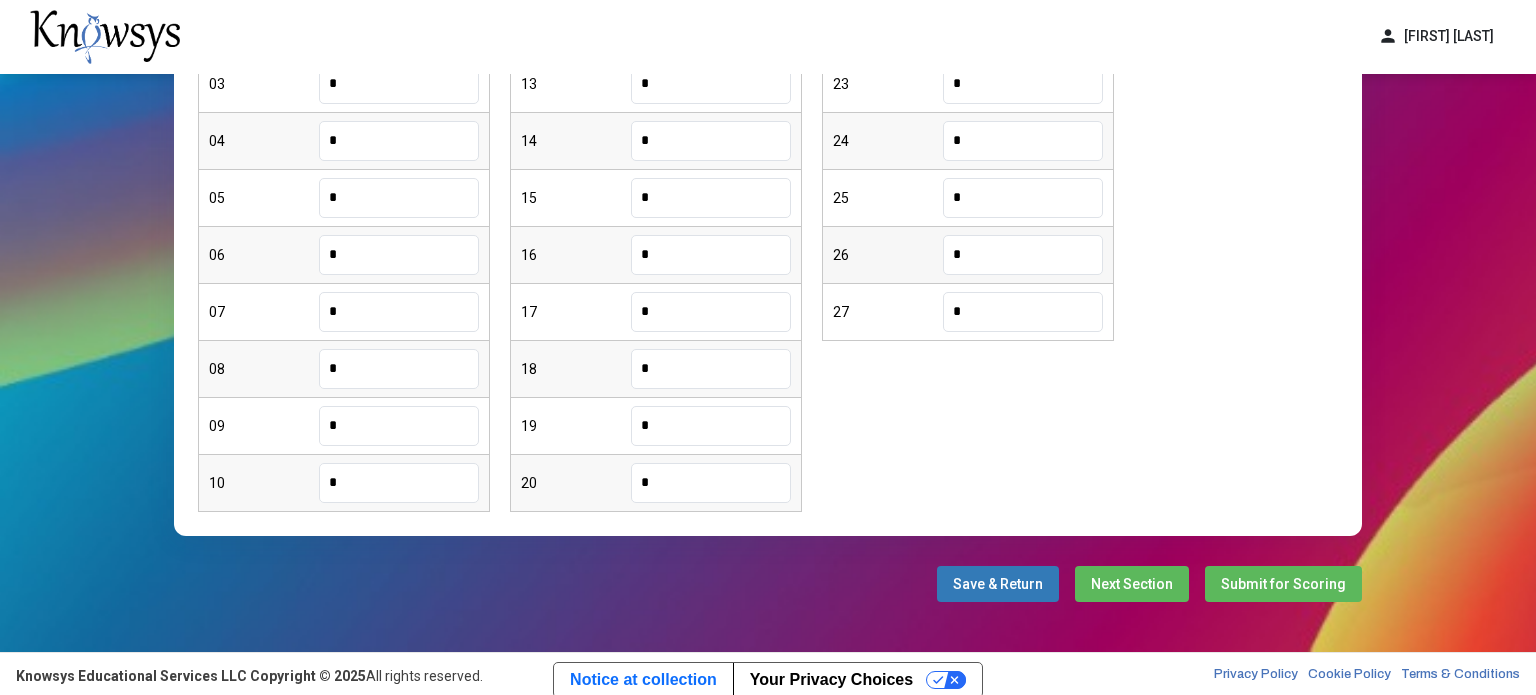 scroll, scrollTop: 0, scrollLeft: 0, axis: both 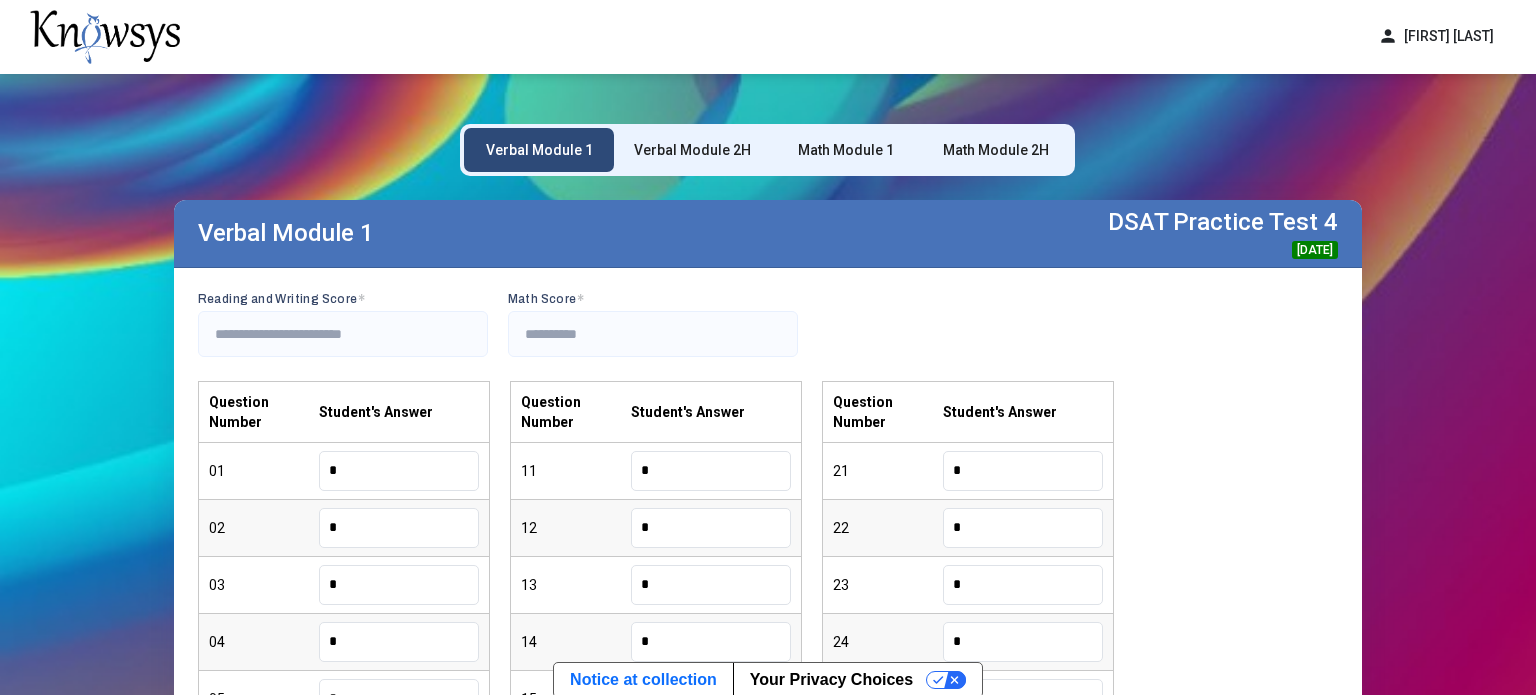 type on "*" 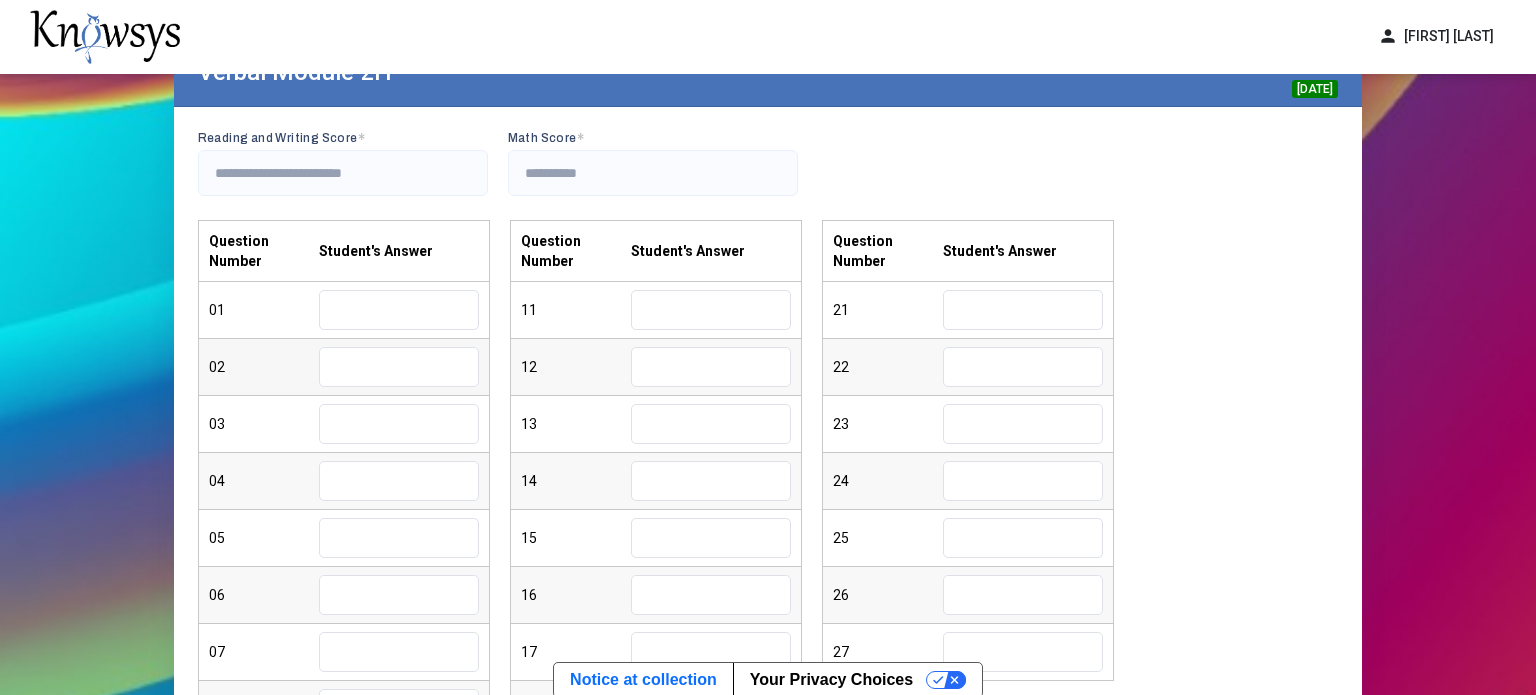 scroll, scrollTop: 164, scrollLeft: 0, axis: vertical 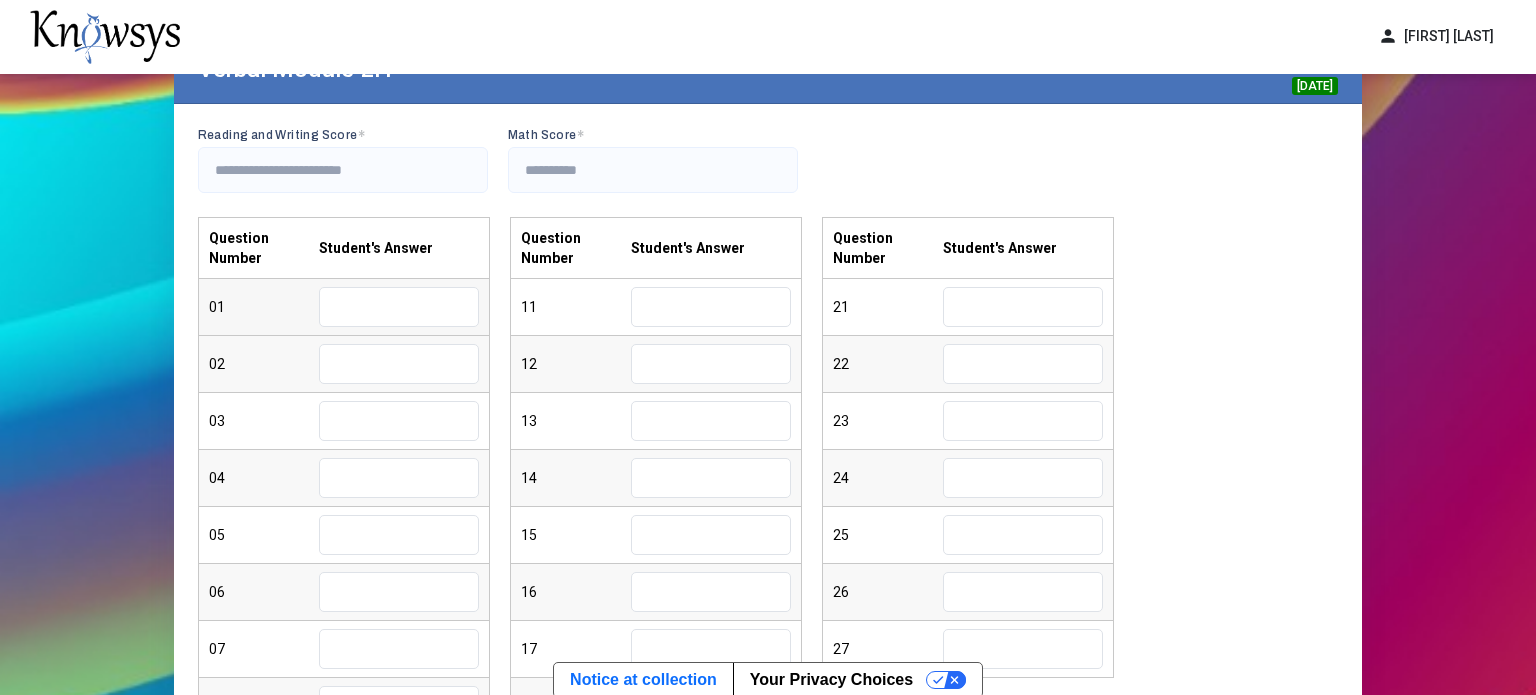 click at bounding box center (399, 307) 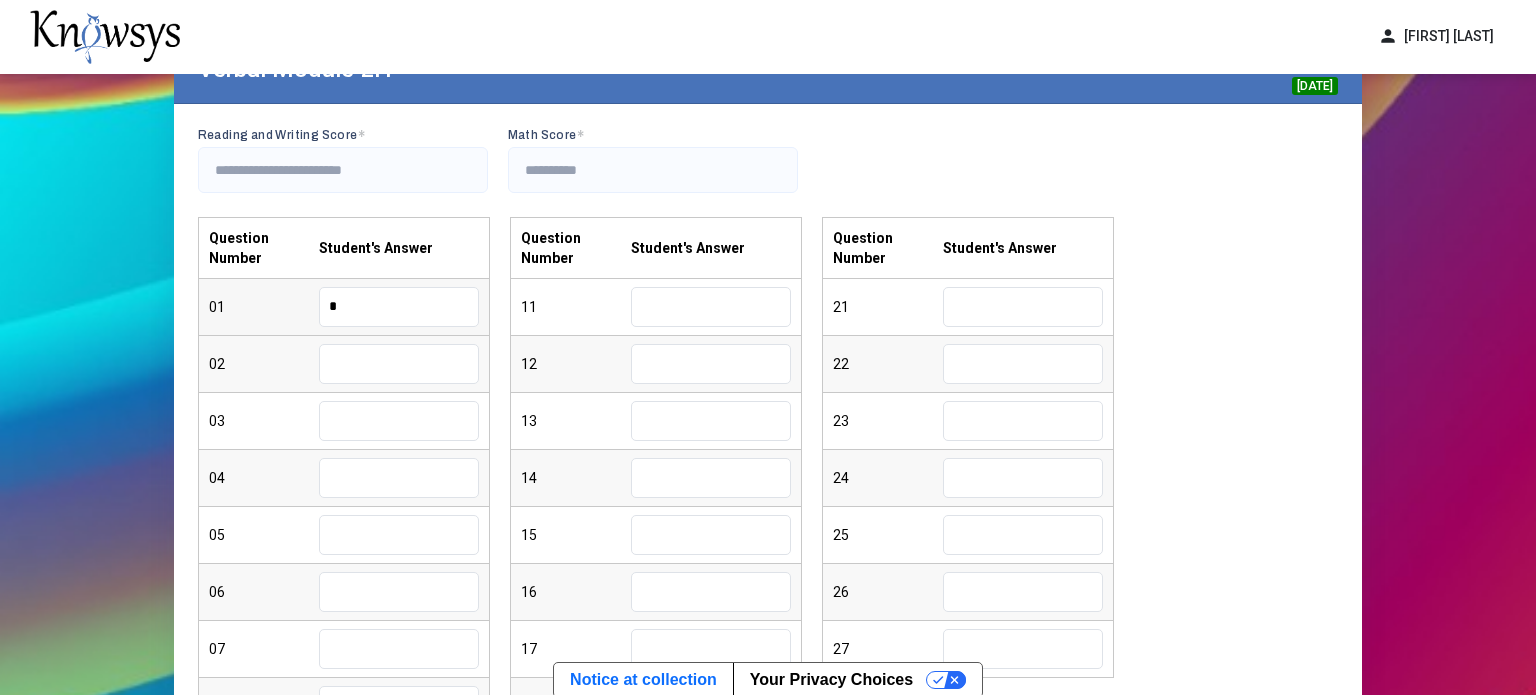 type on "*" 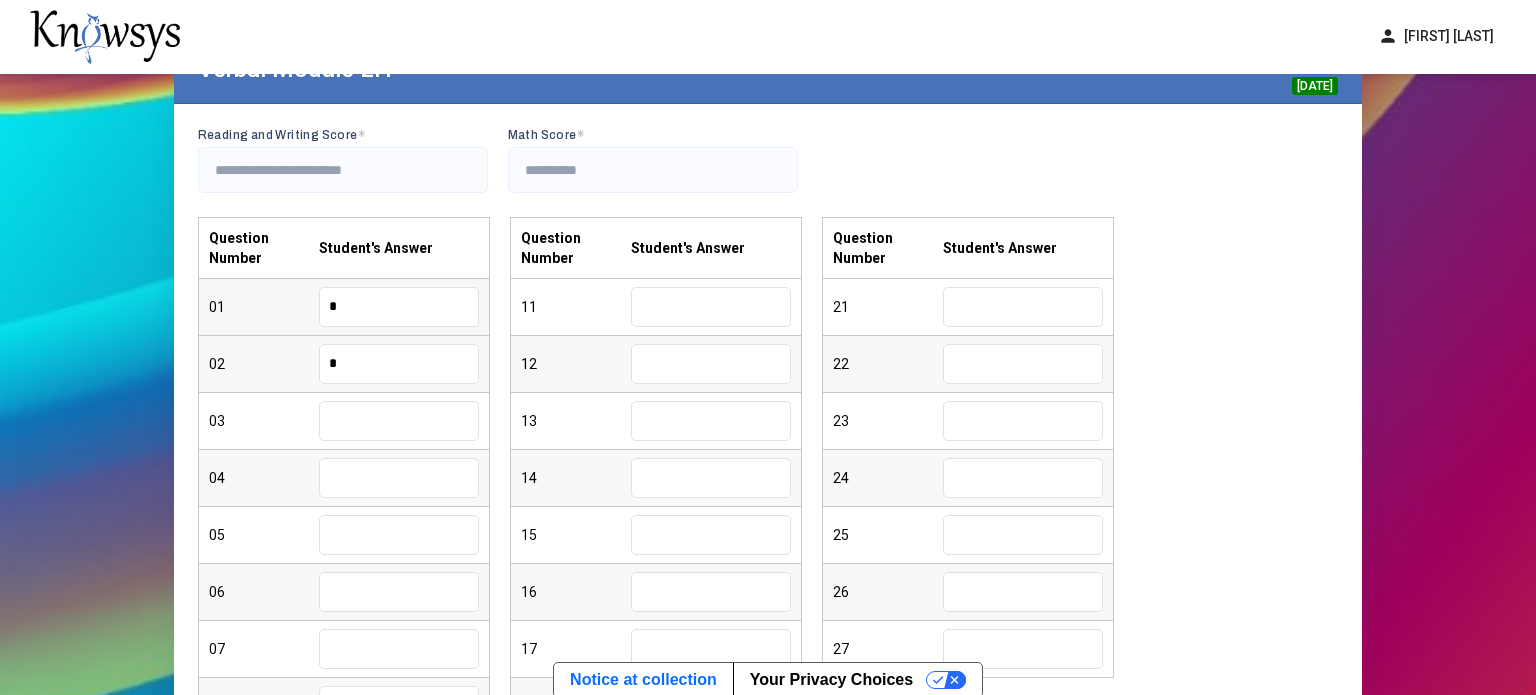 type on "*" 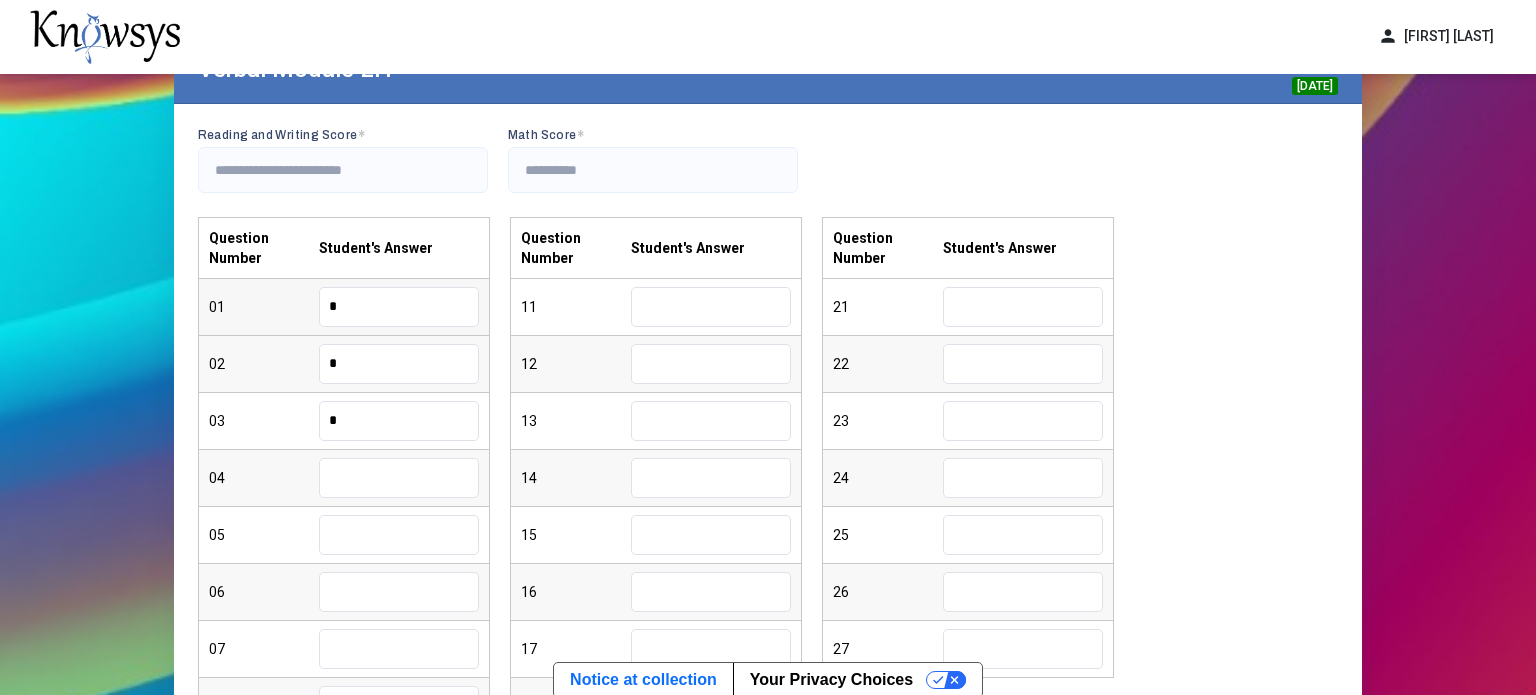 type on "*" 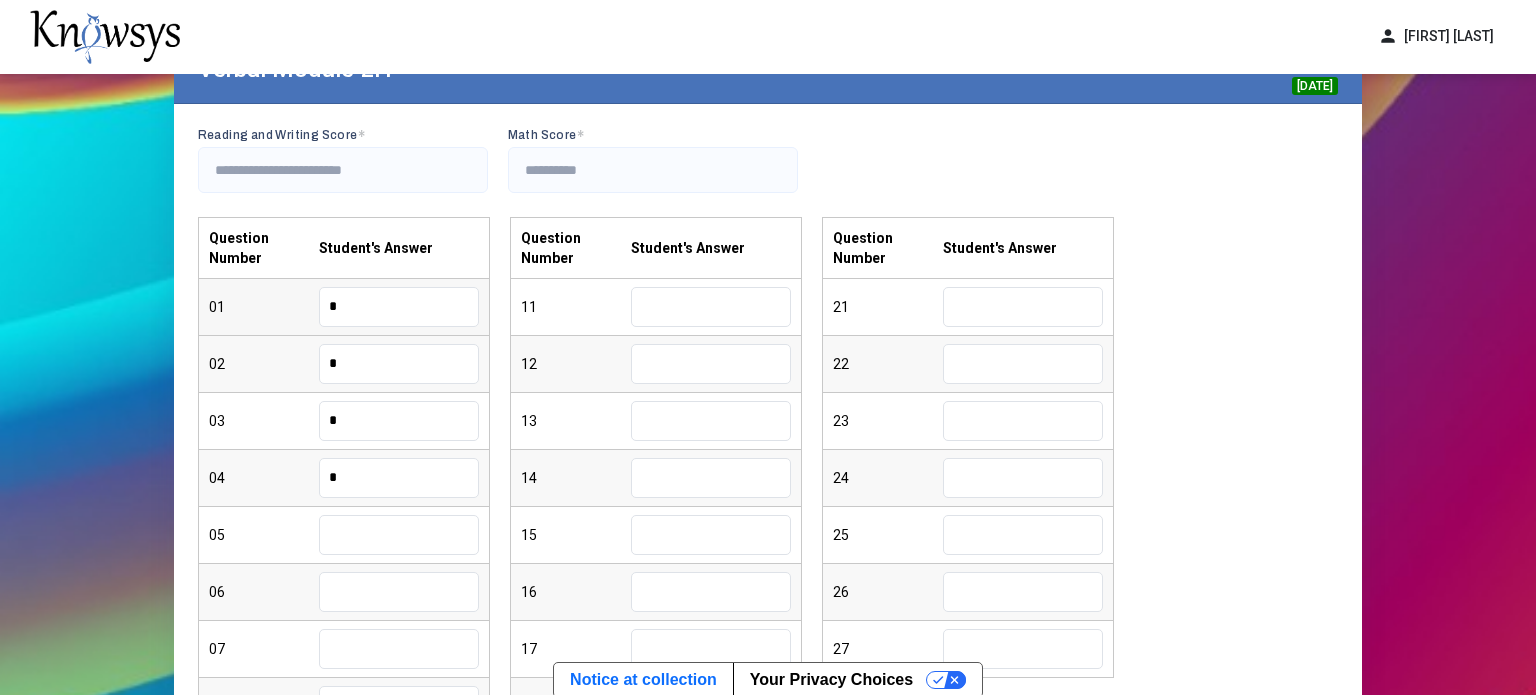 type on "*" 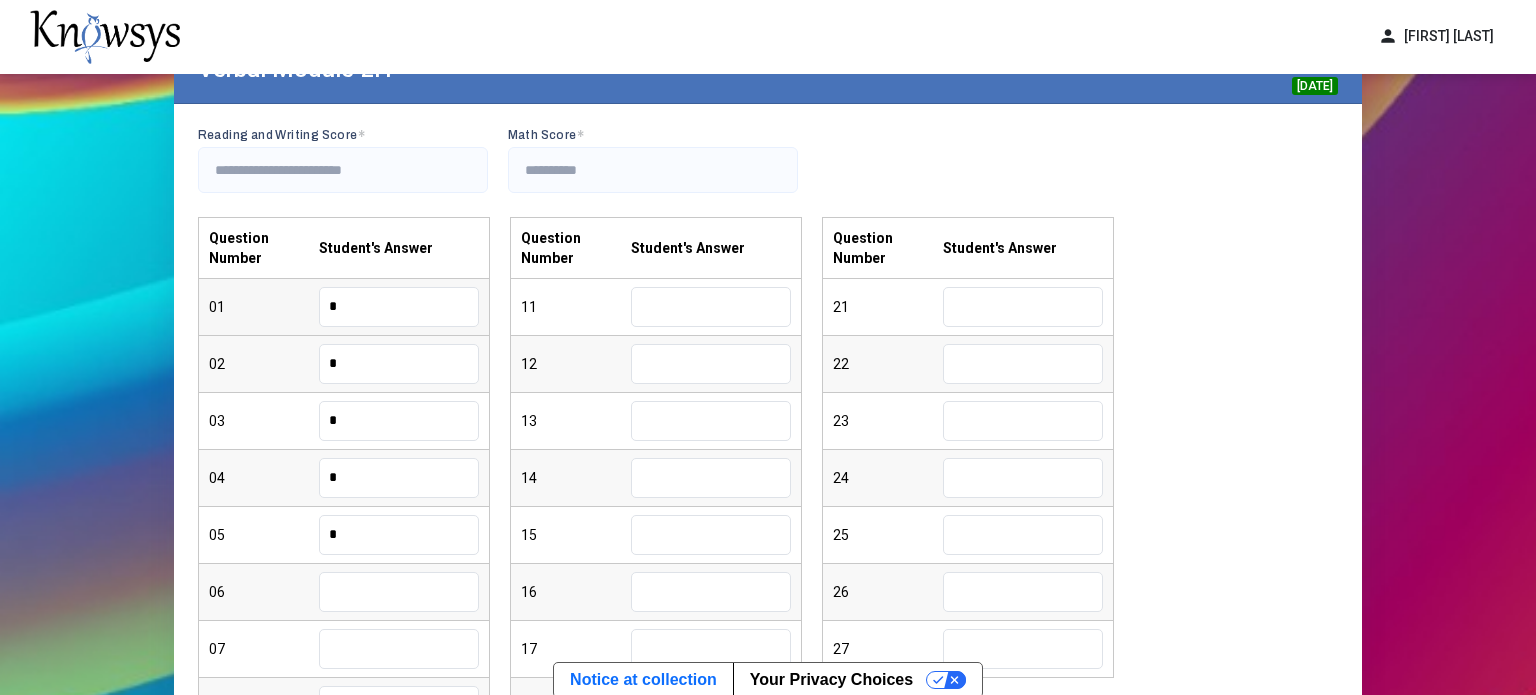 type on "*" 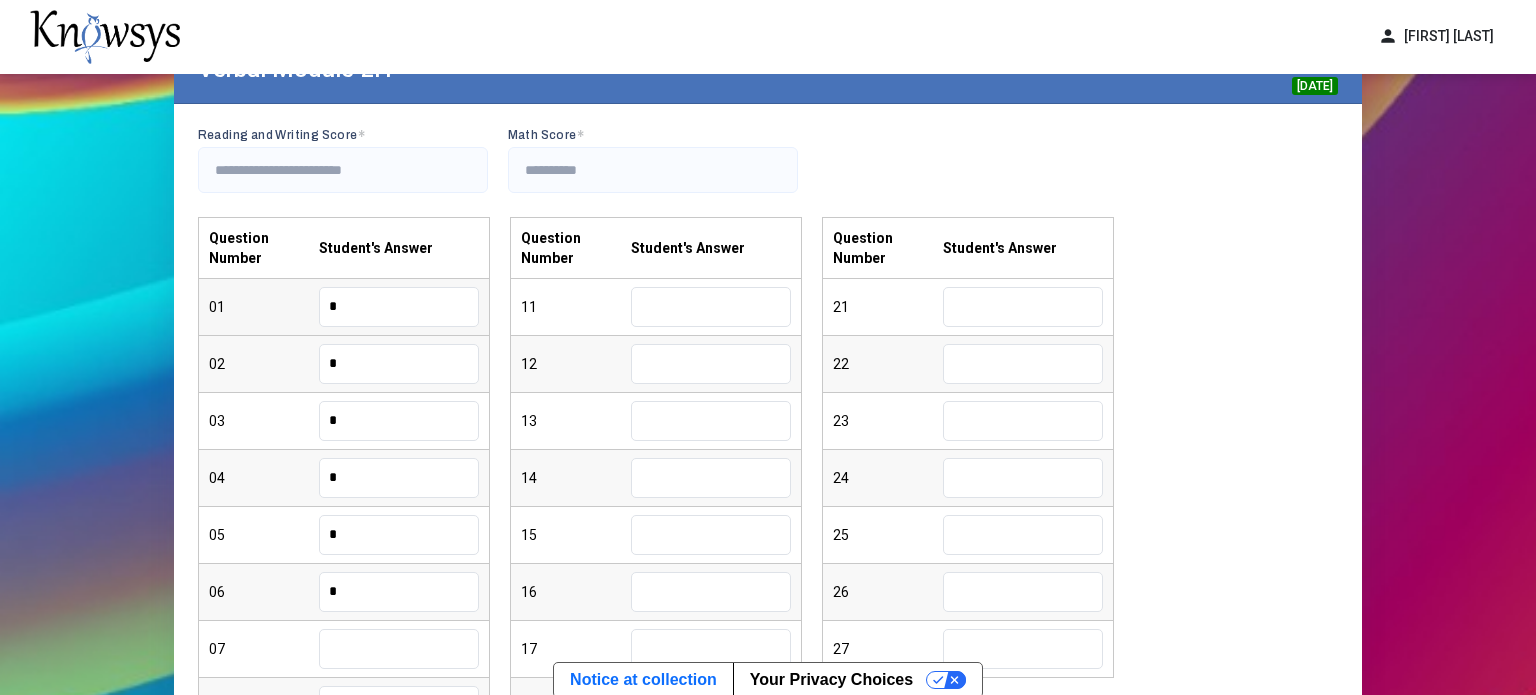 type on "*" 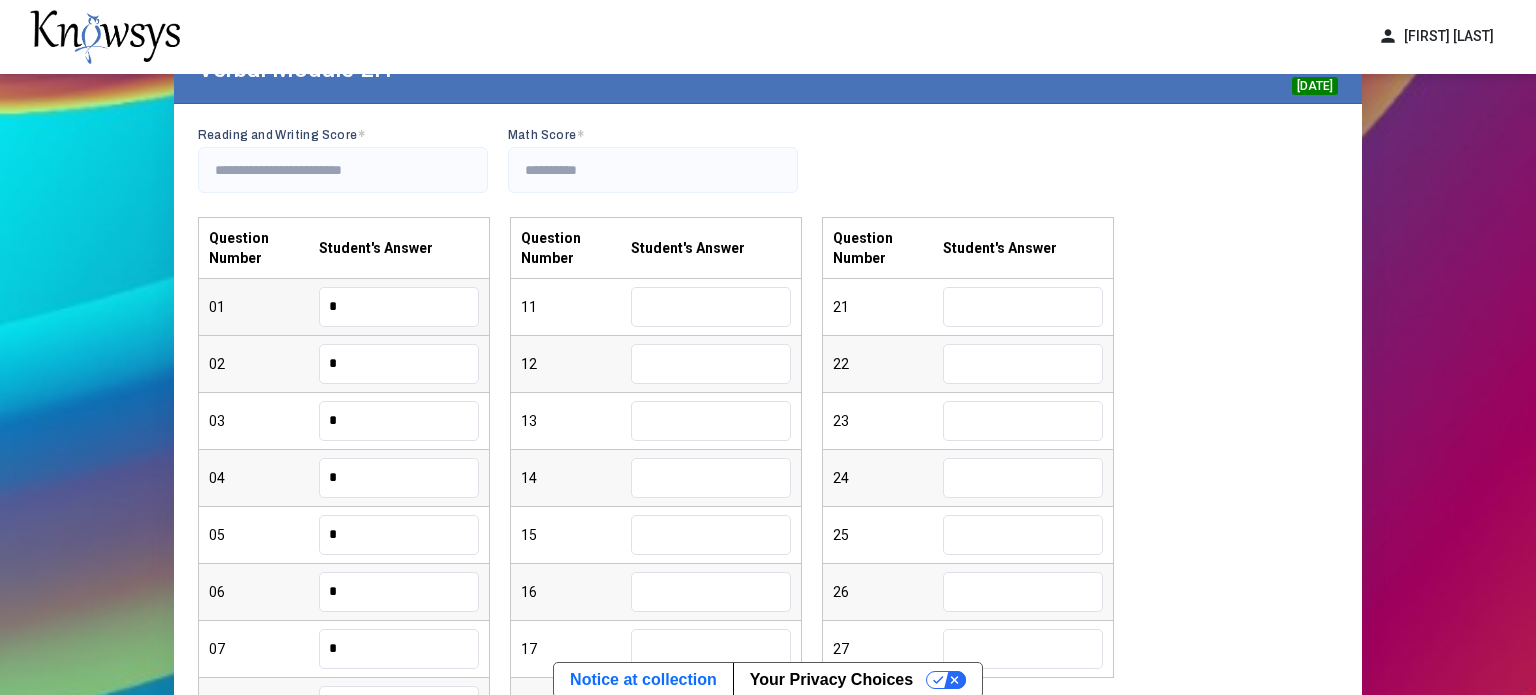 type on "*" 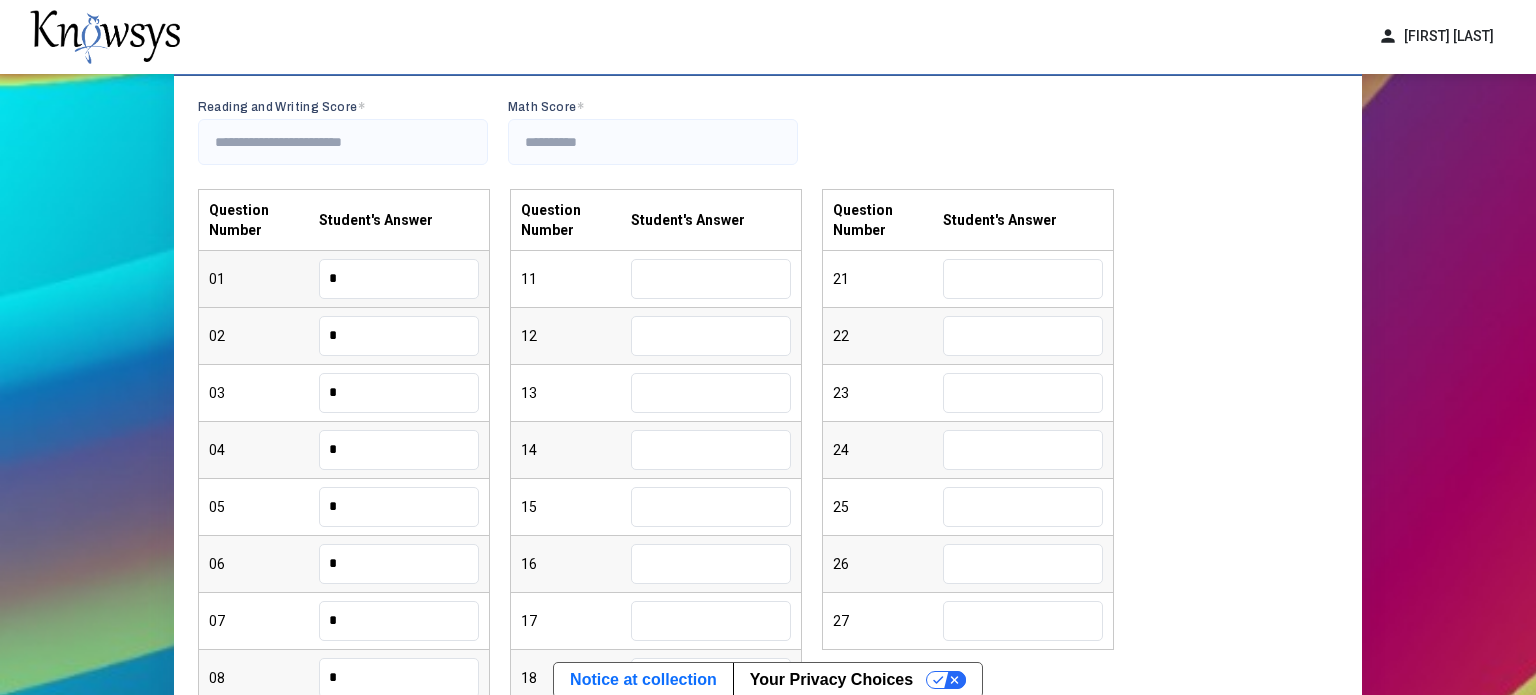 type on "*" 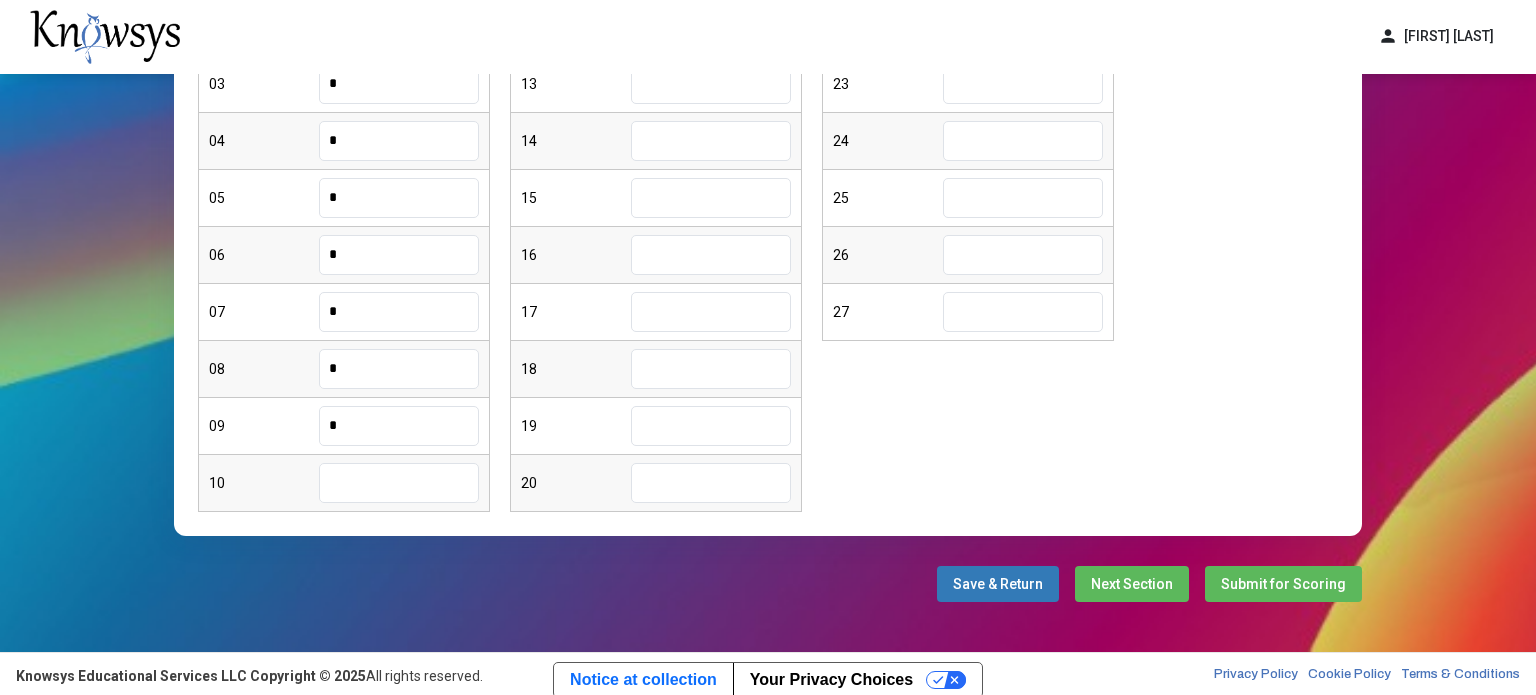 type on "*" 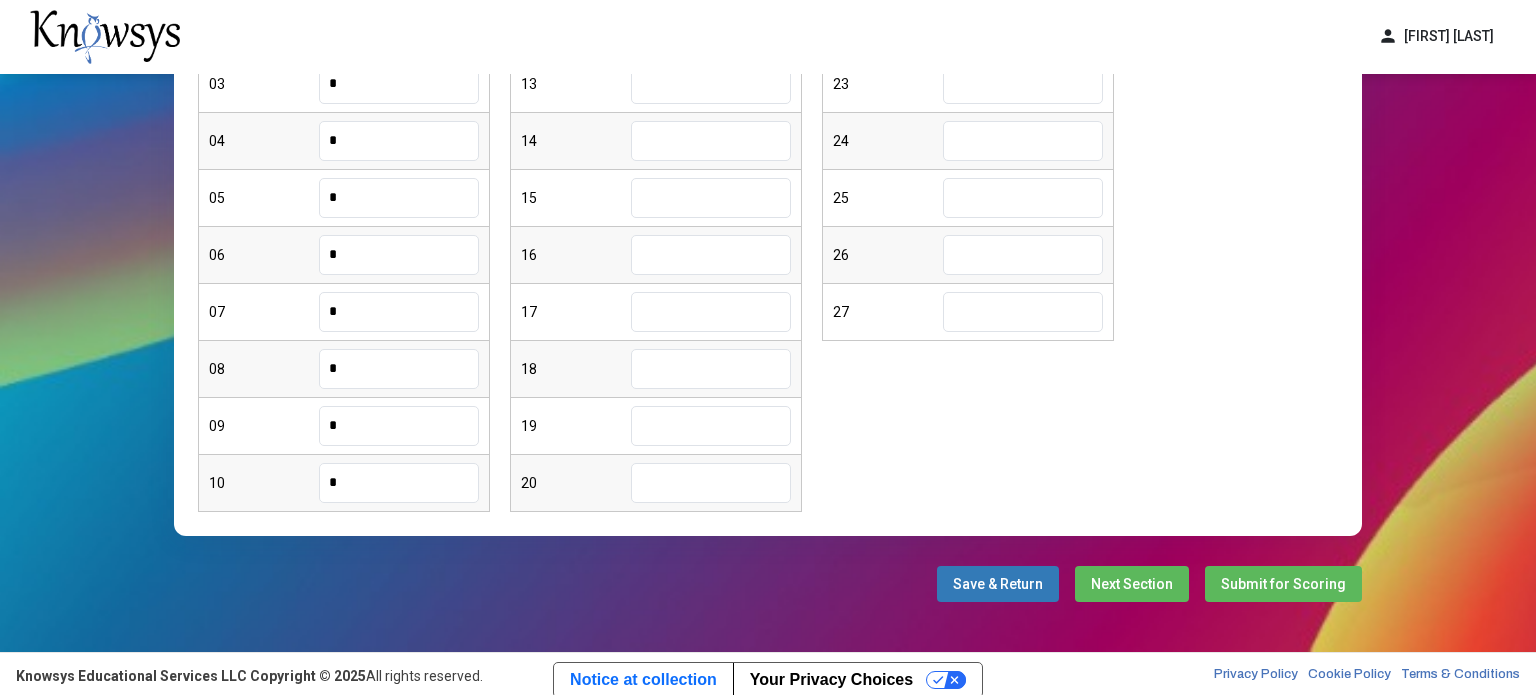 type on "*" 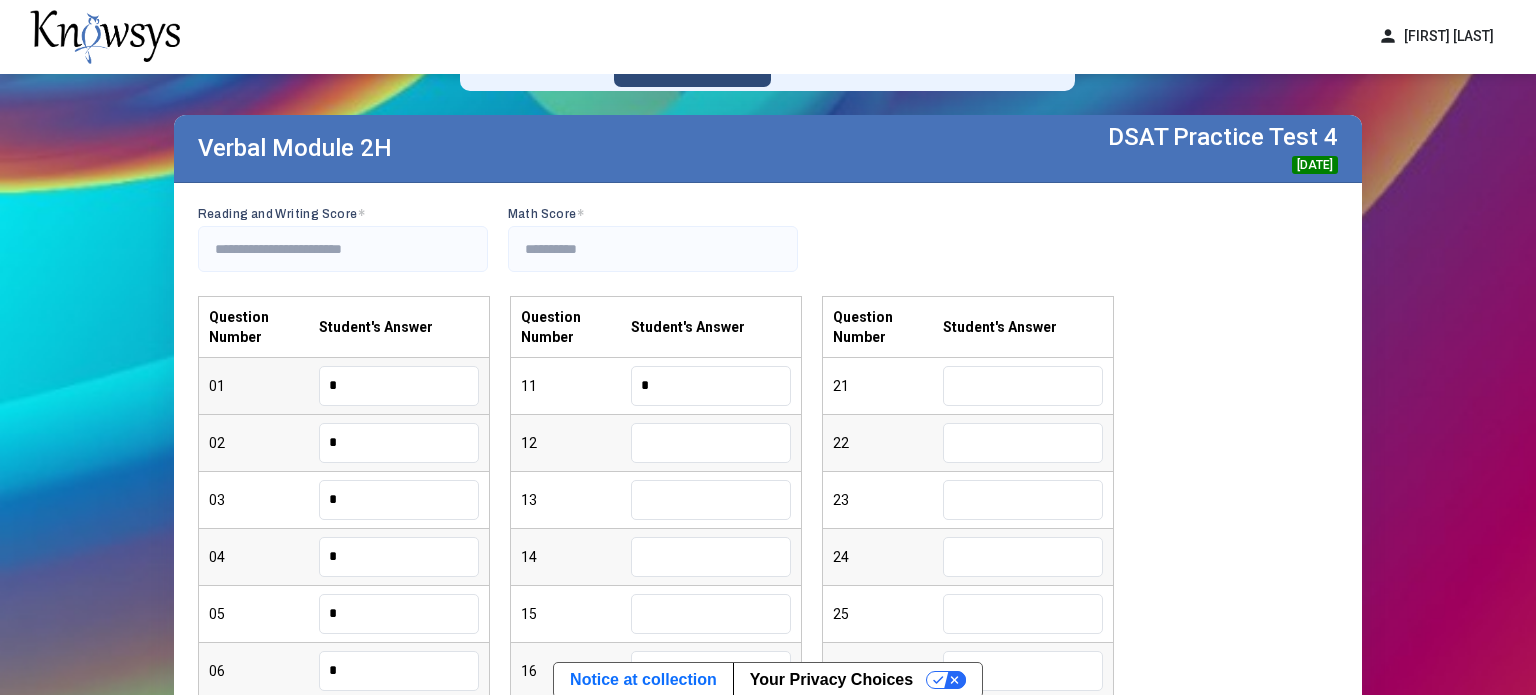 type on "*" 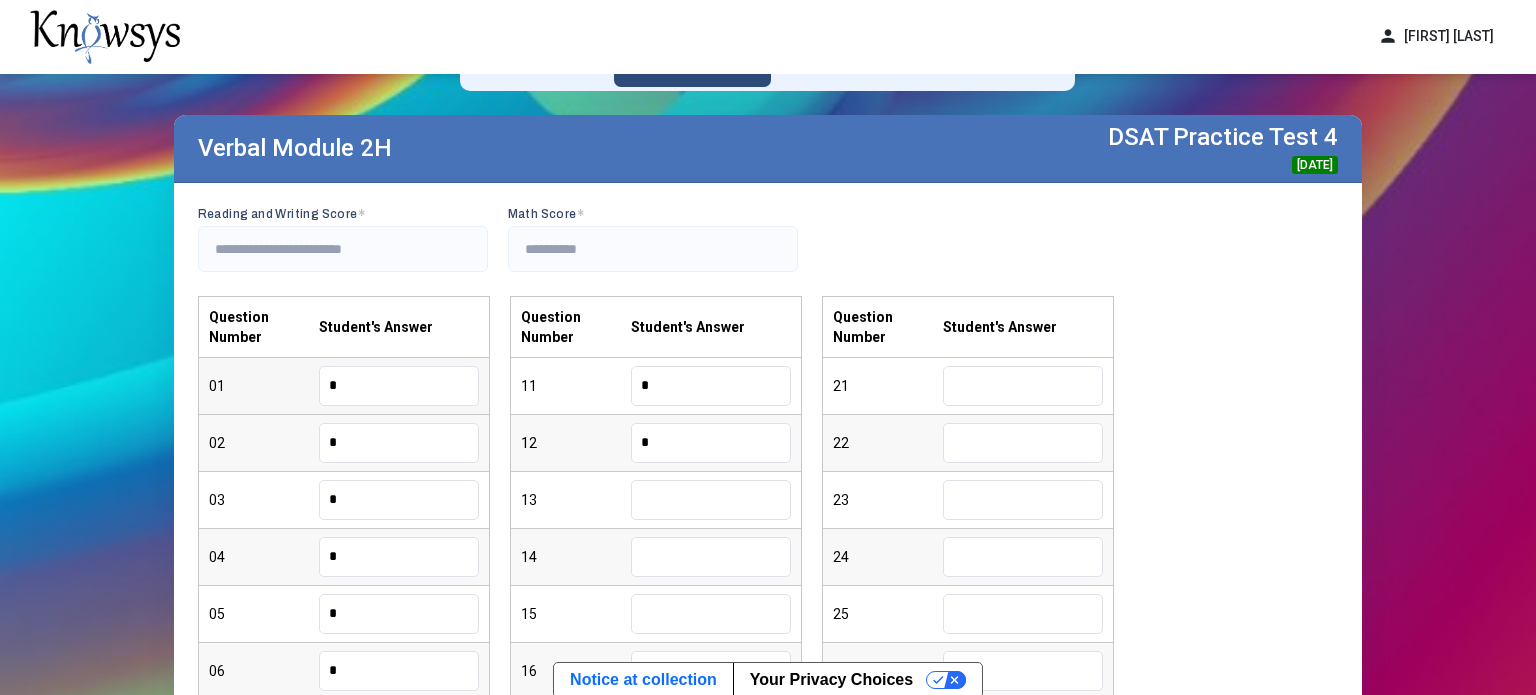 type on "*" 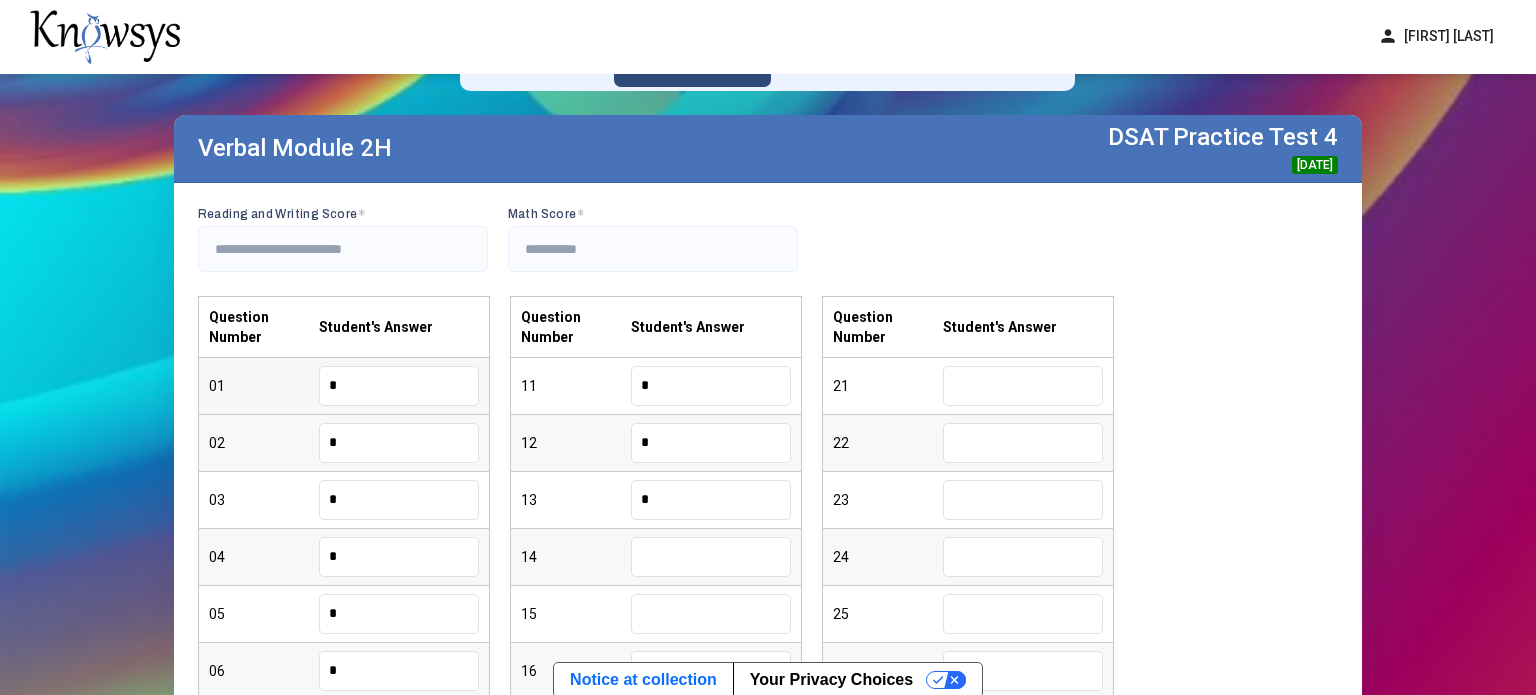 type on "*" 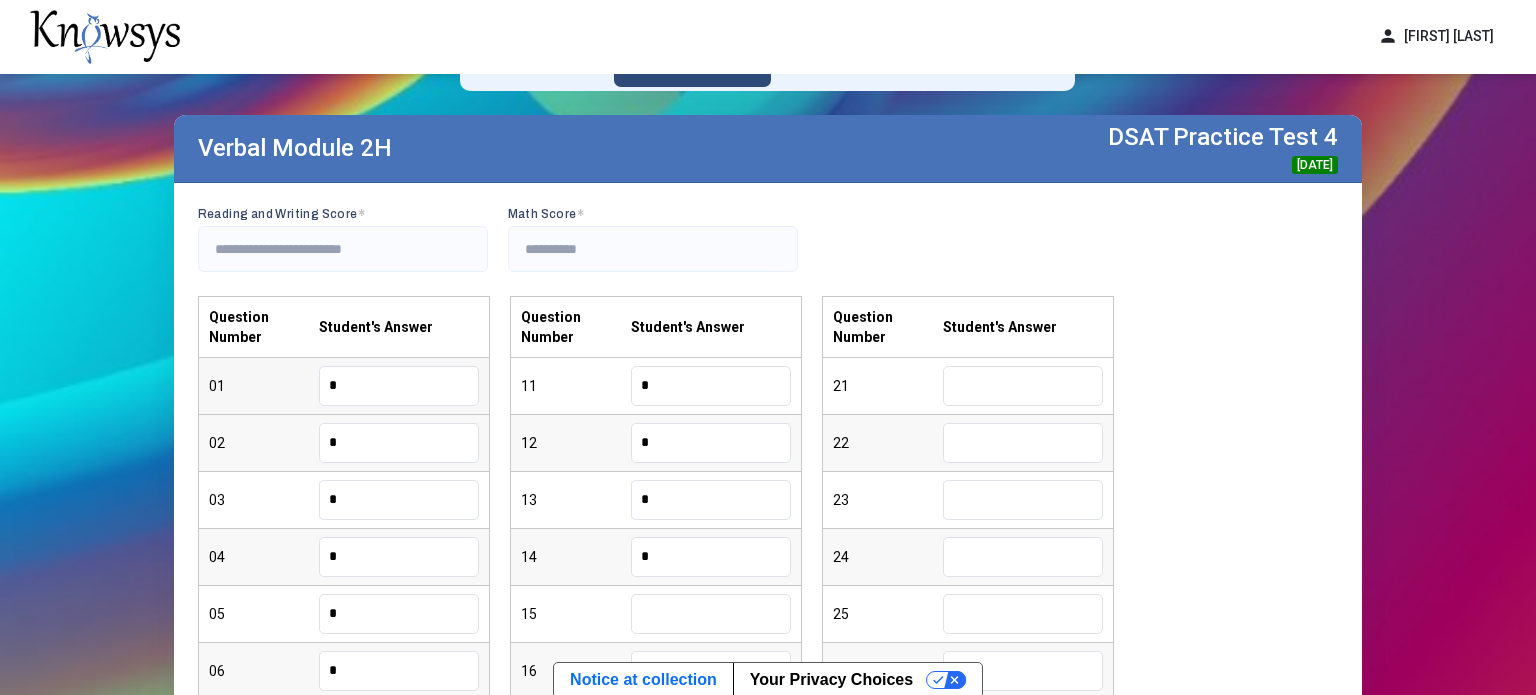 type on "*" 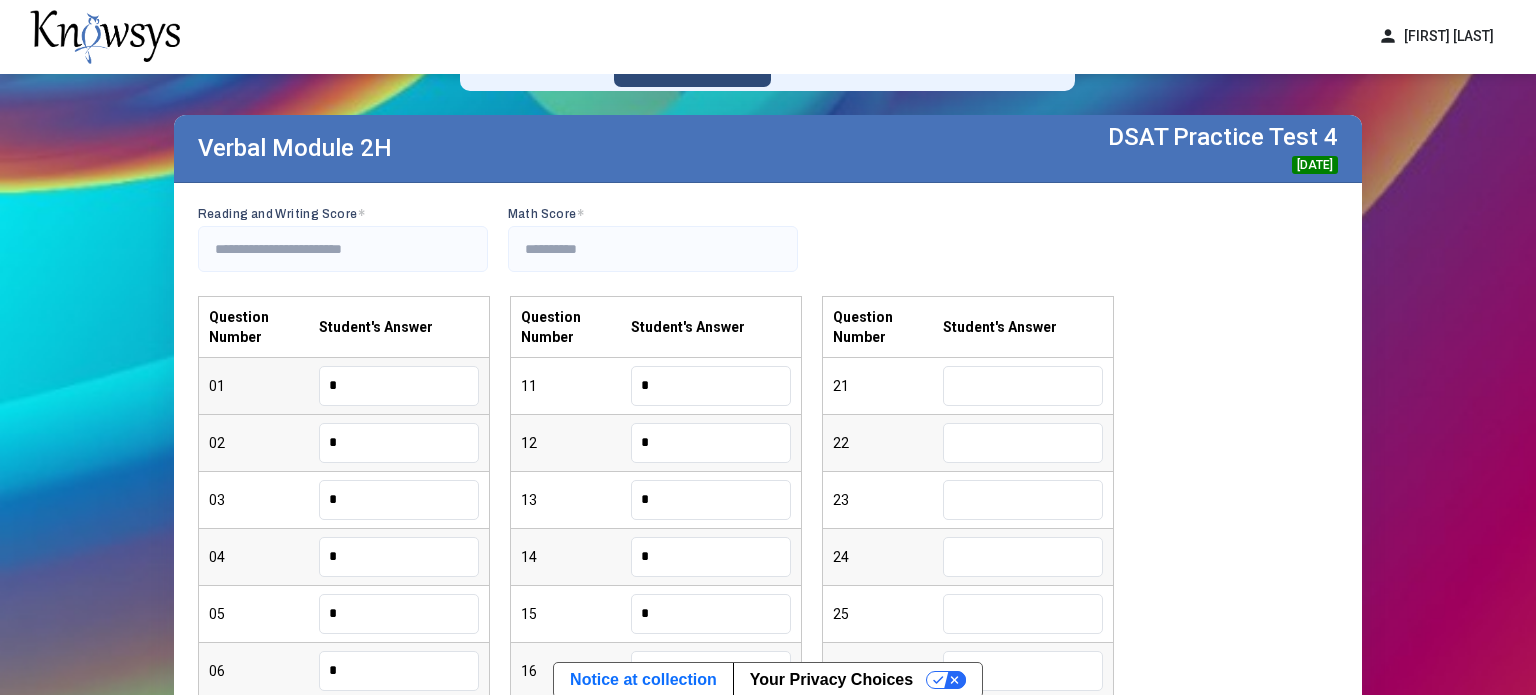 type on "*" 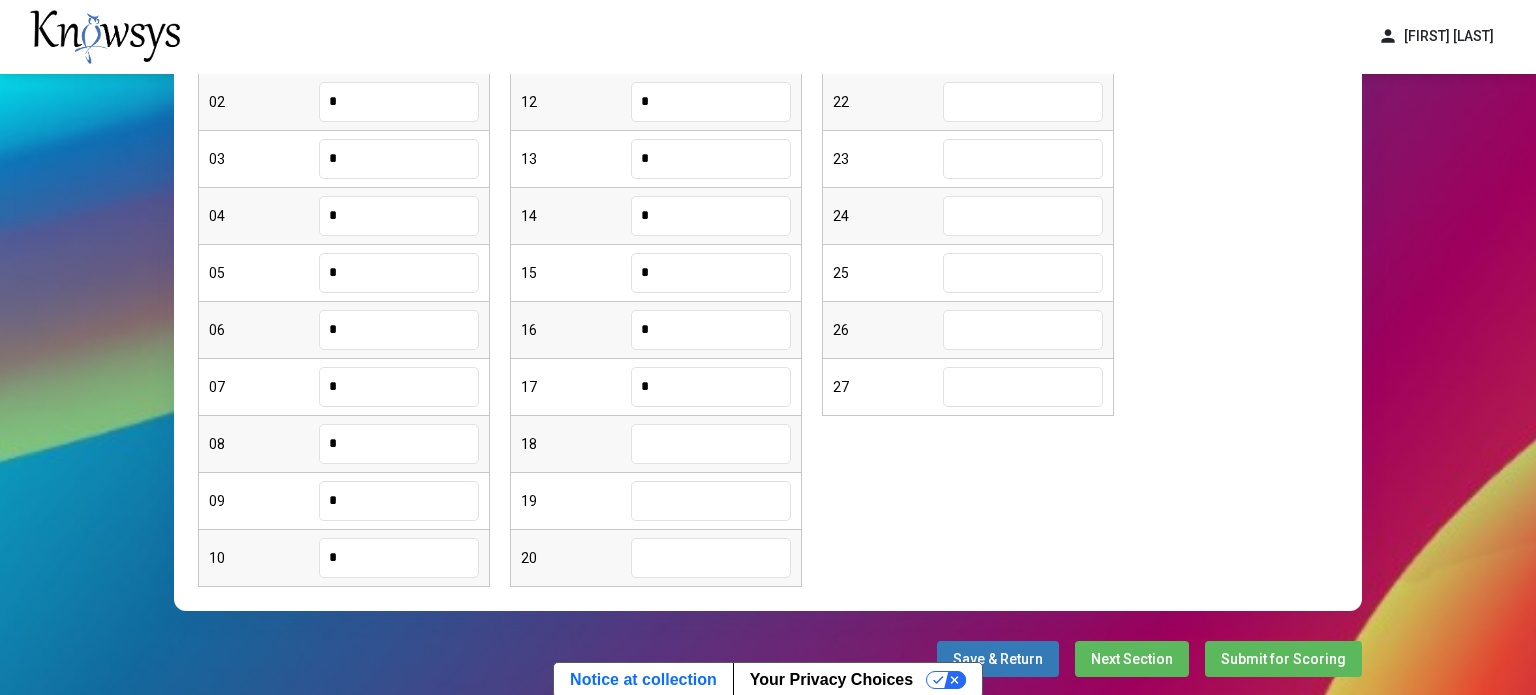 type on "*" 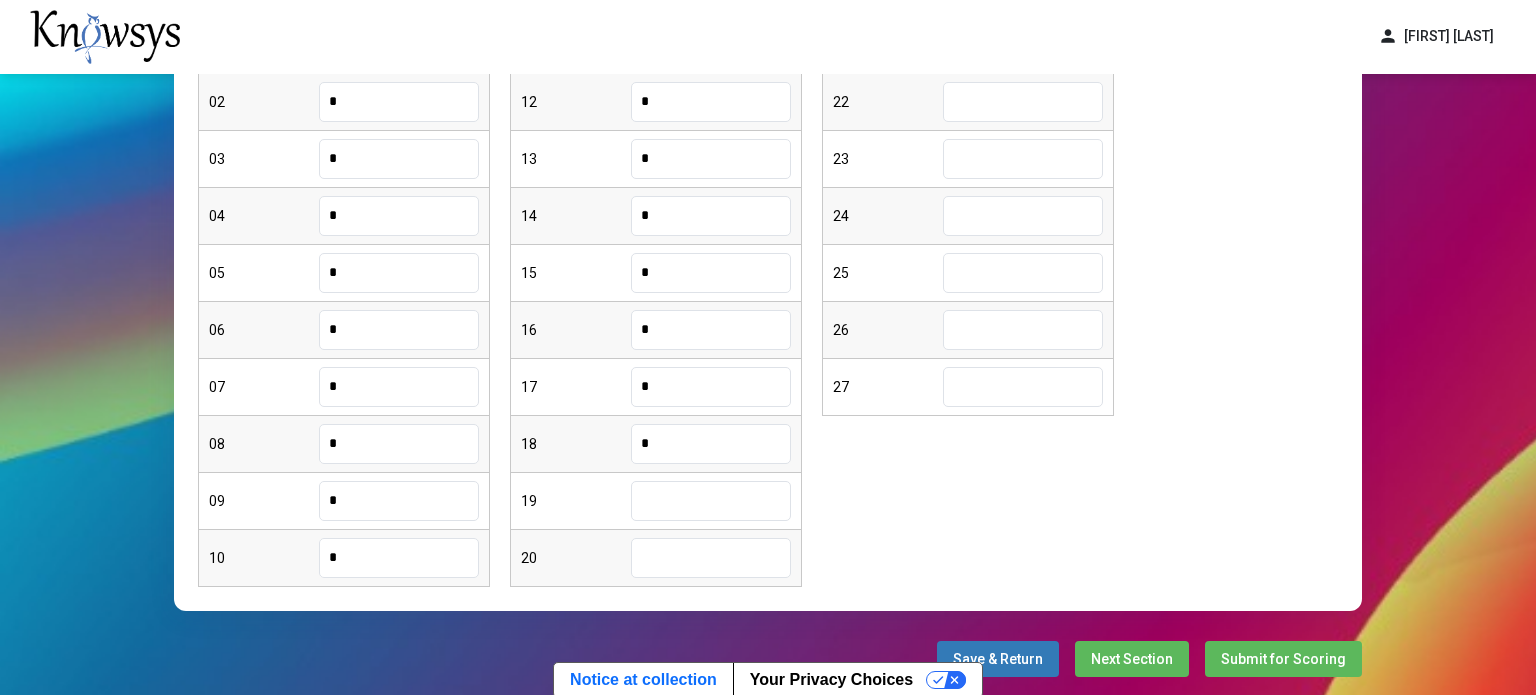 type on "*" 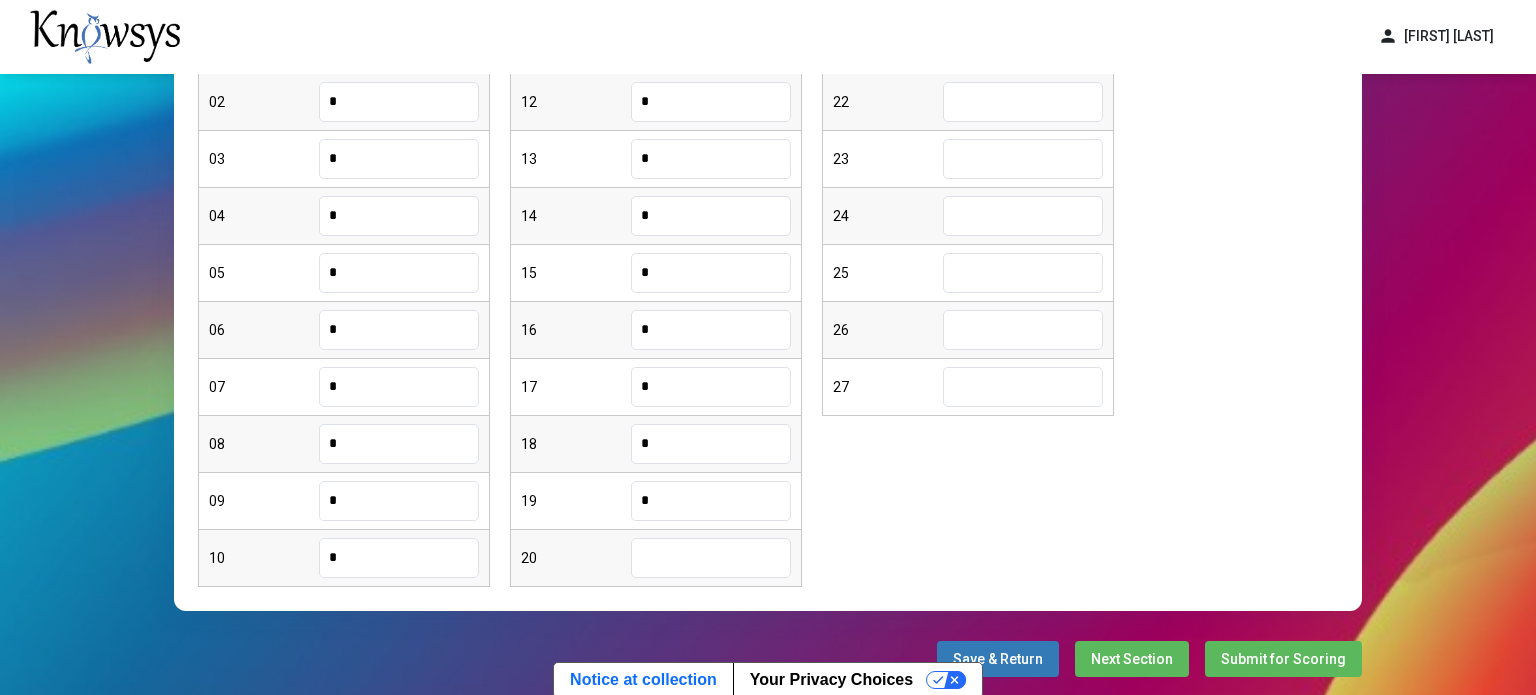 type on "*" 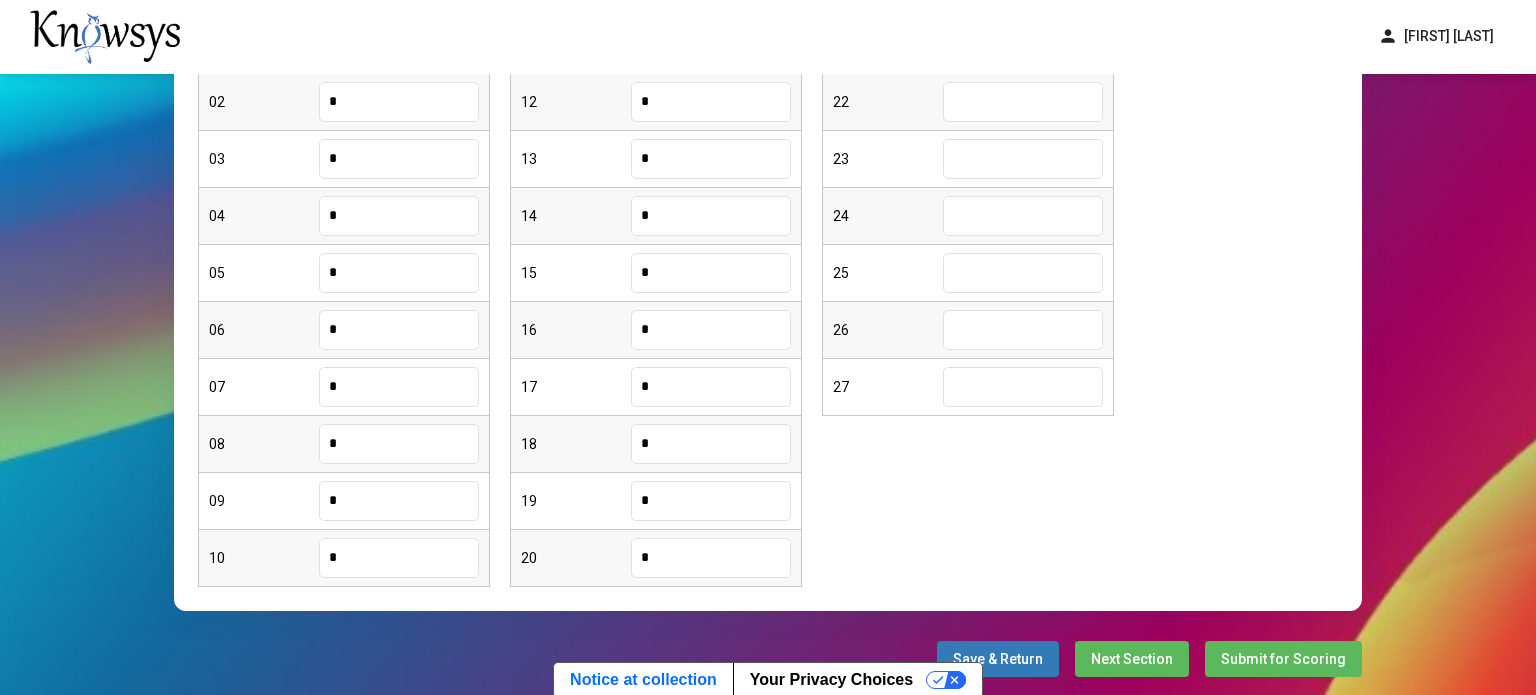 type on "*" 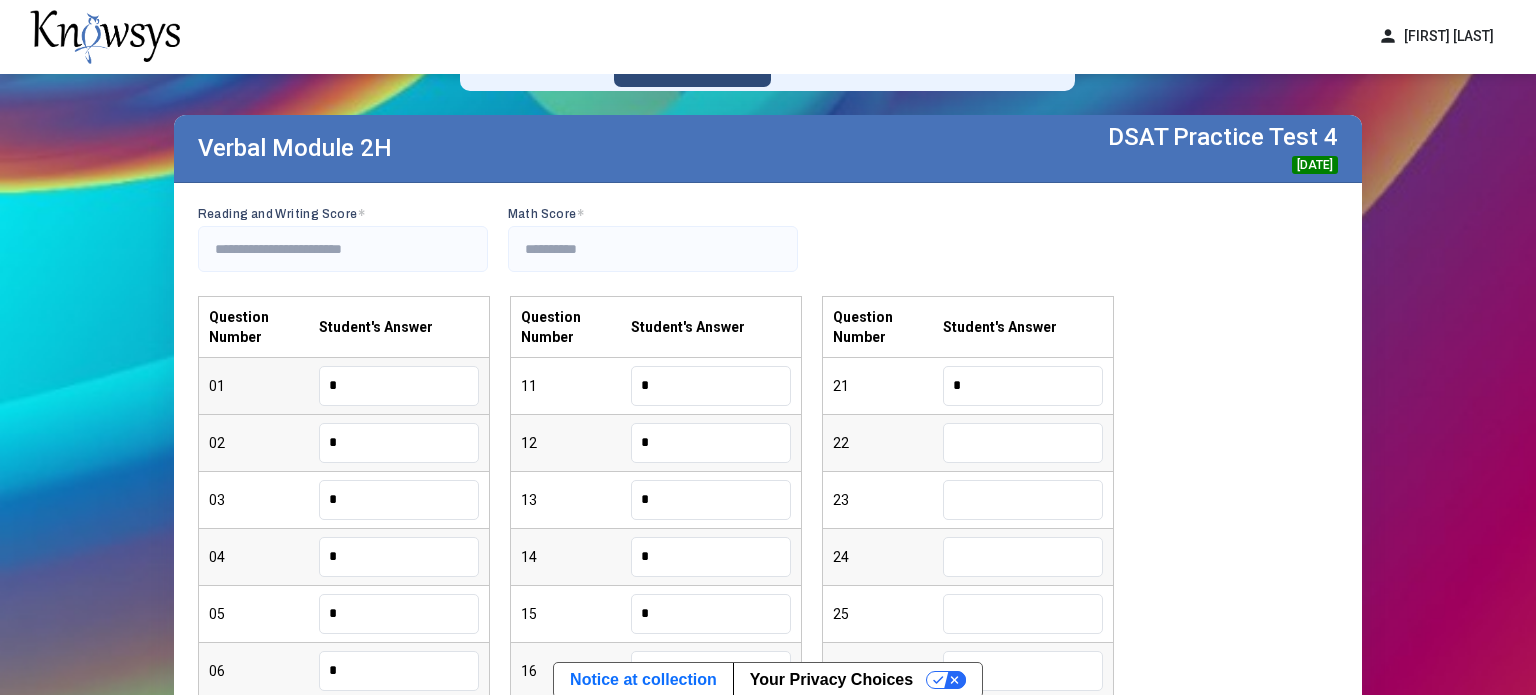 type on "*" 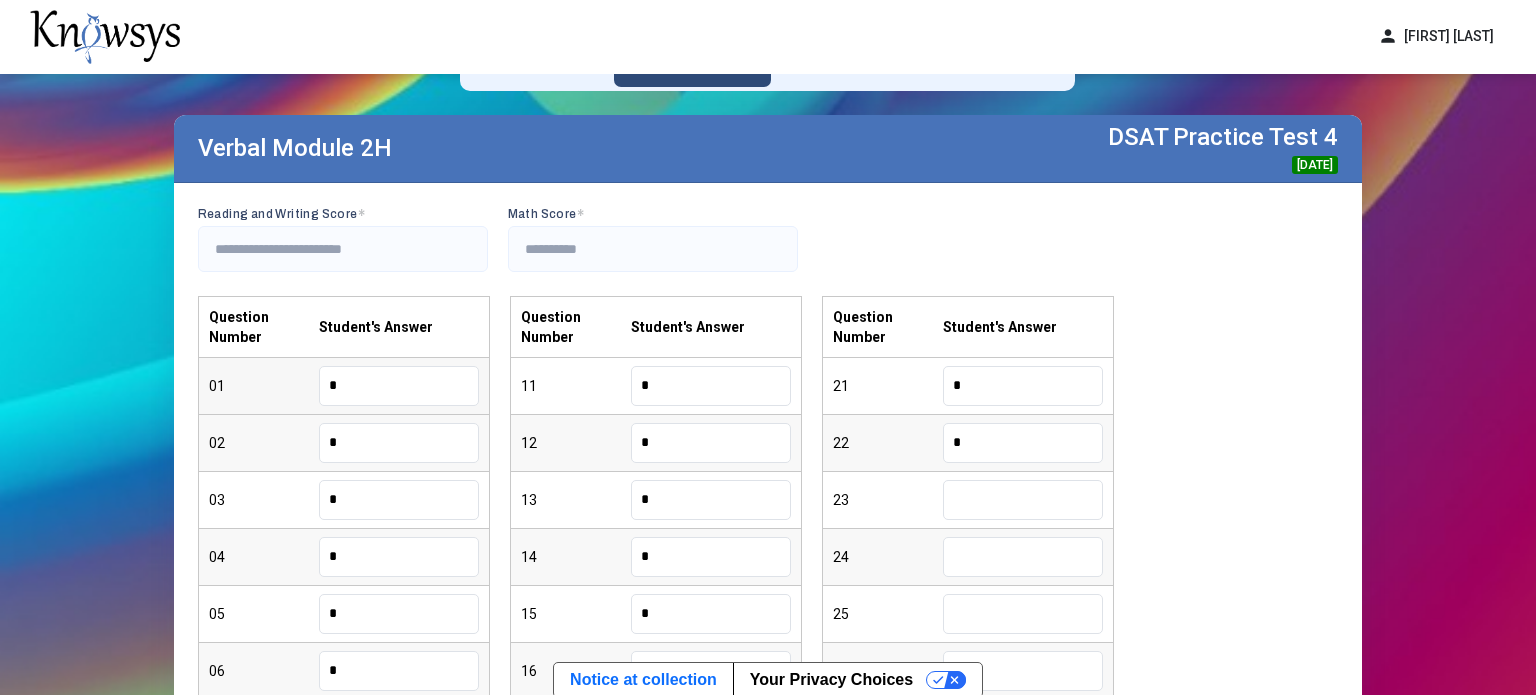 type on "*" 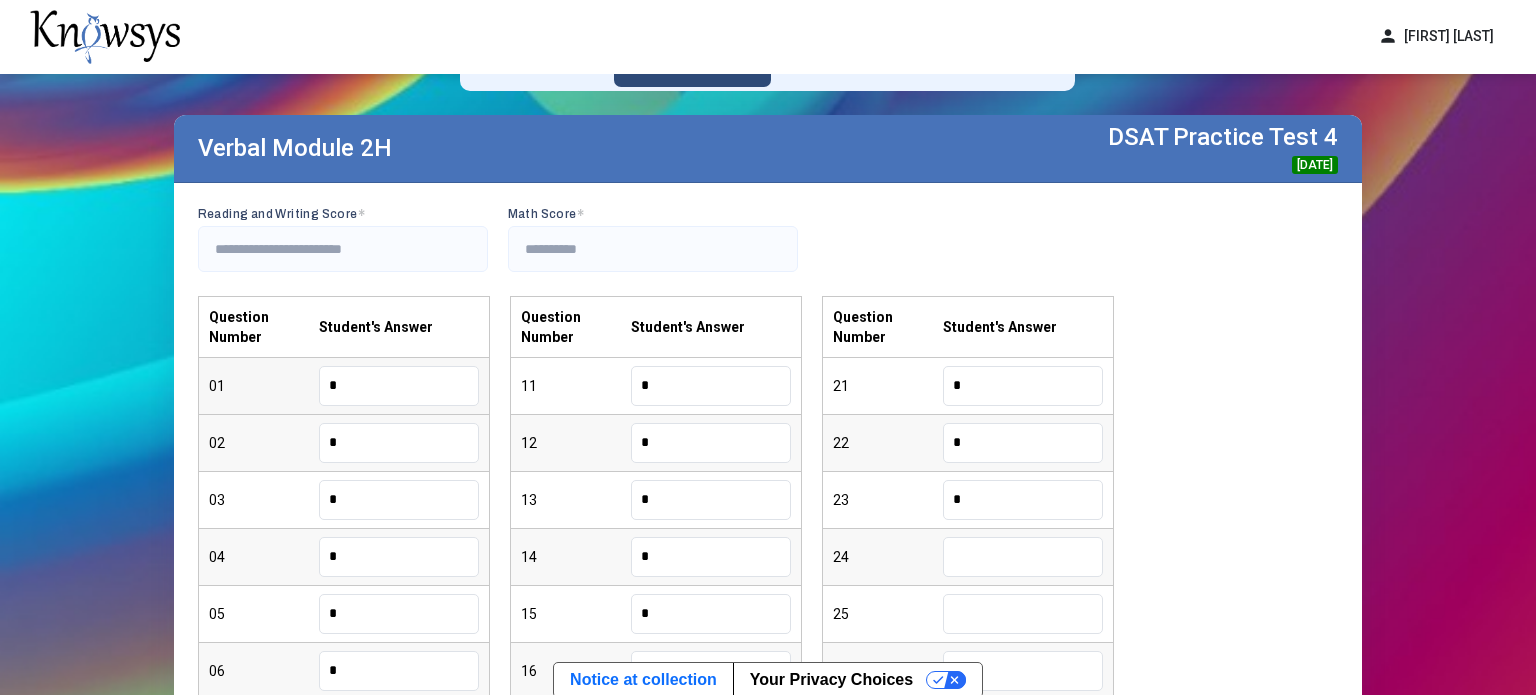 type on "*" 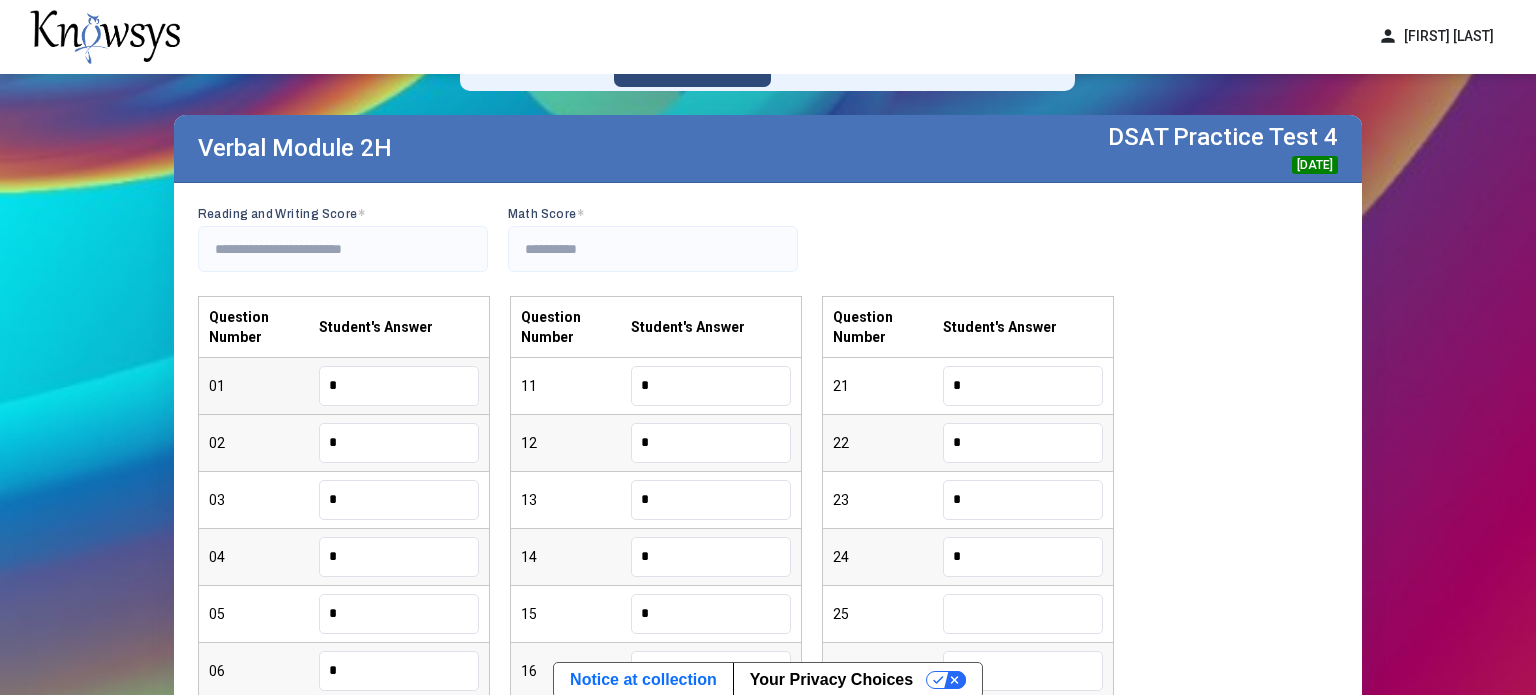 type on "*" 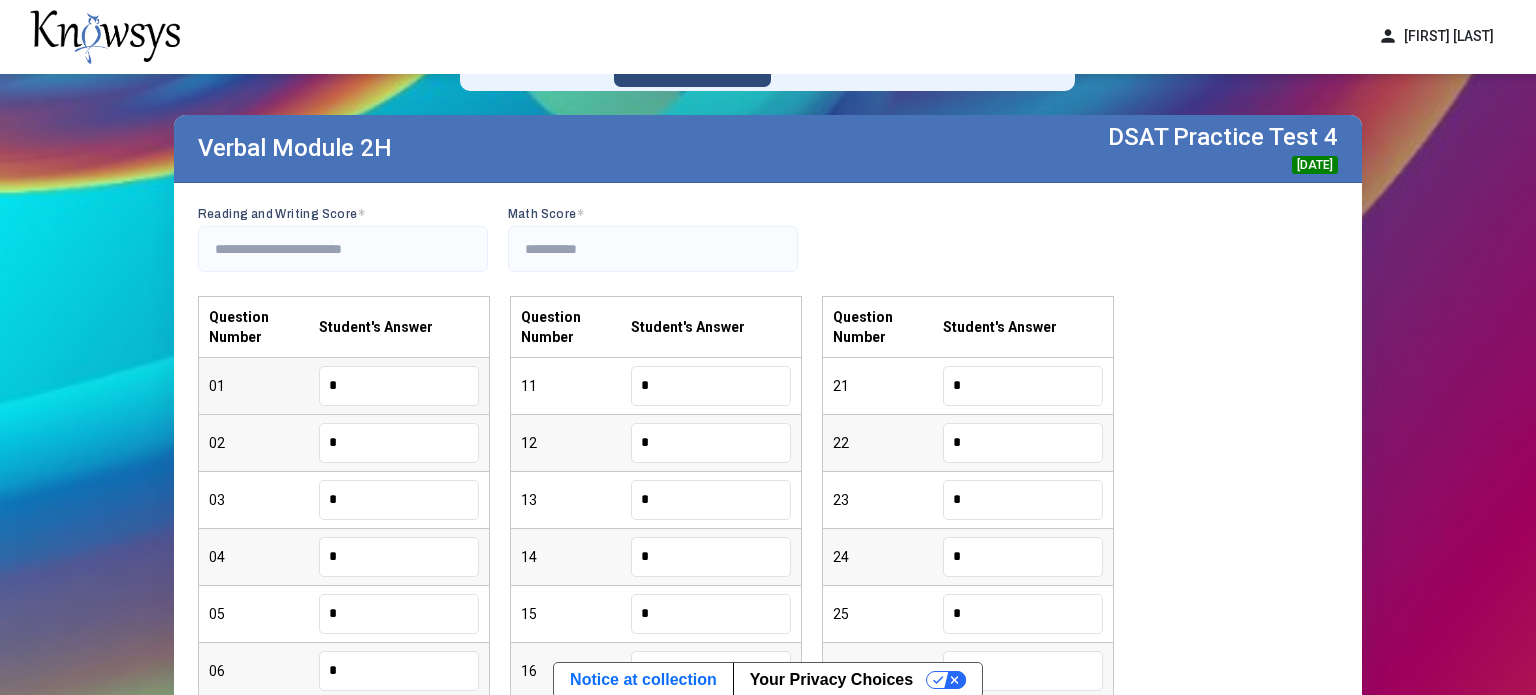 type on "*" 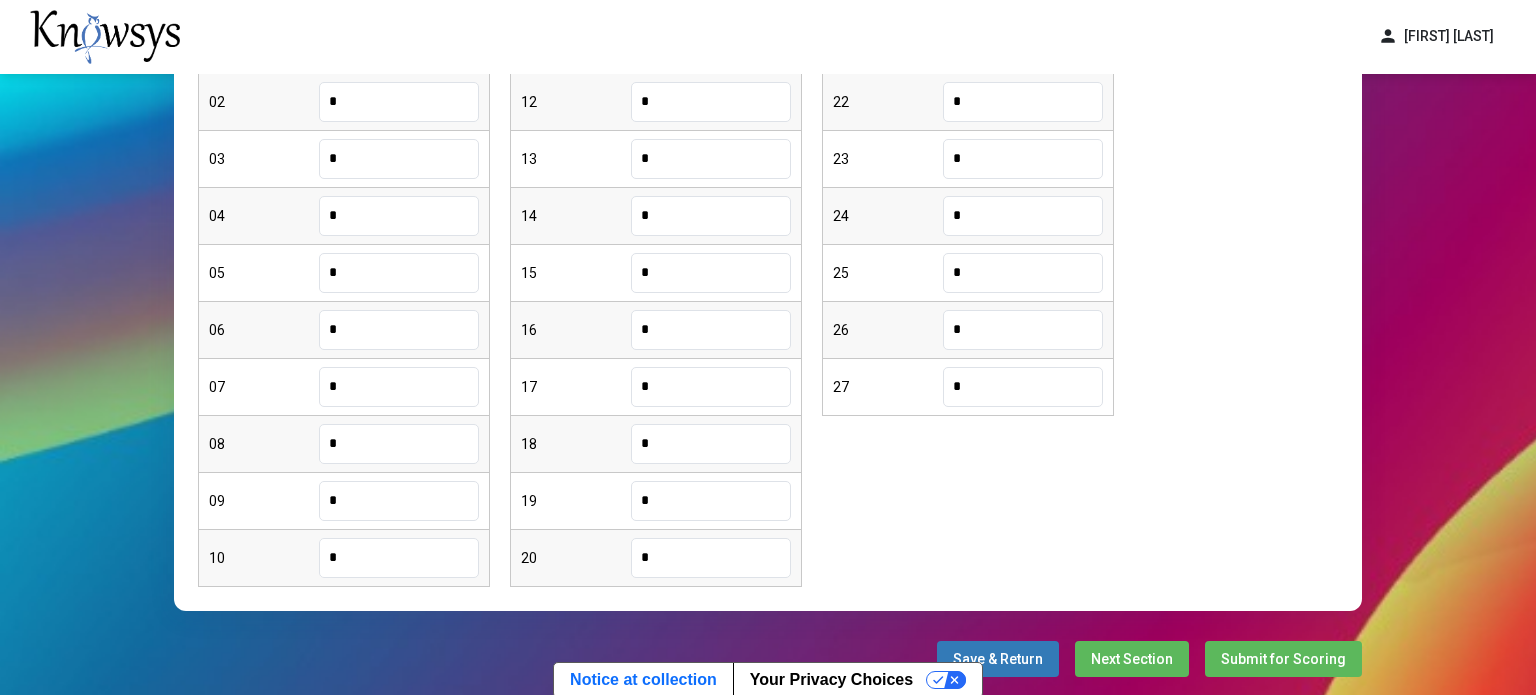 scroll, scrollTop: 0, scrollLeft: 0, axis: both 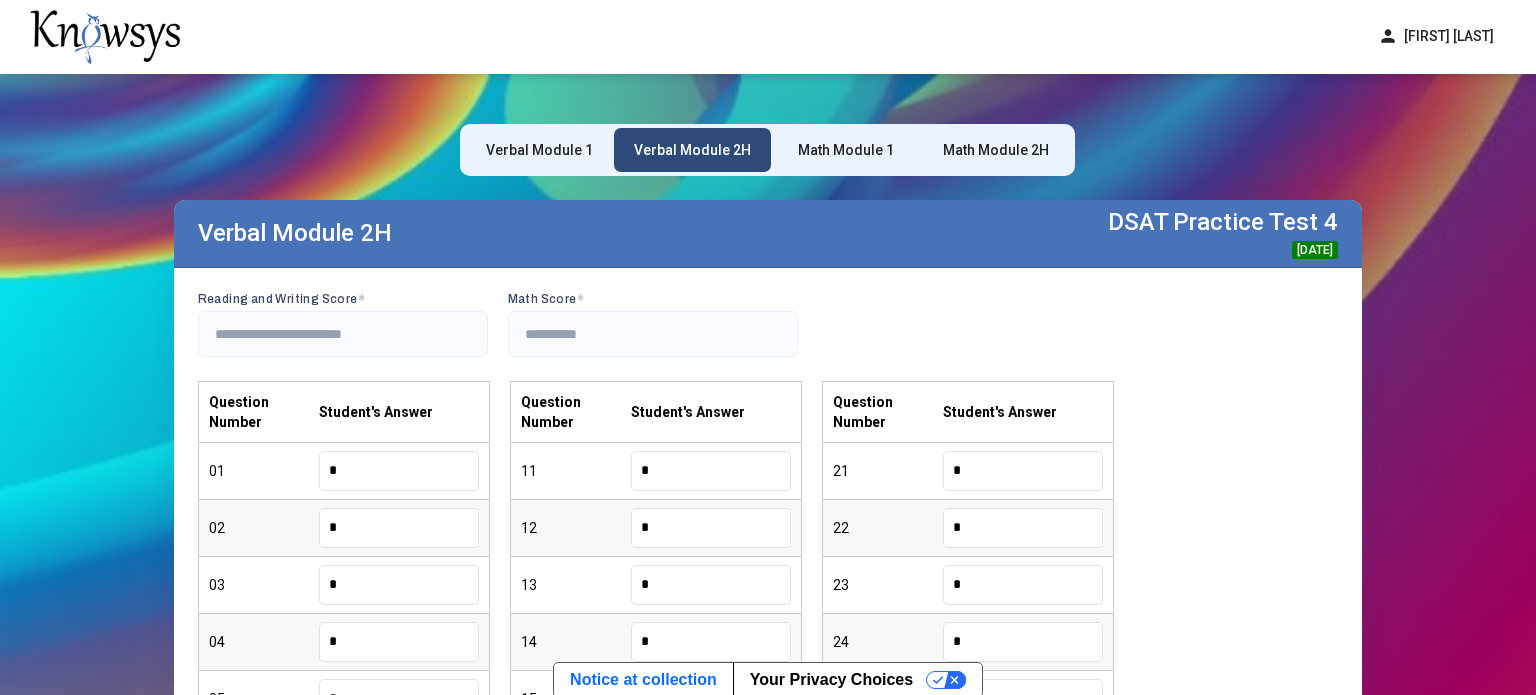 type on "*" 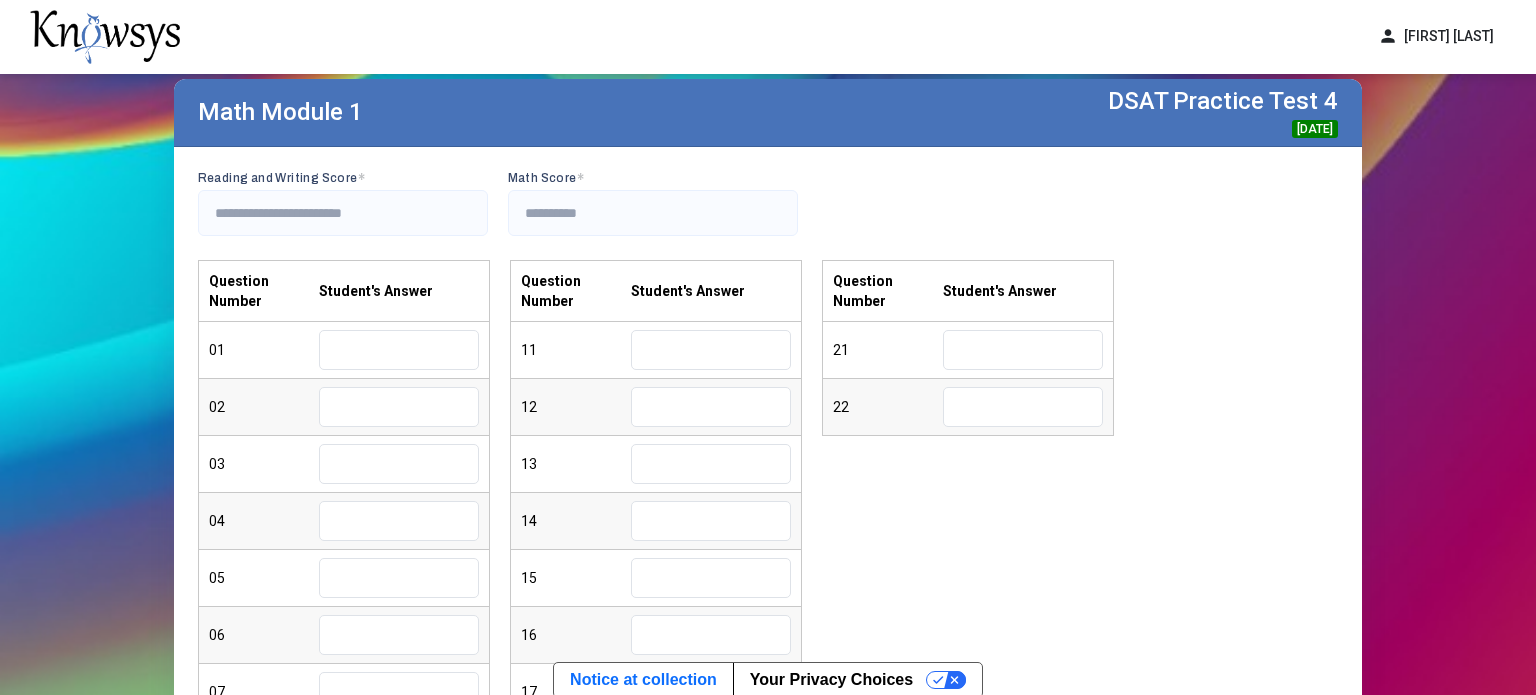 scroll, scrollTop: 124, scrollLeft: 0, axis: vertical 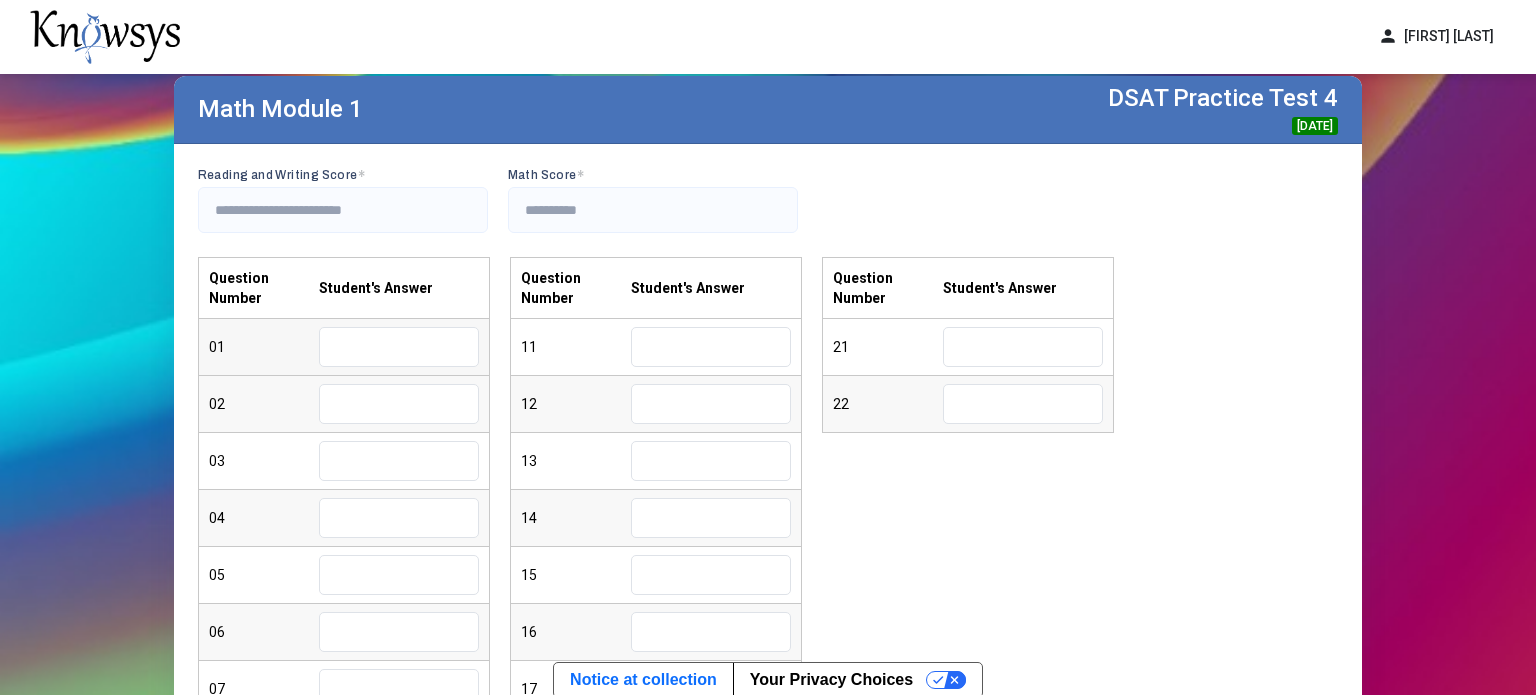 click at bounding box center (399, 347) 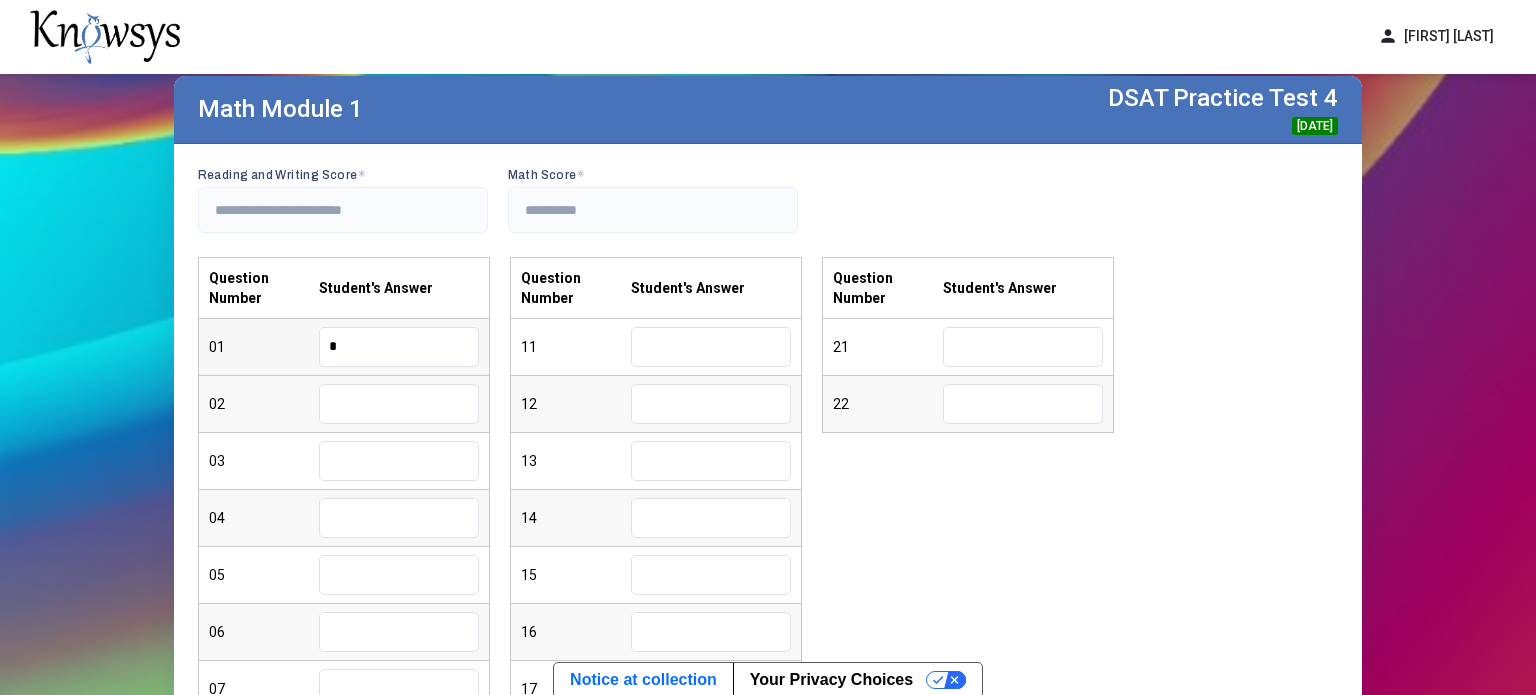 type on "*" 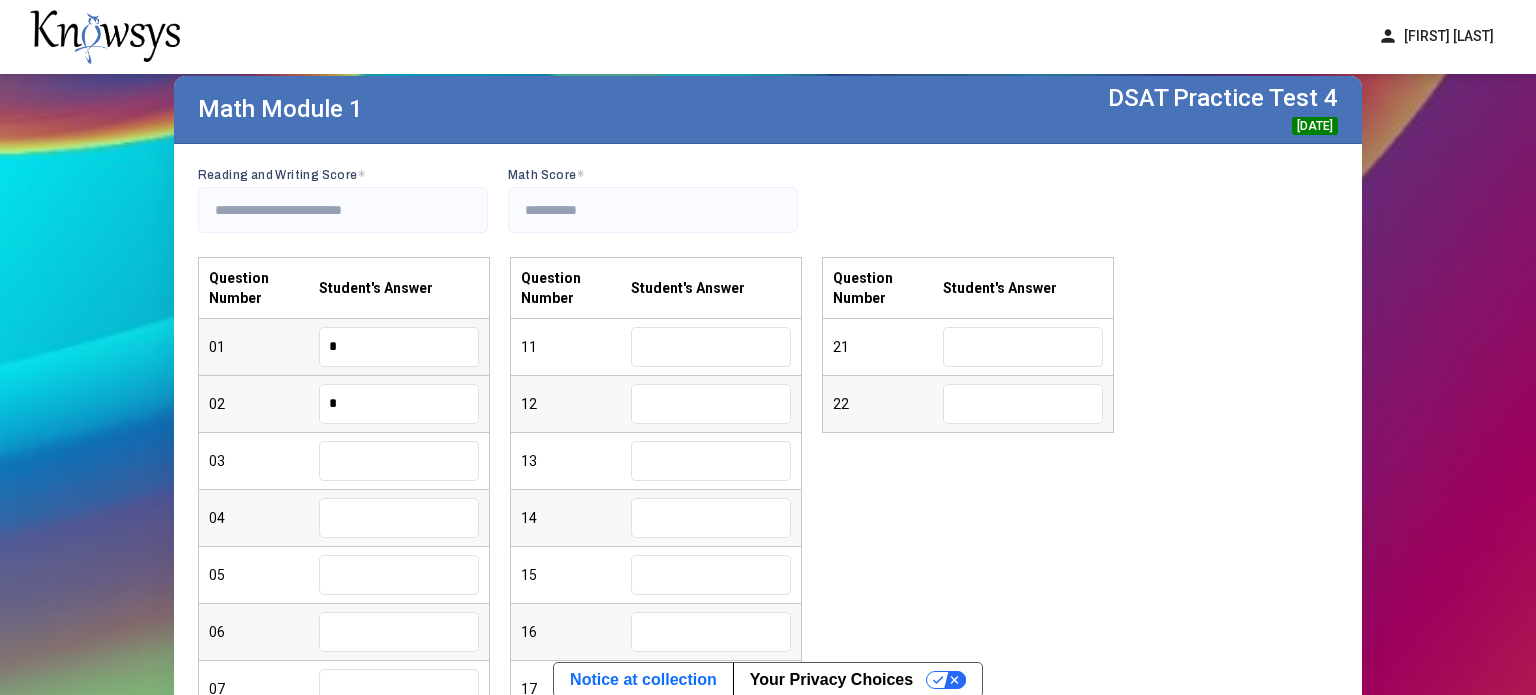 type on "*" 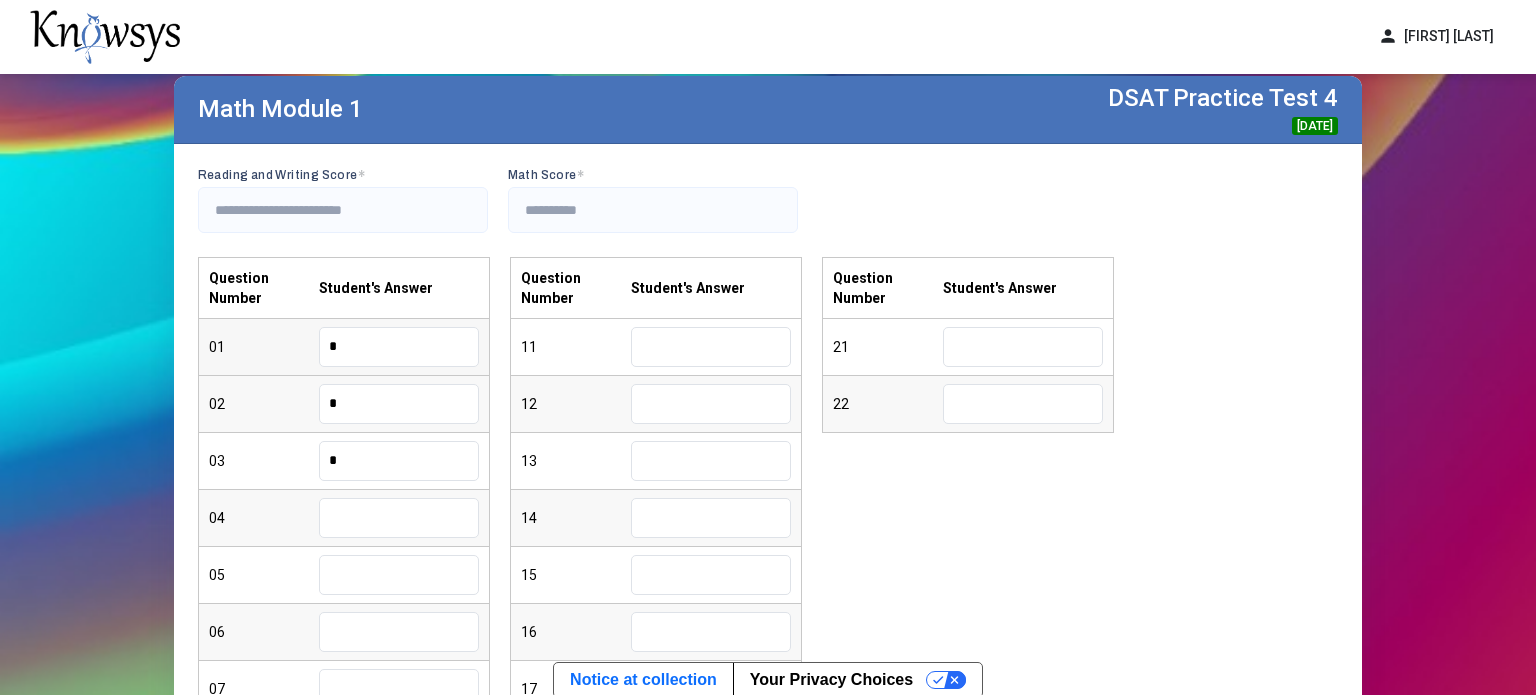 type on "*" 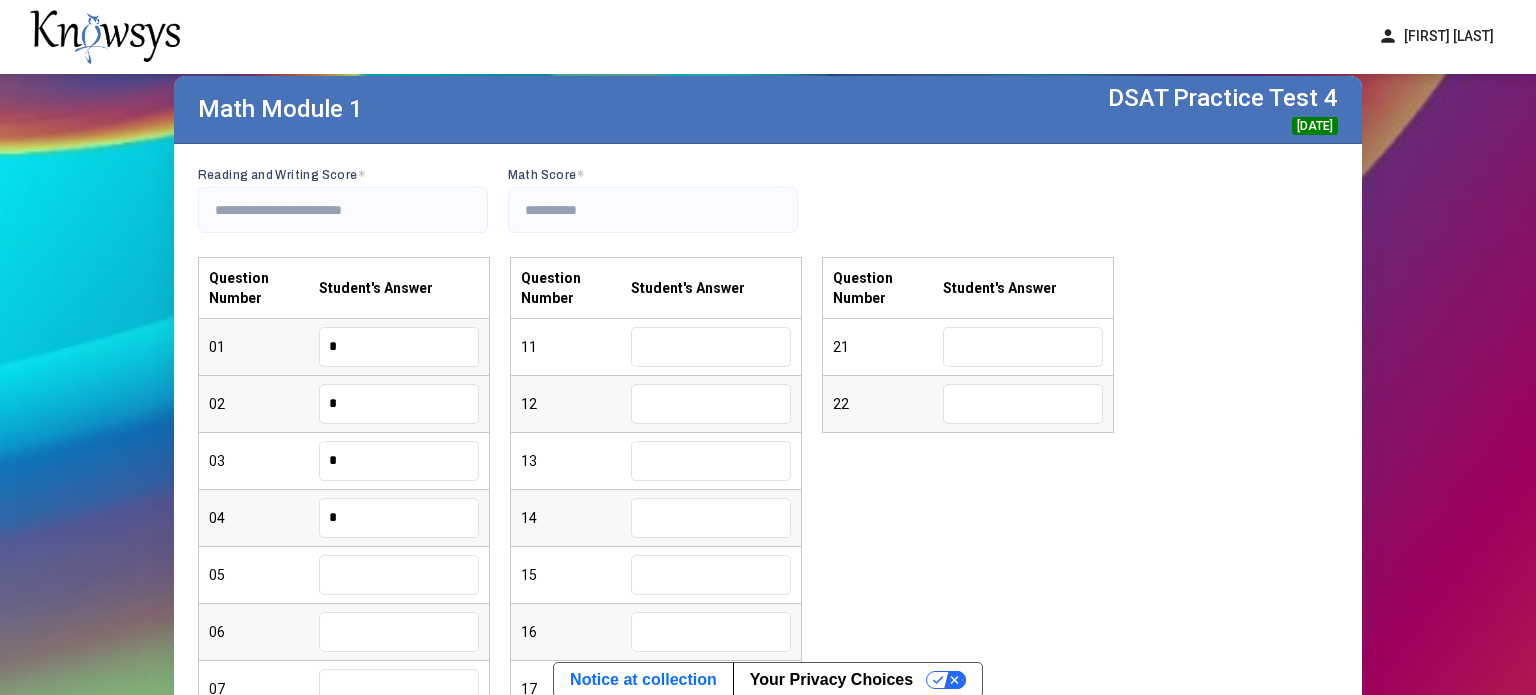 type on "*" 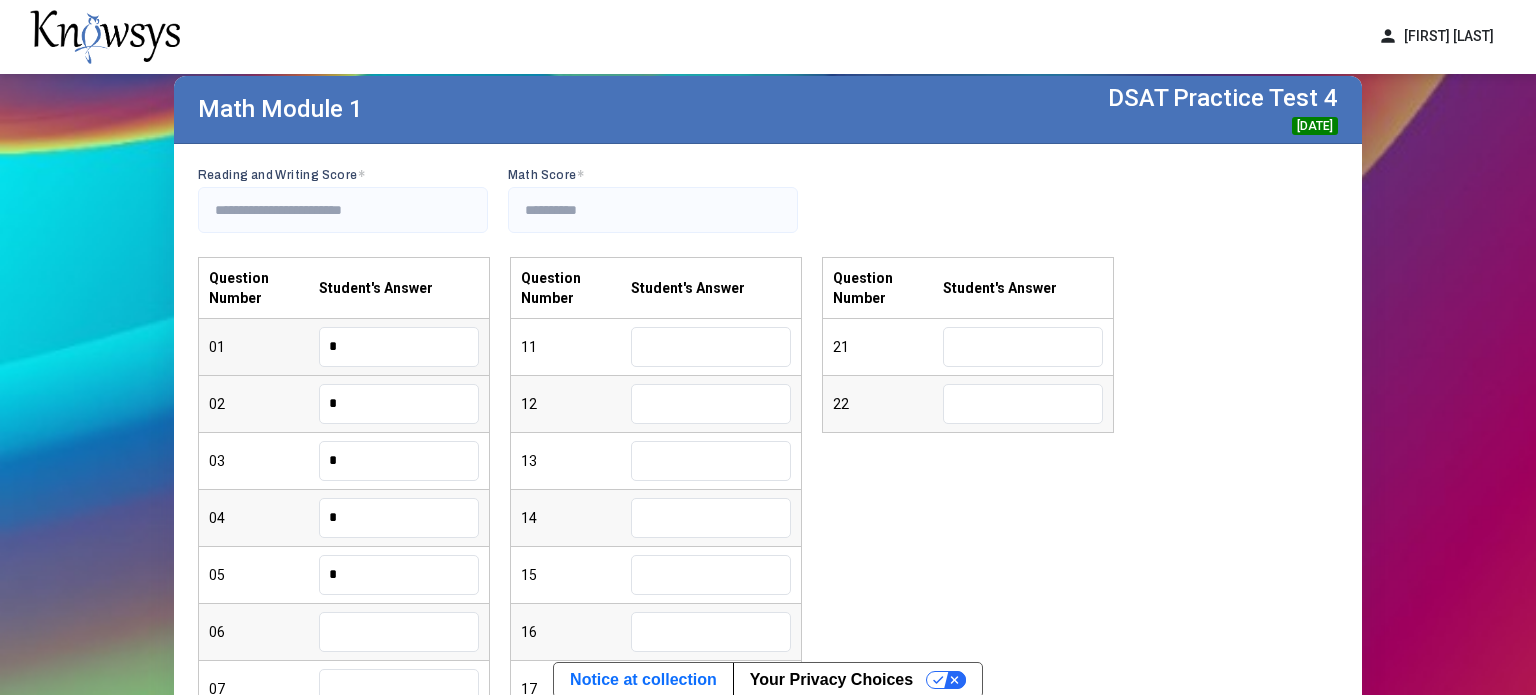 type on "*" 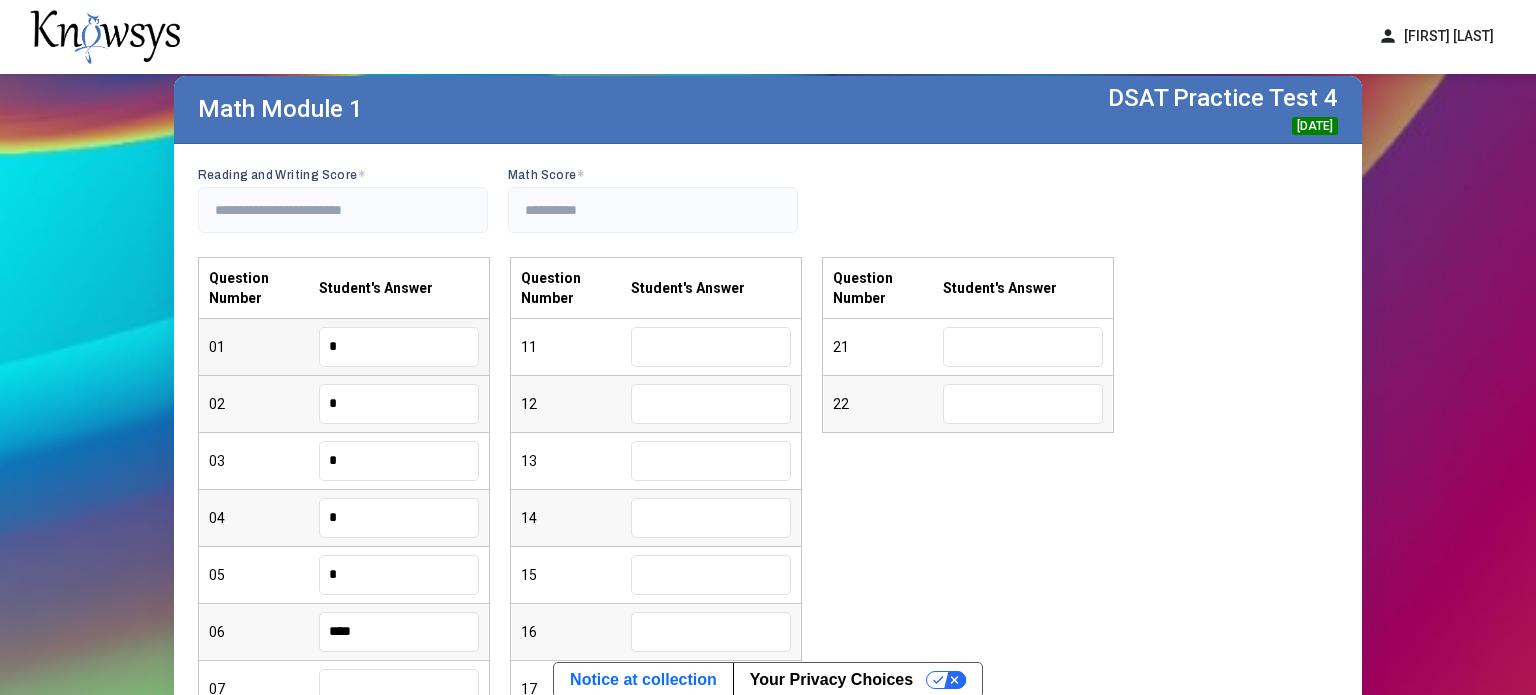 type on "****" 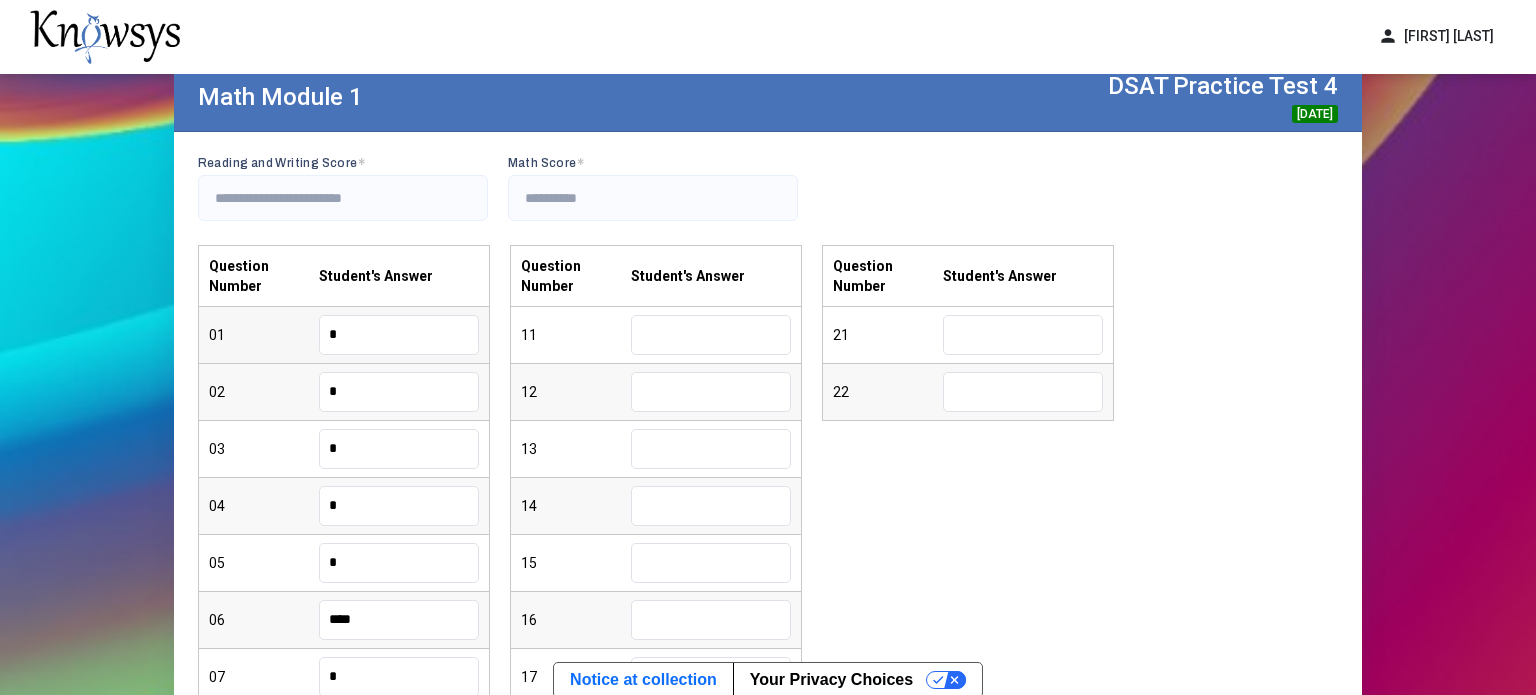 type on "*" 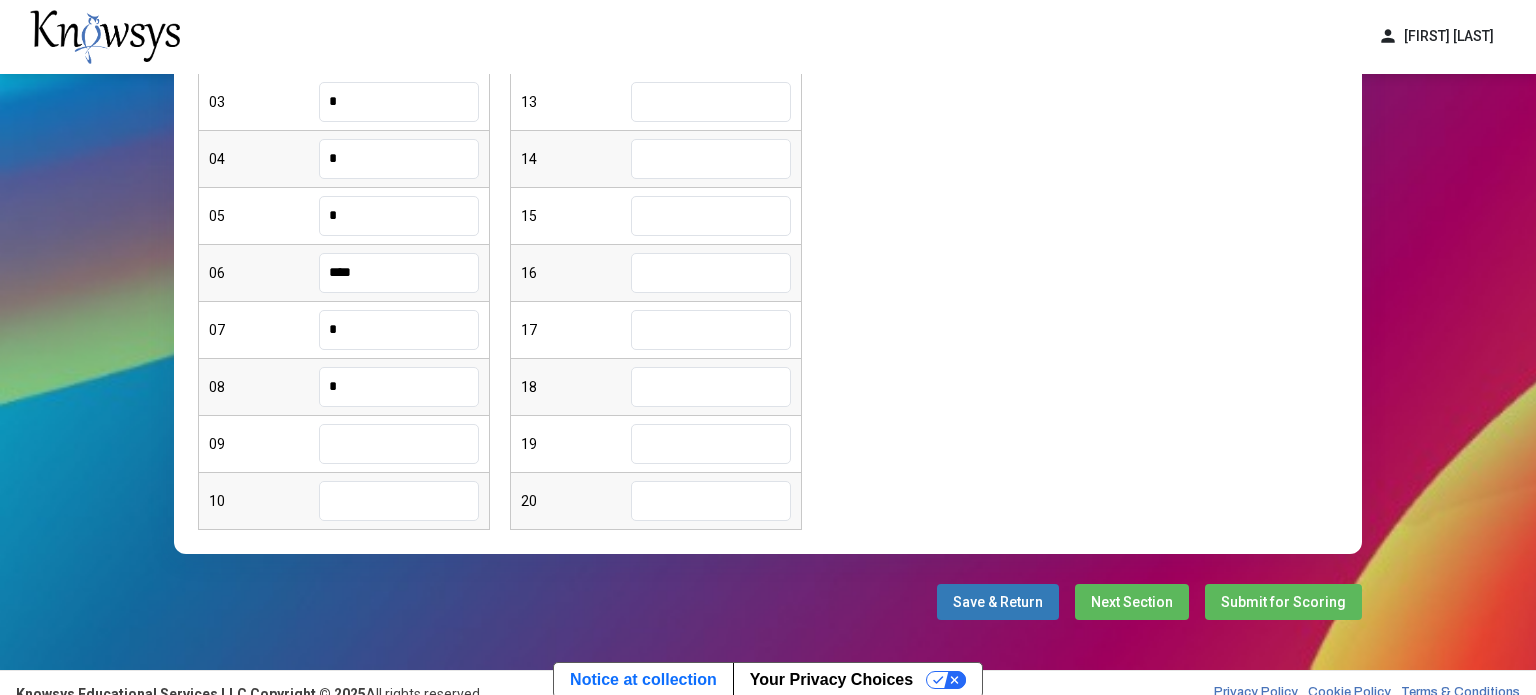 type on "*" 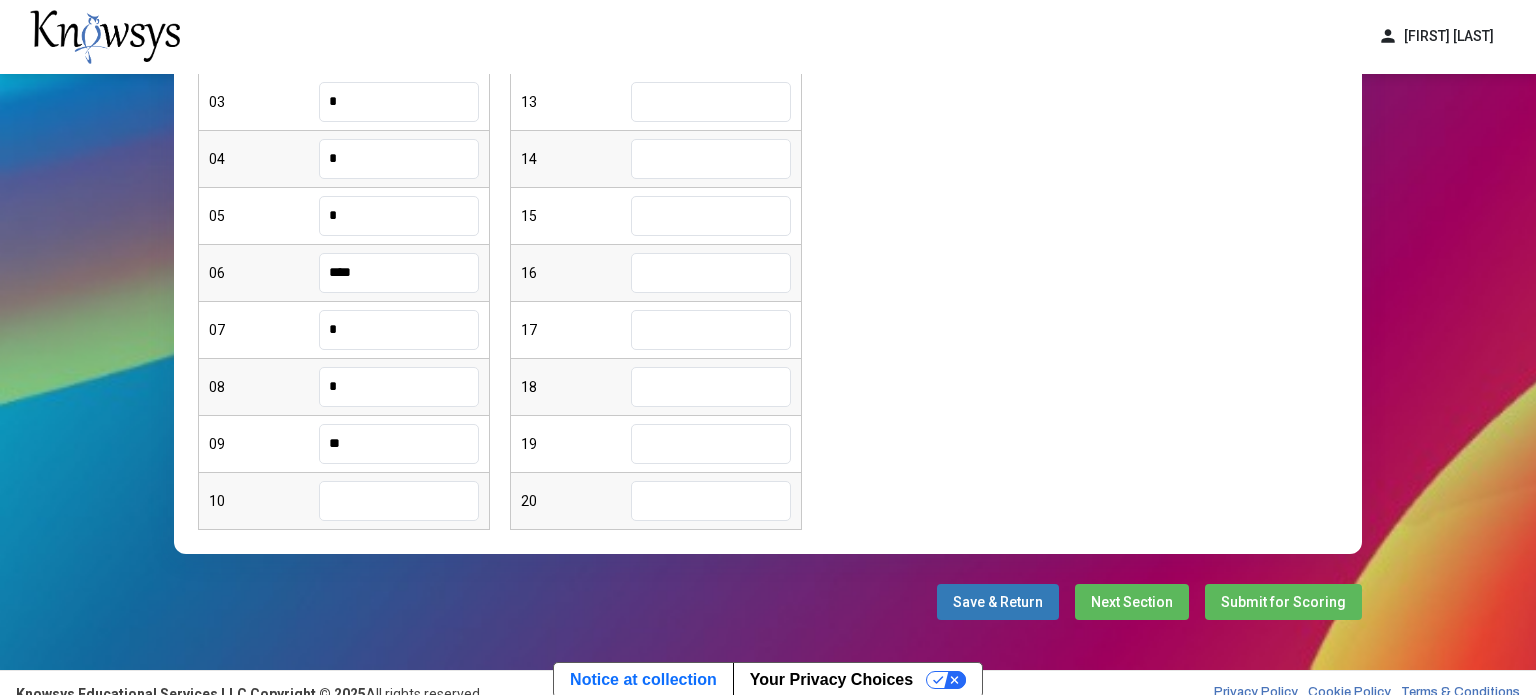 type on "**" 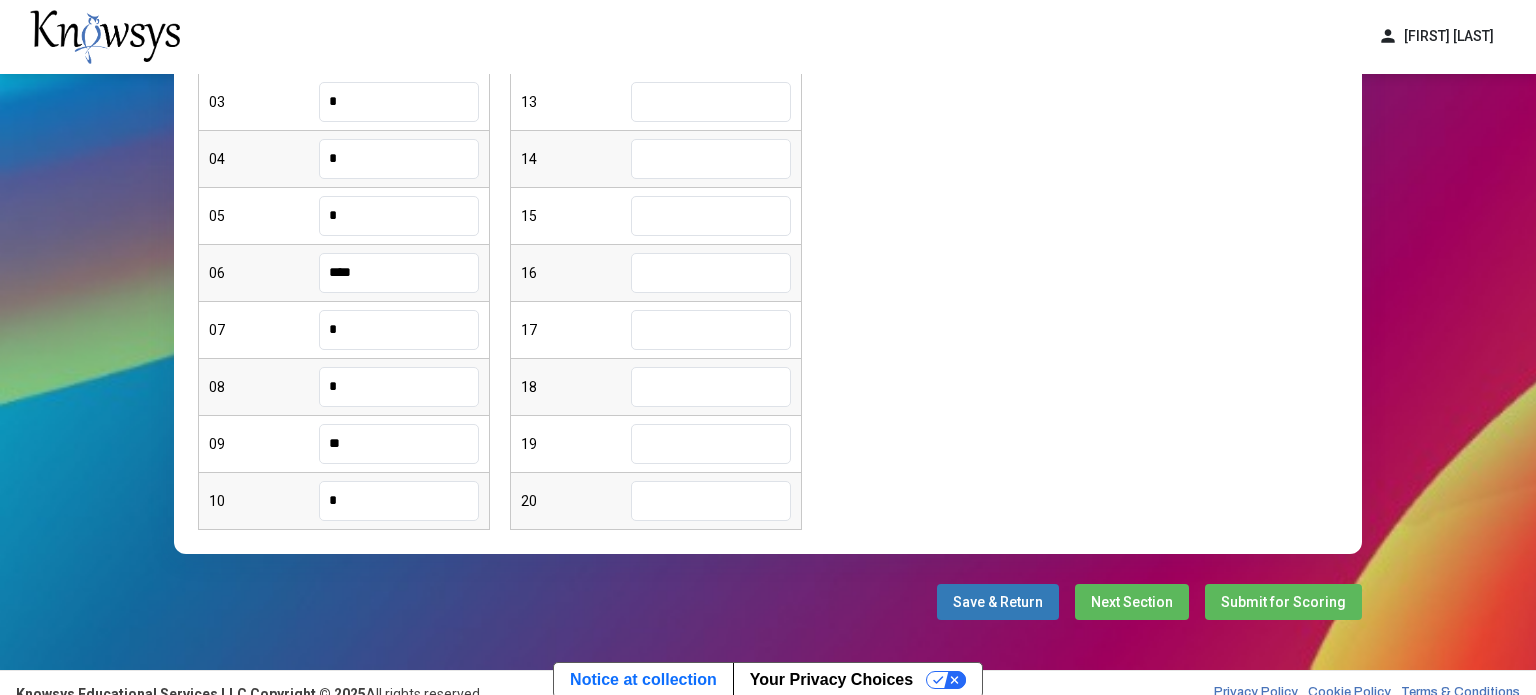 type on "*" 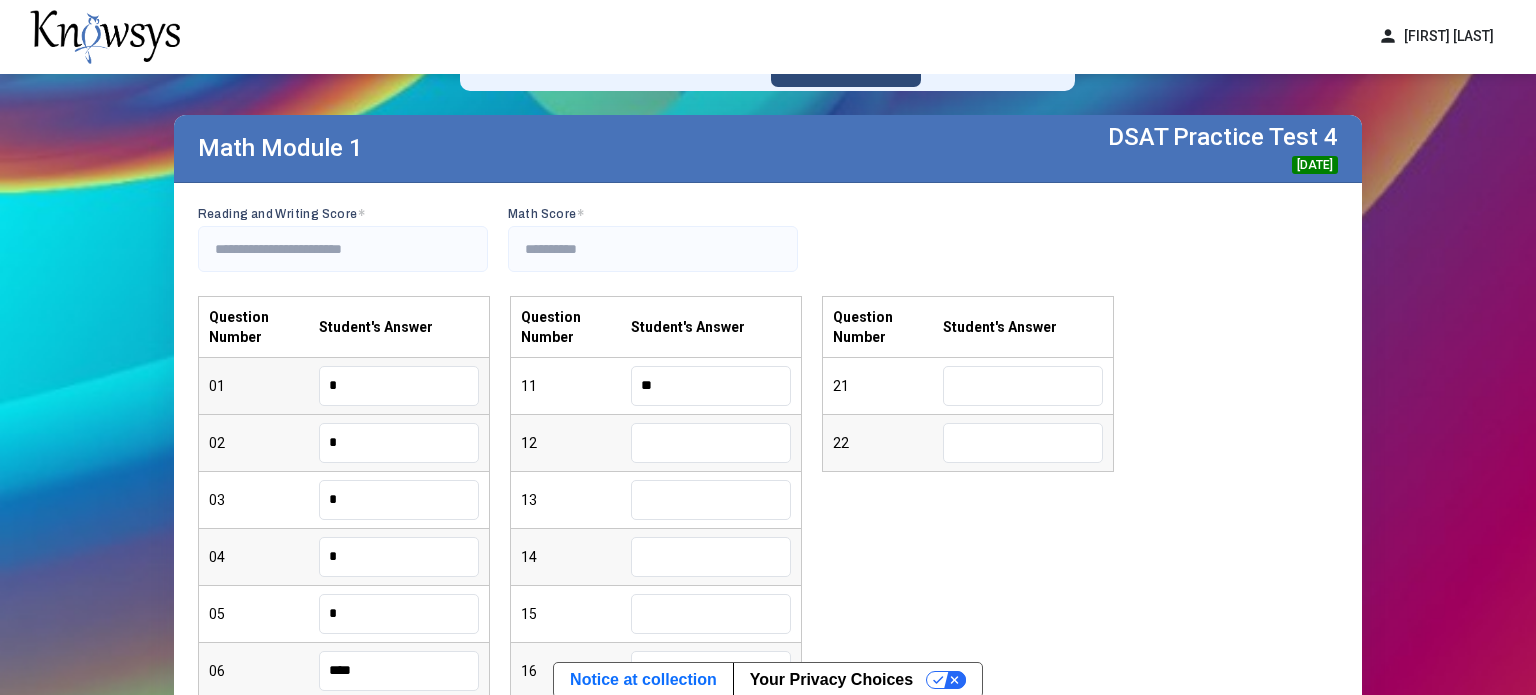 type on "**" 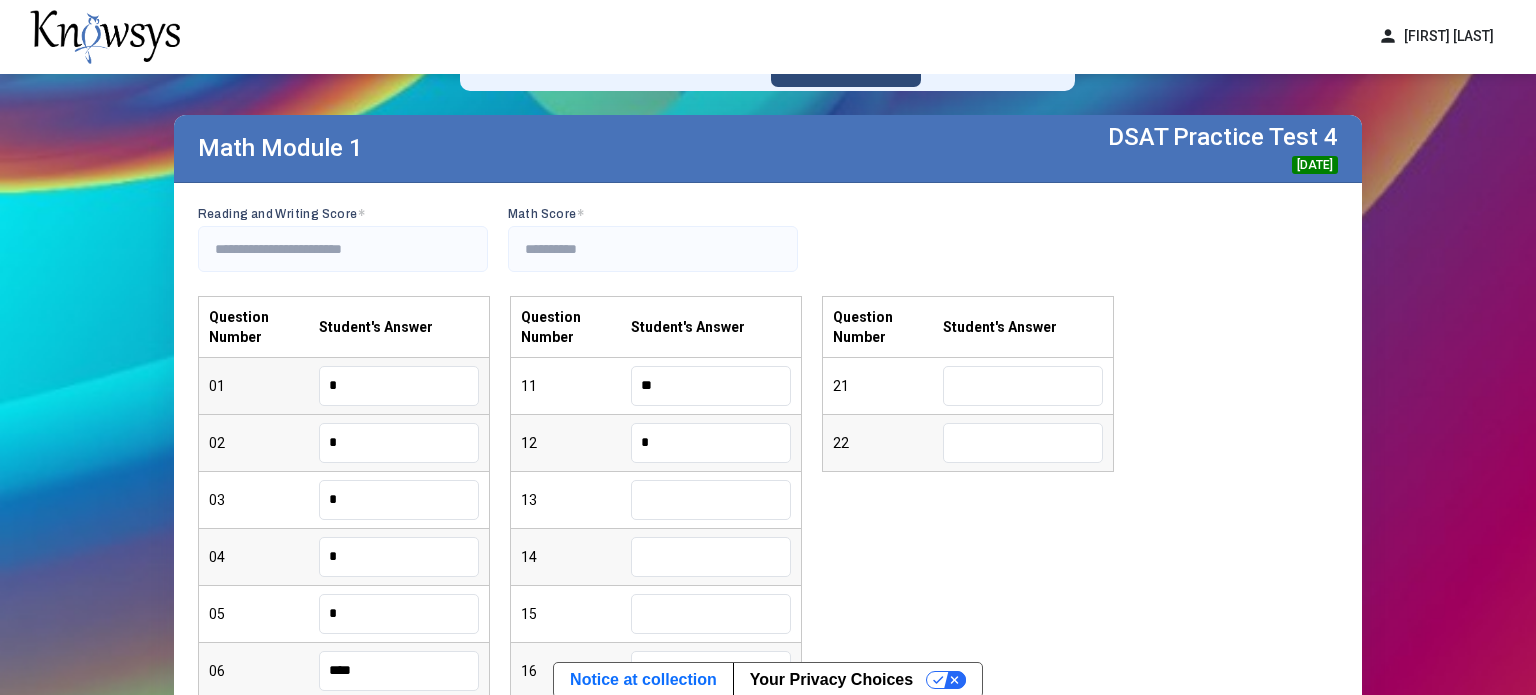 type on "*" 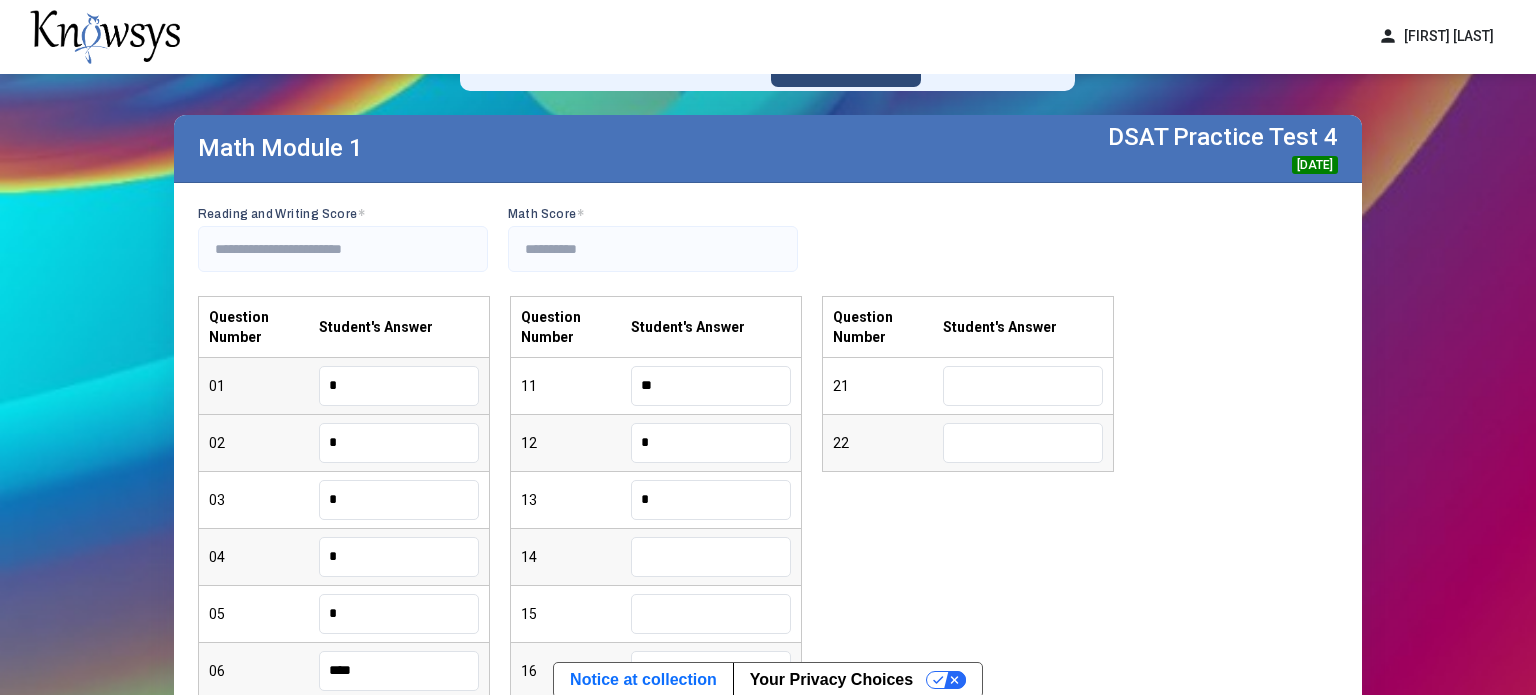 type on "*" 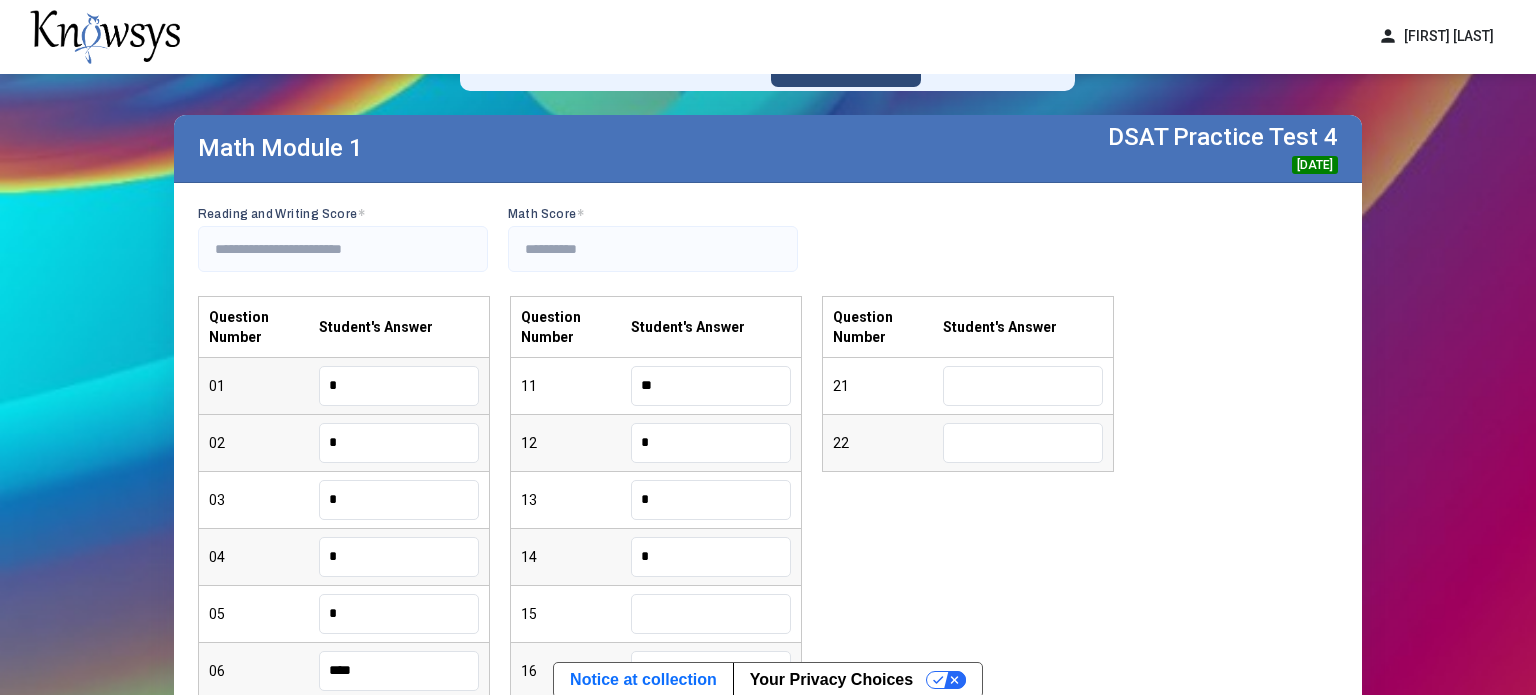 type on "*" 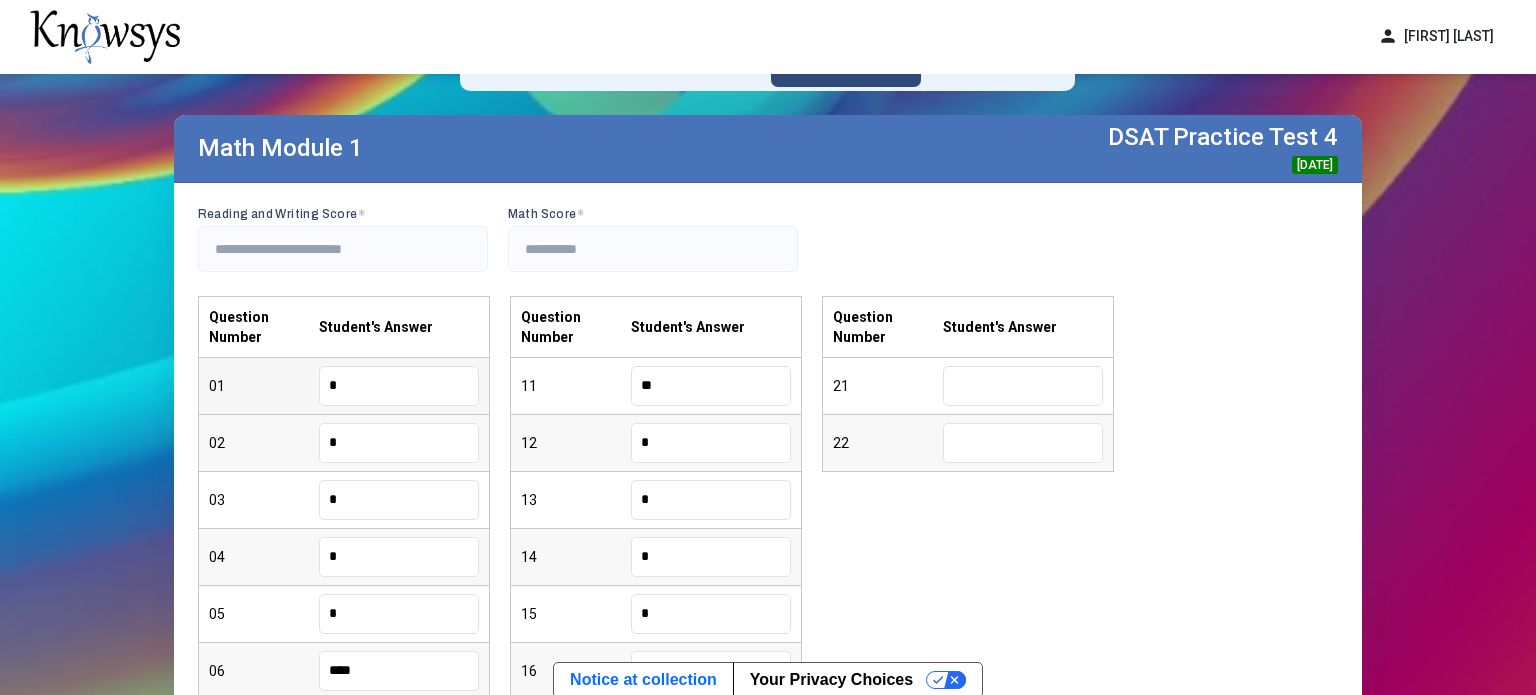 type on "*" 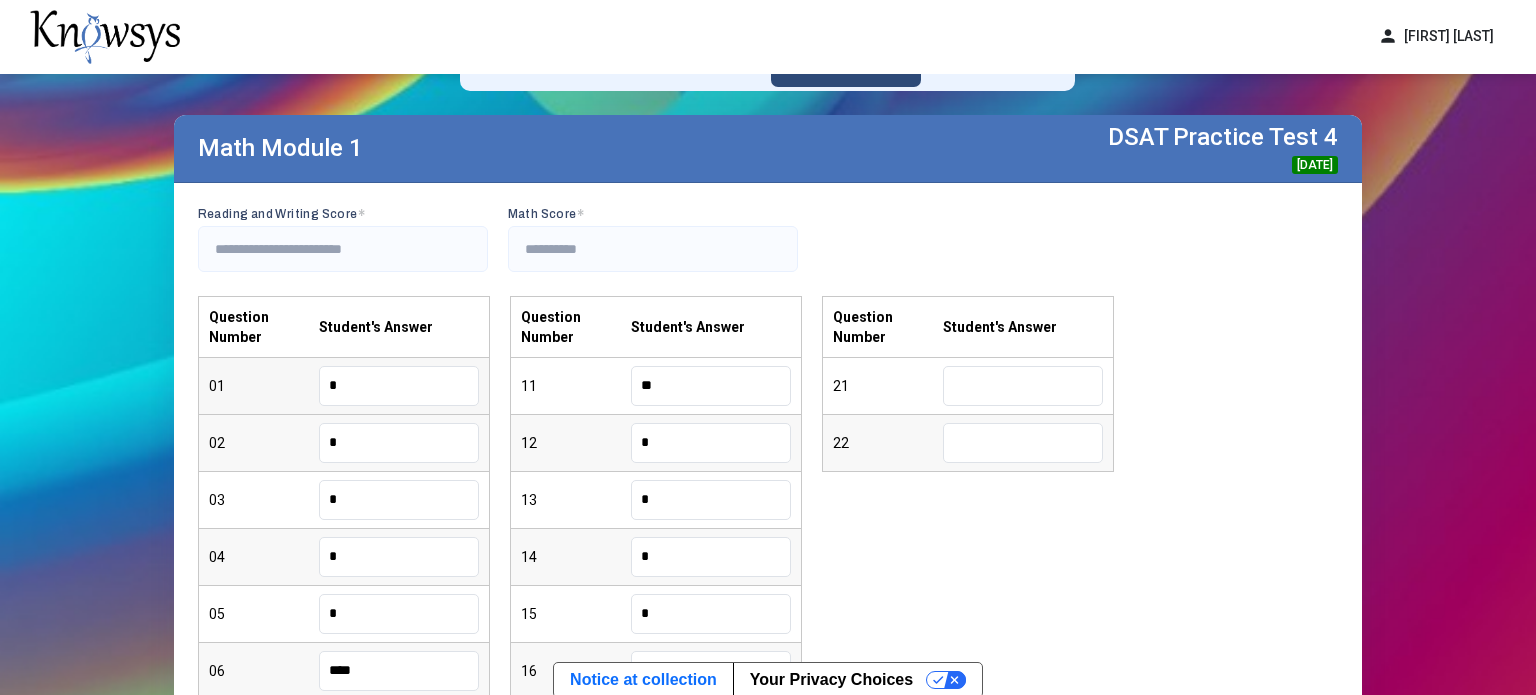 scroll, scrollTop: 426, scrollLeft: 0, axis: vertical 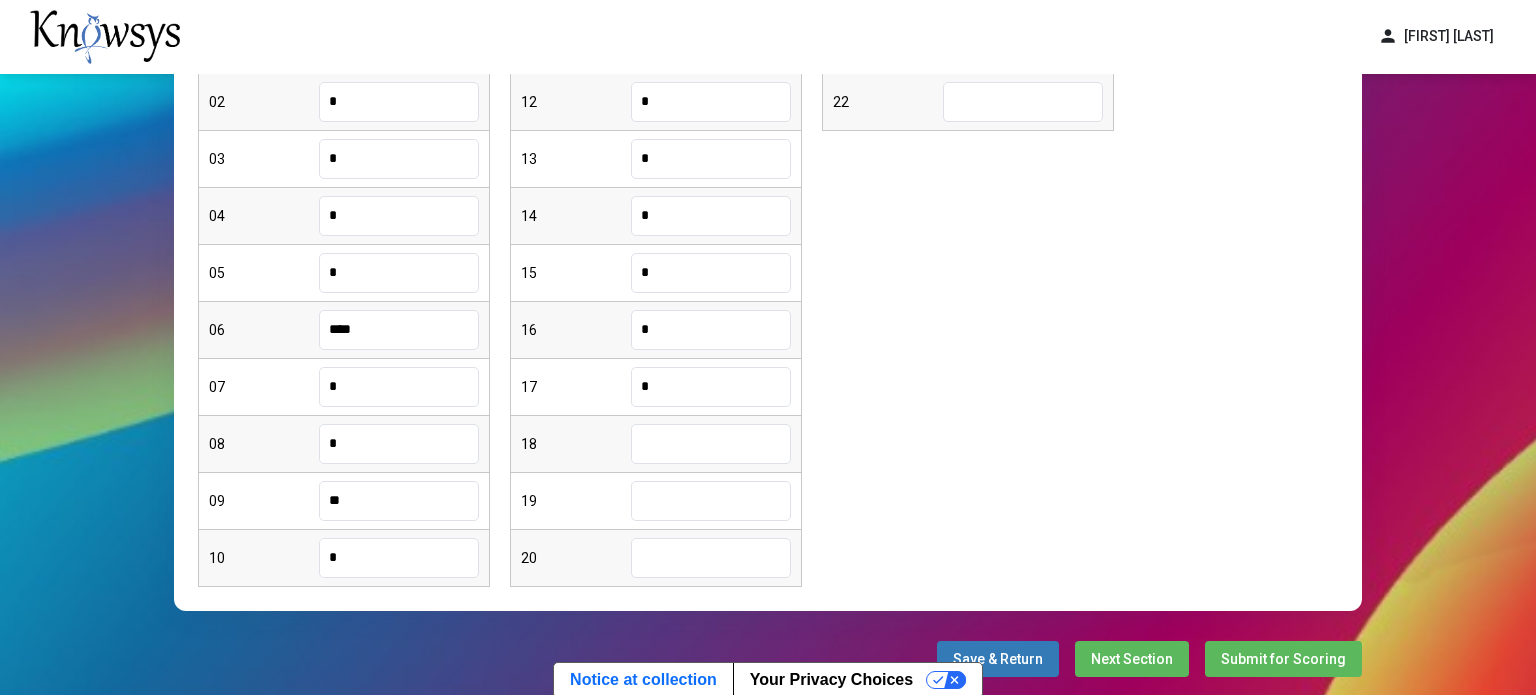 type on "*" 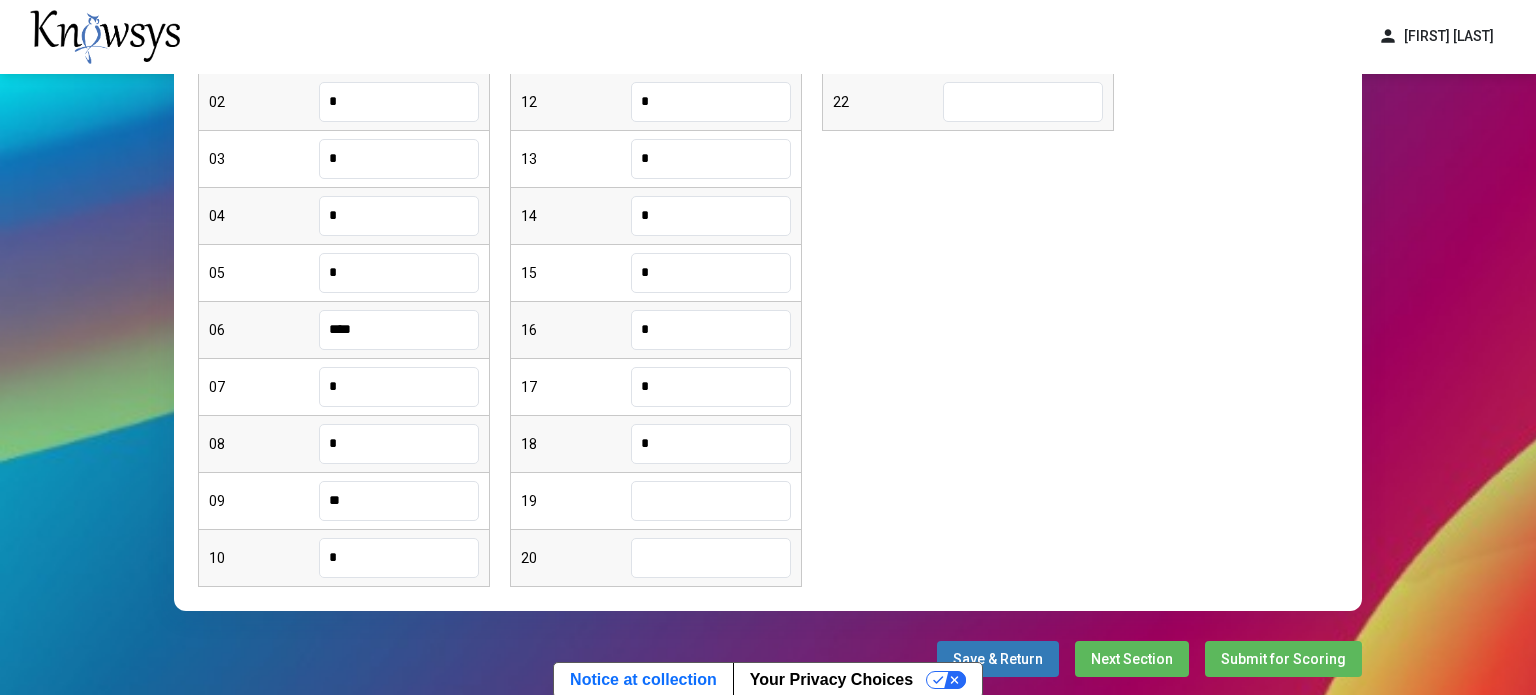 type on "*" 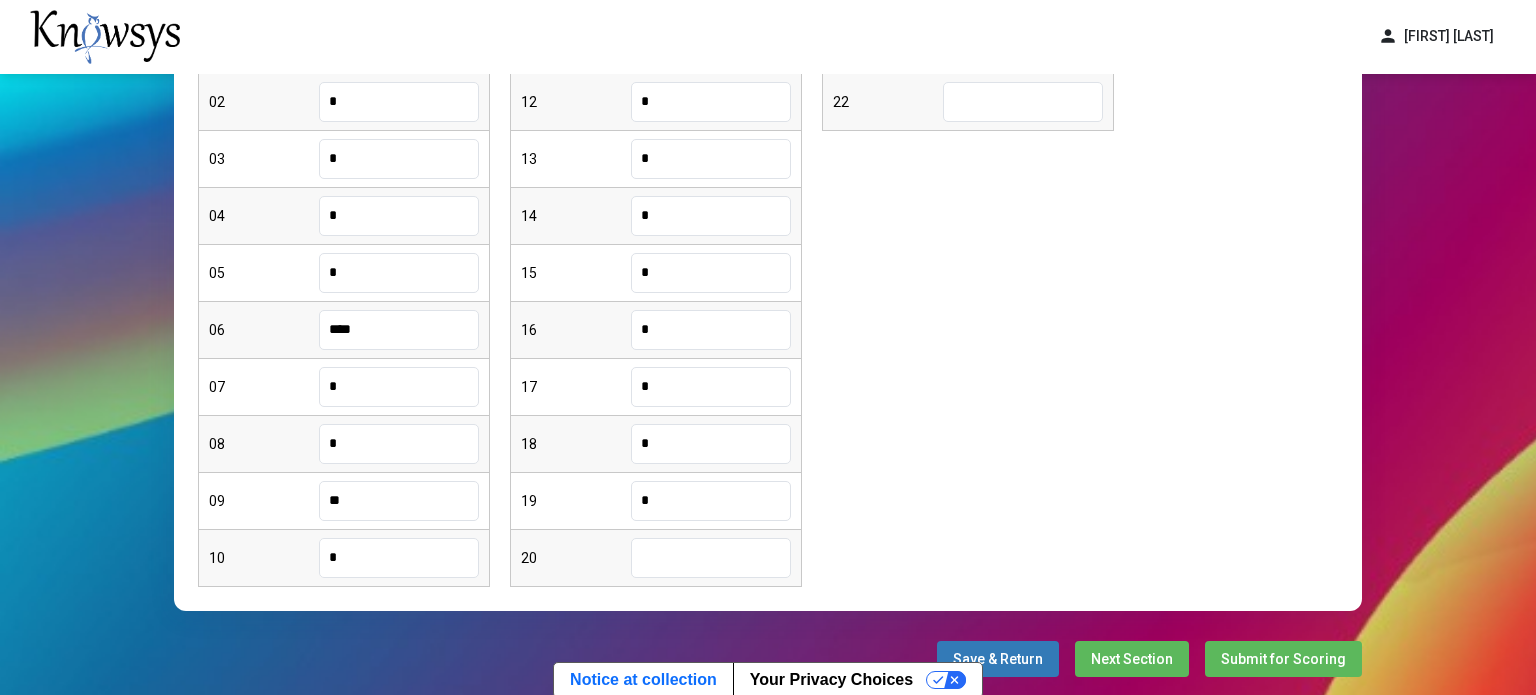 type on "*" 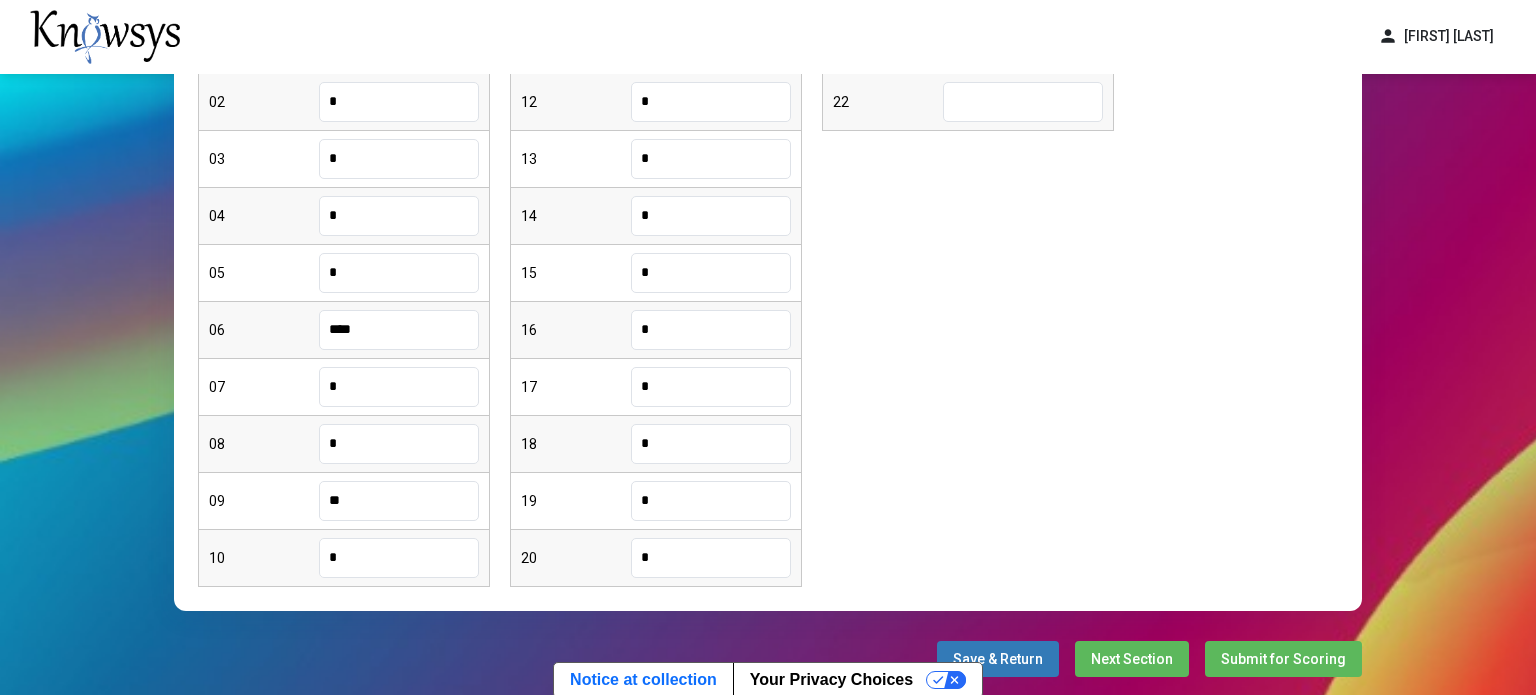 type on "*" 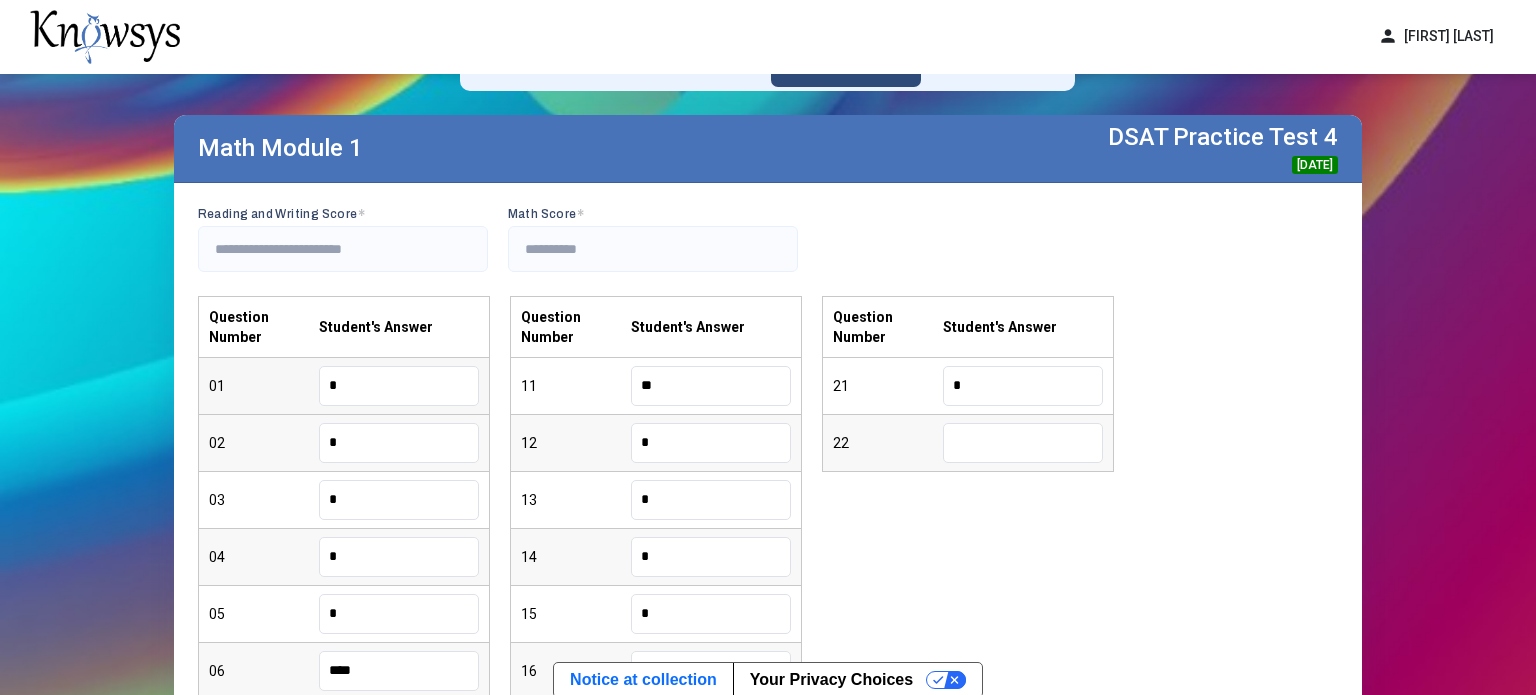 type on "*" 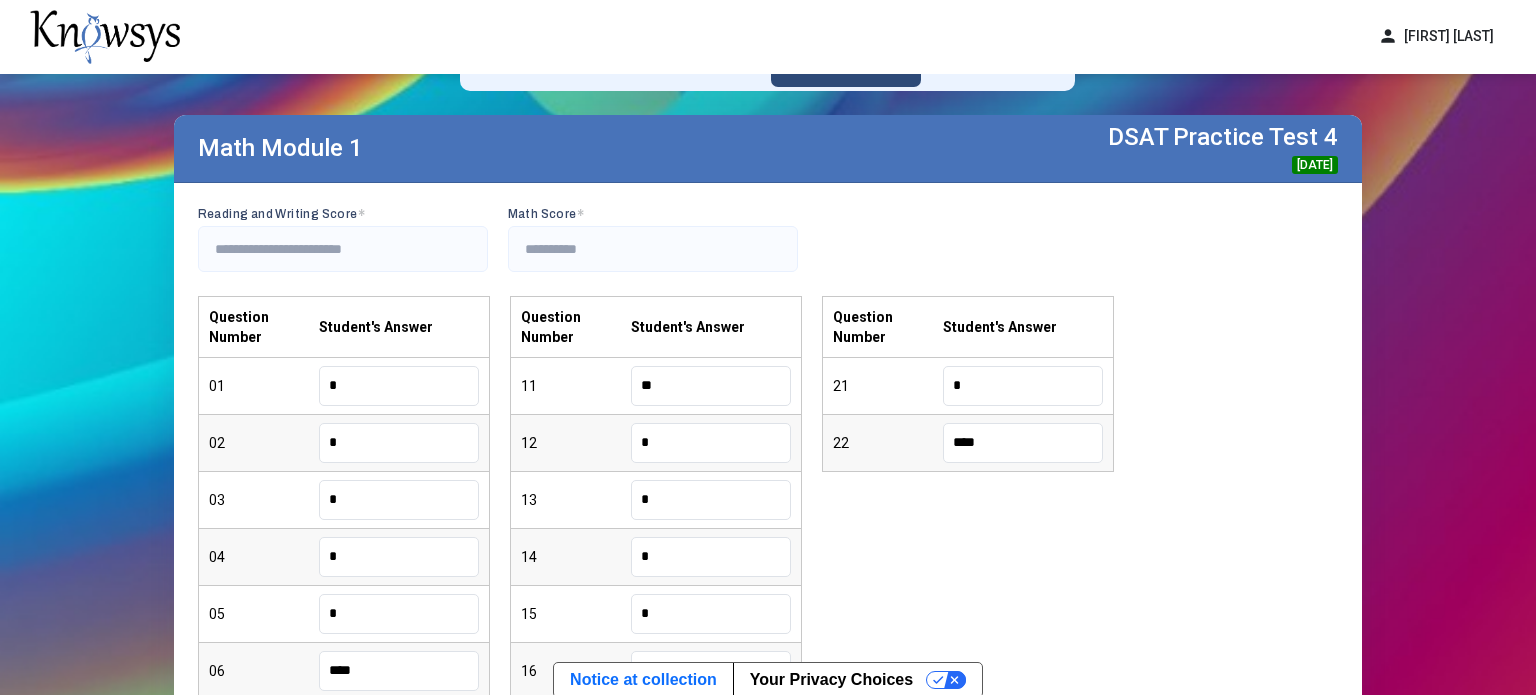 scroll, scrollTop: 0, scrollLeft: 0, axis: both 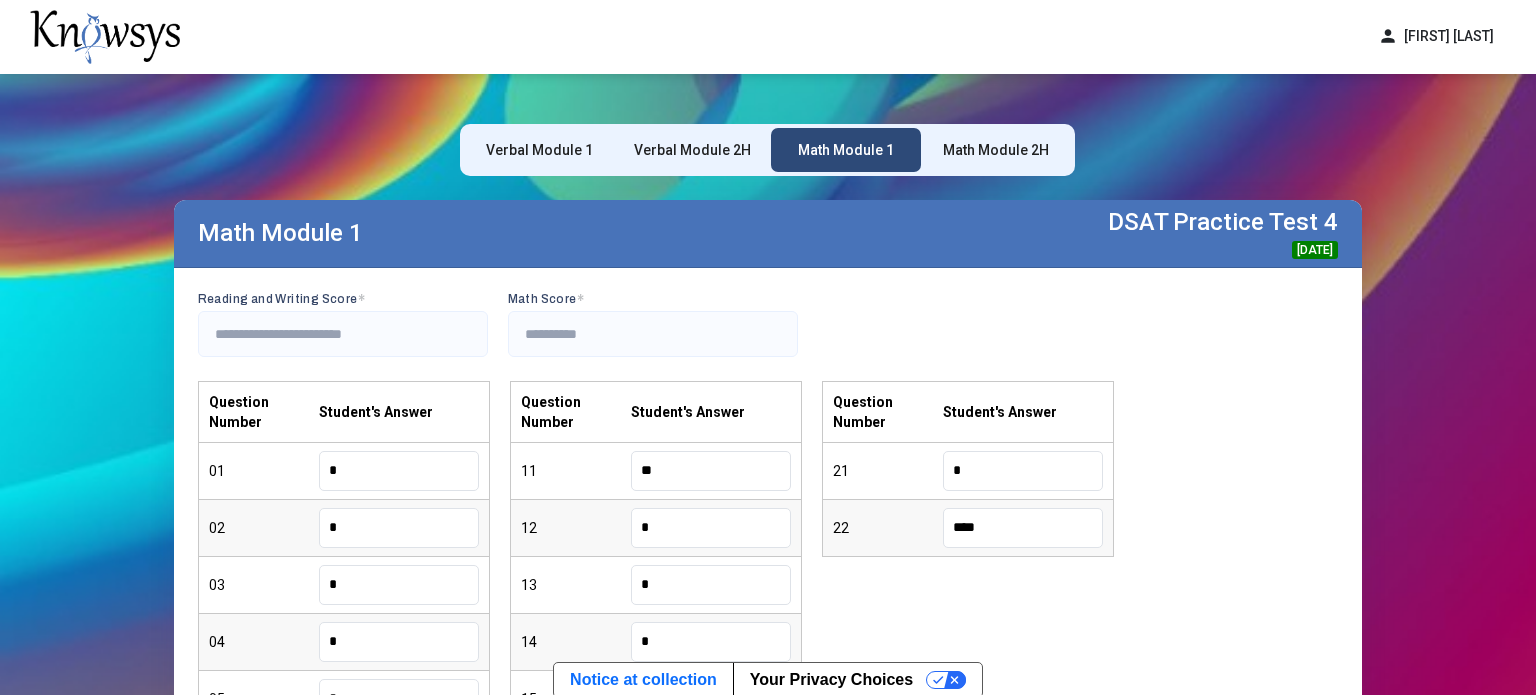 type on "****" 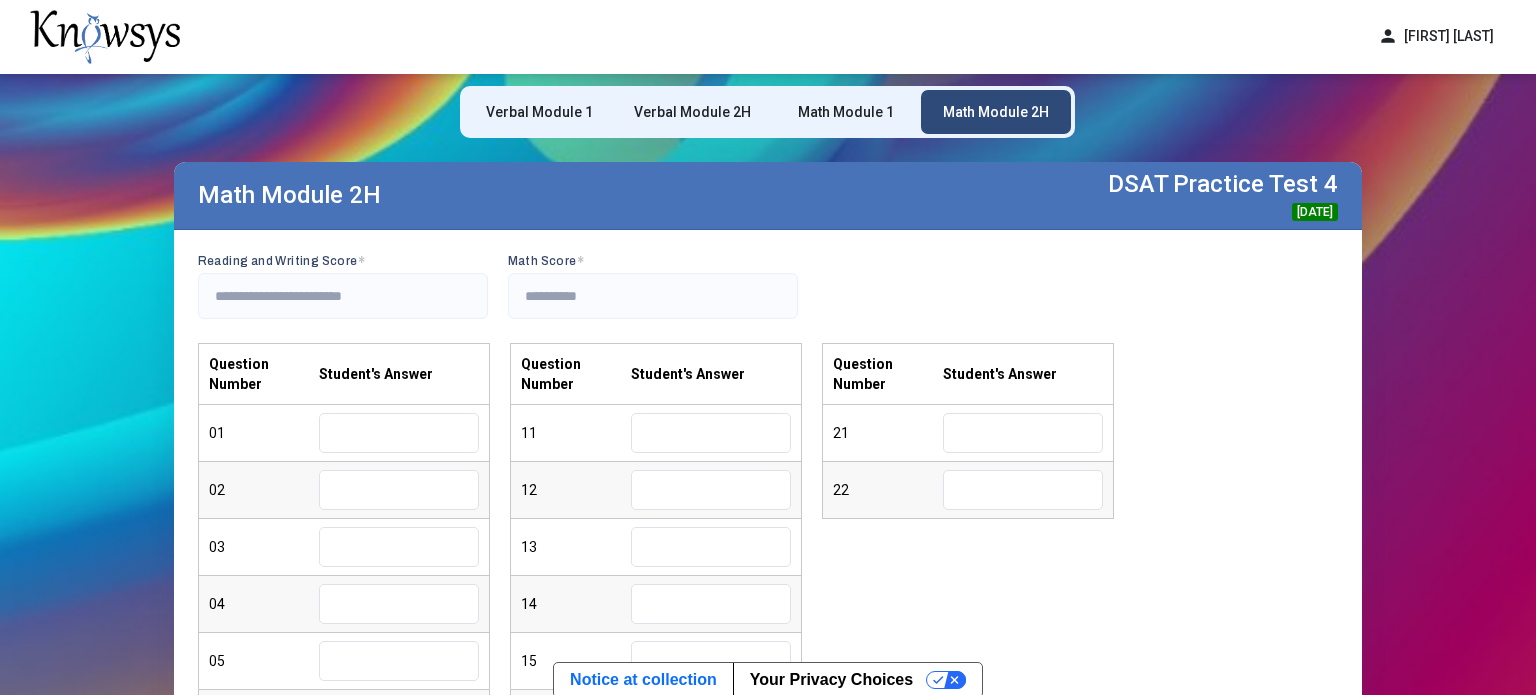 scroll, scrollTop: 43, scrollLeft: 0, axis: vertical 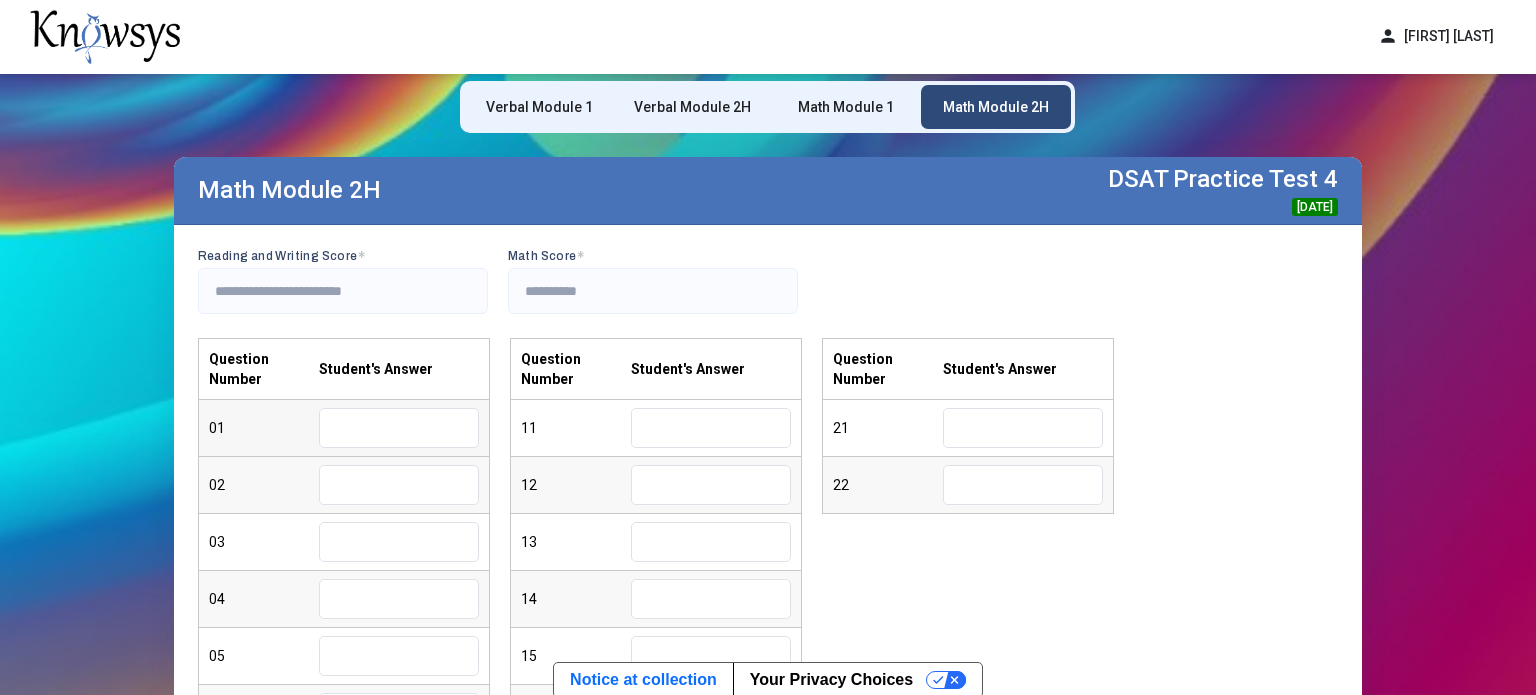 click at bounding box center [399, 428] 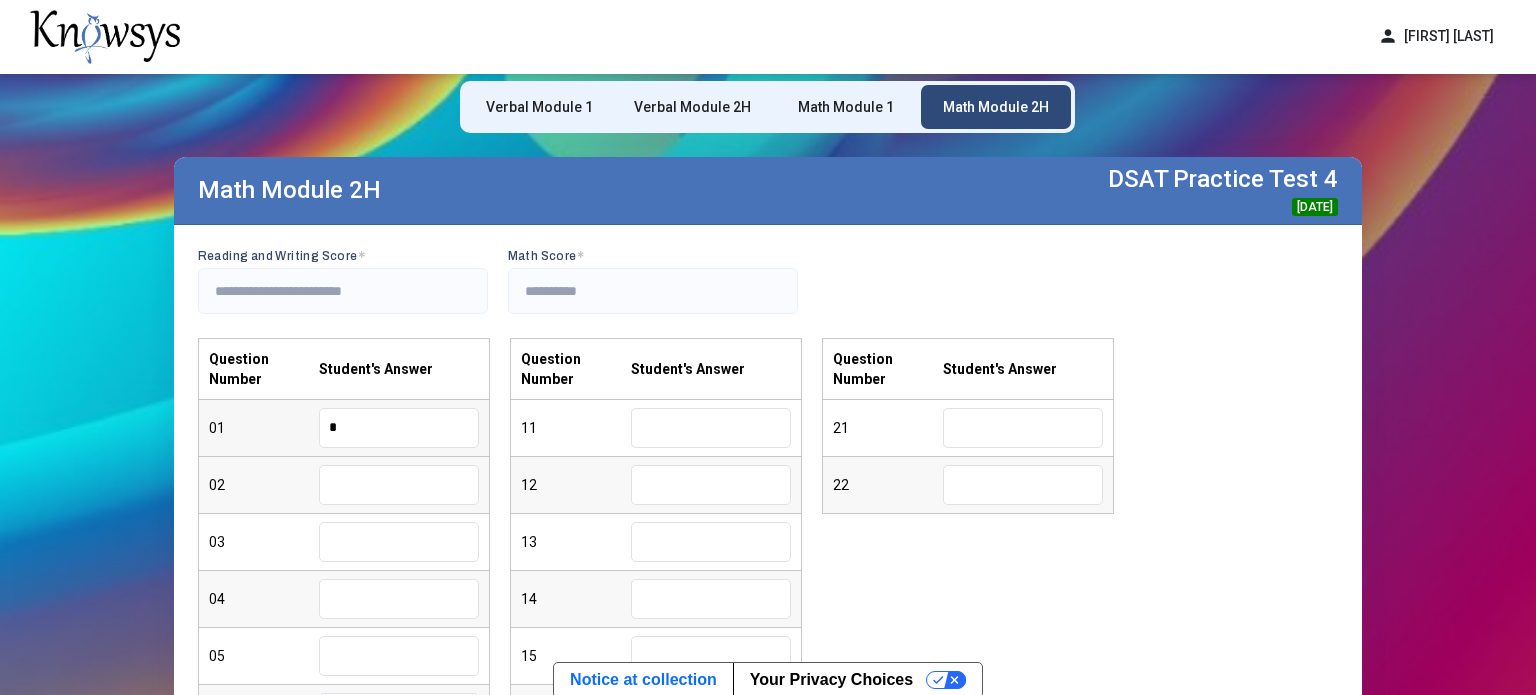 type on "*" 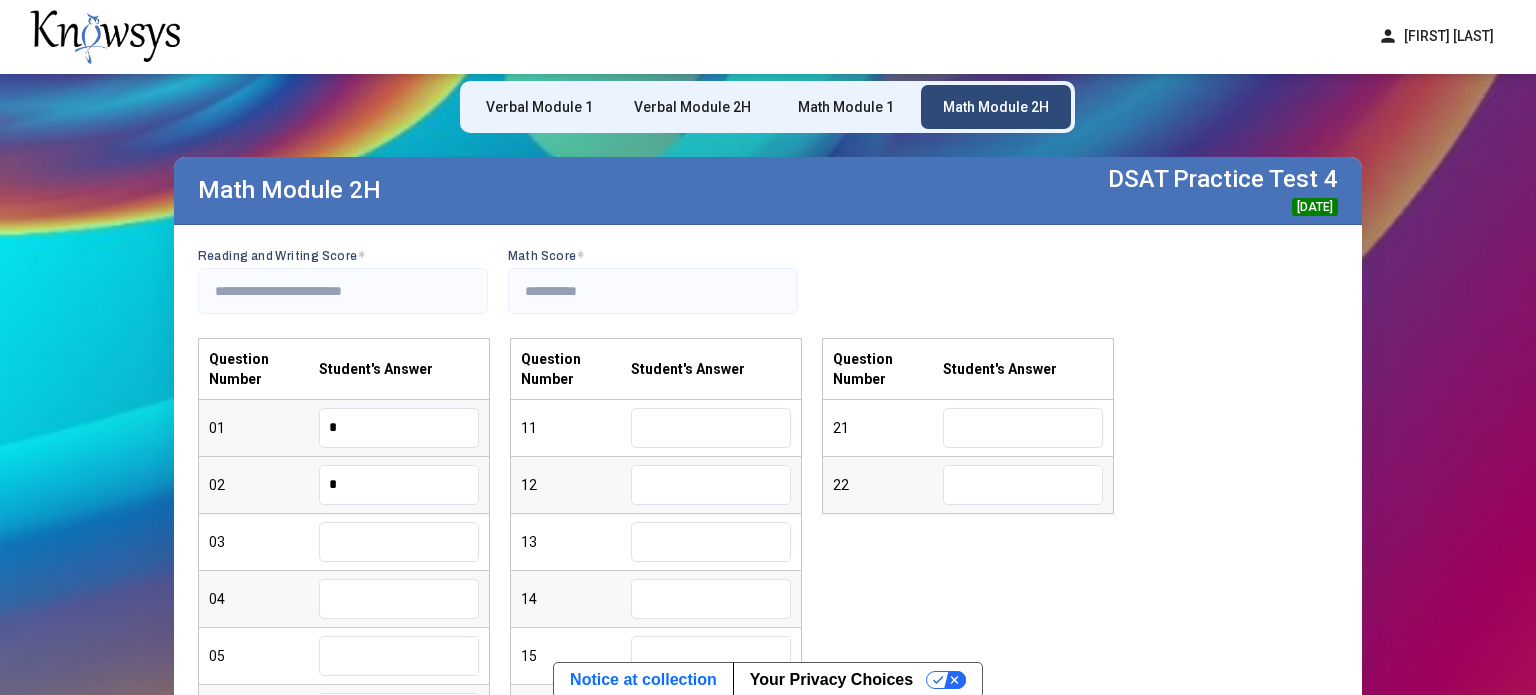 type on "*" 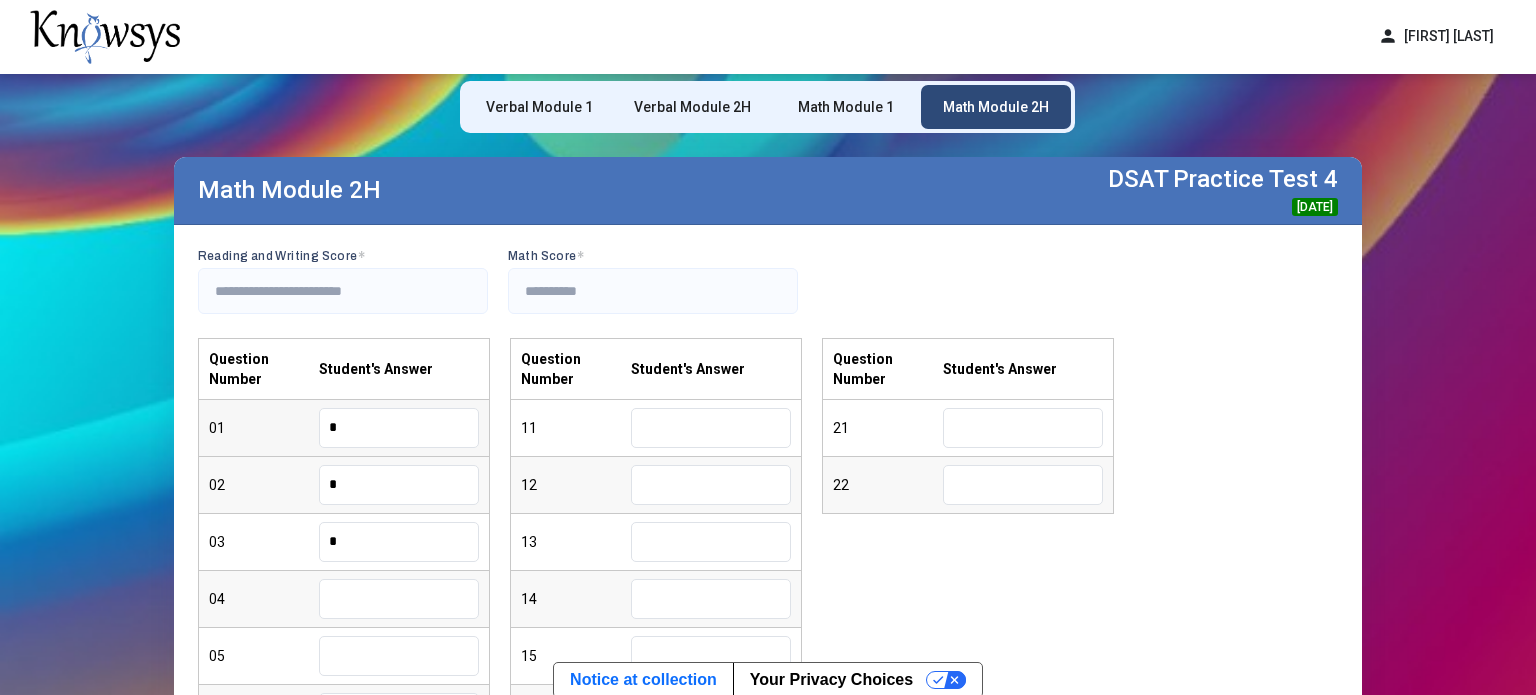 type on "*" 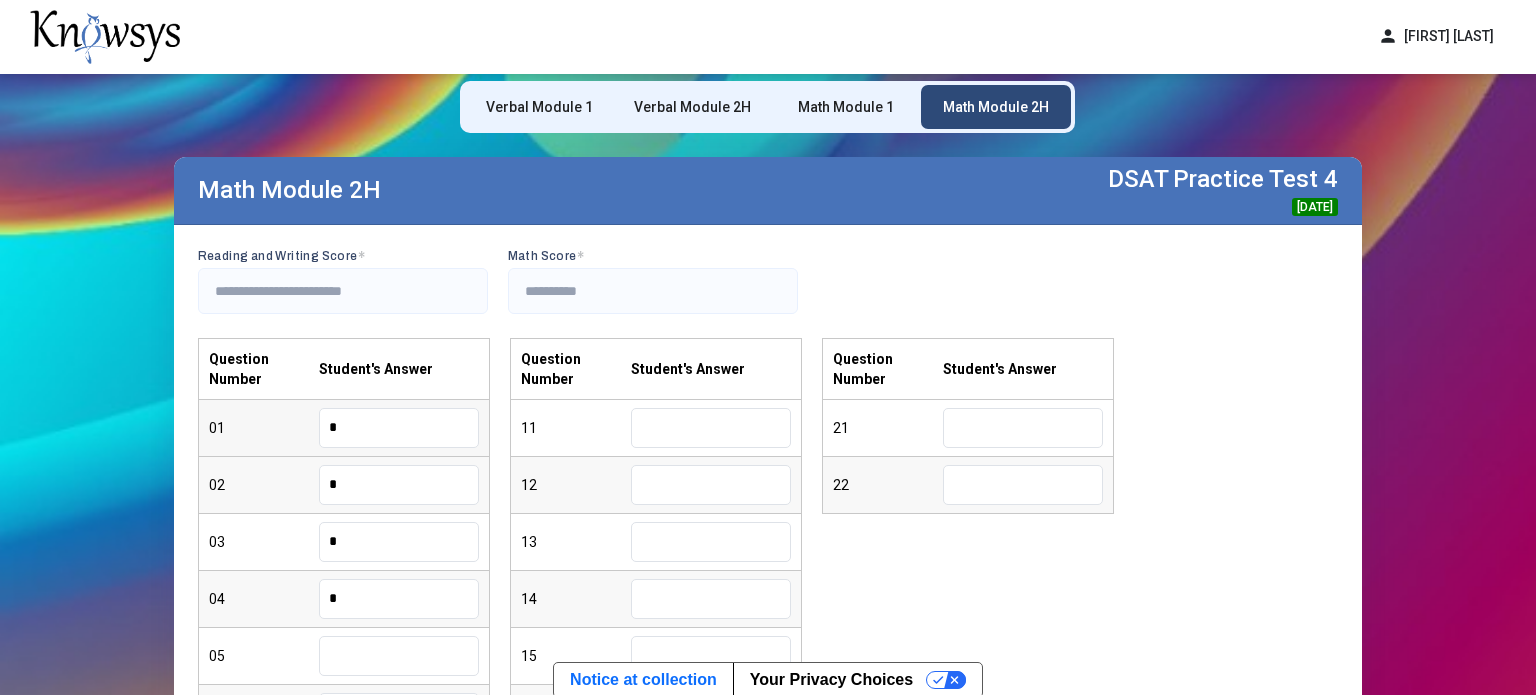type on "*" 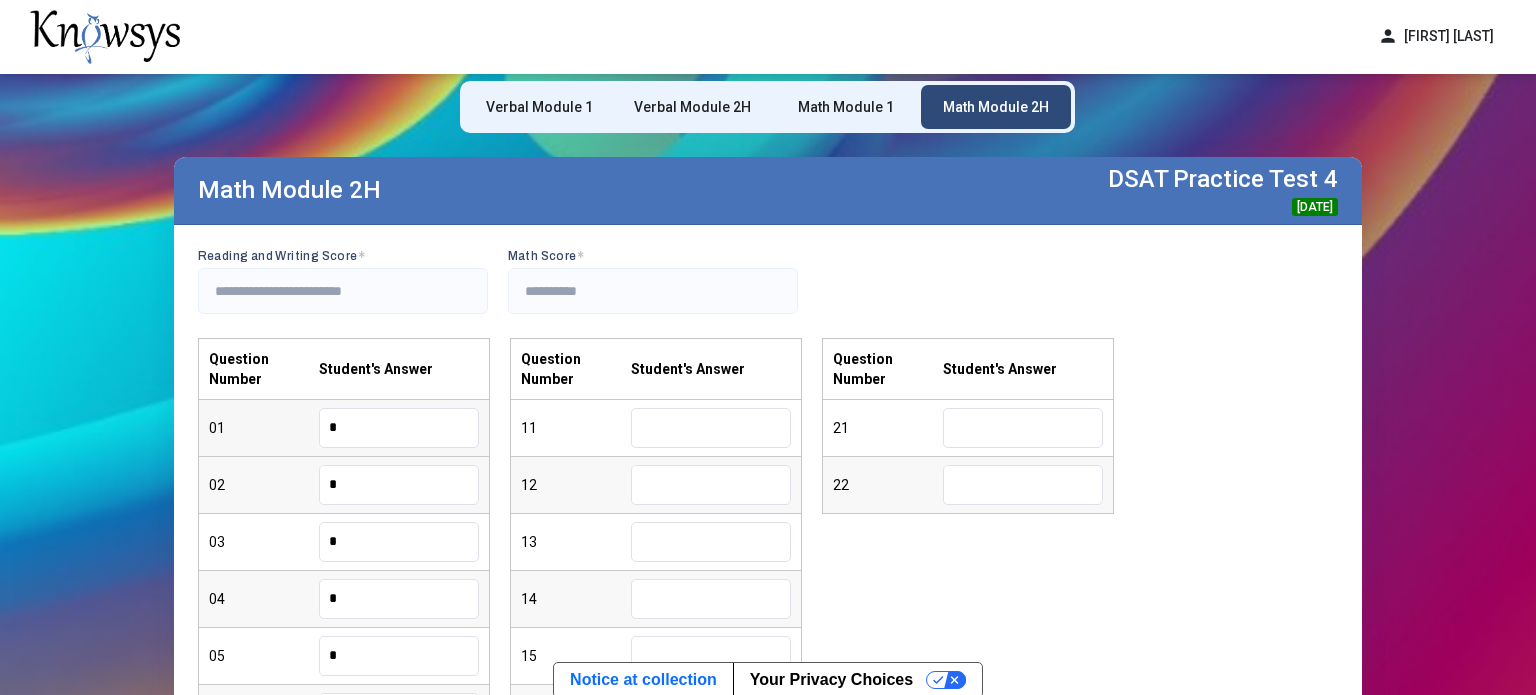 type on "*" 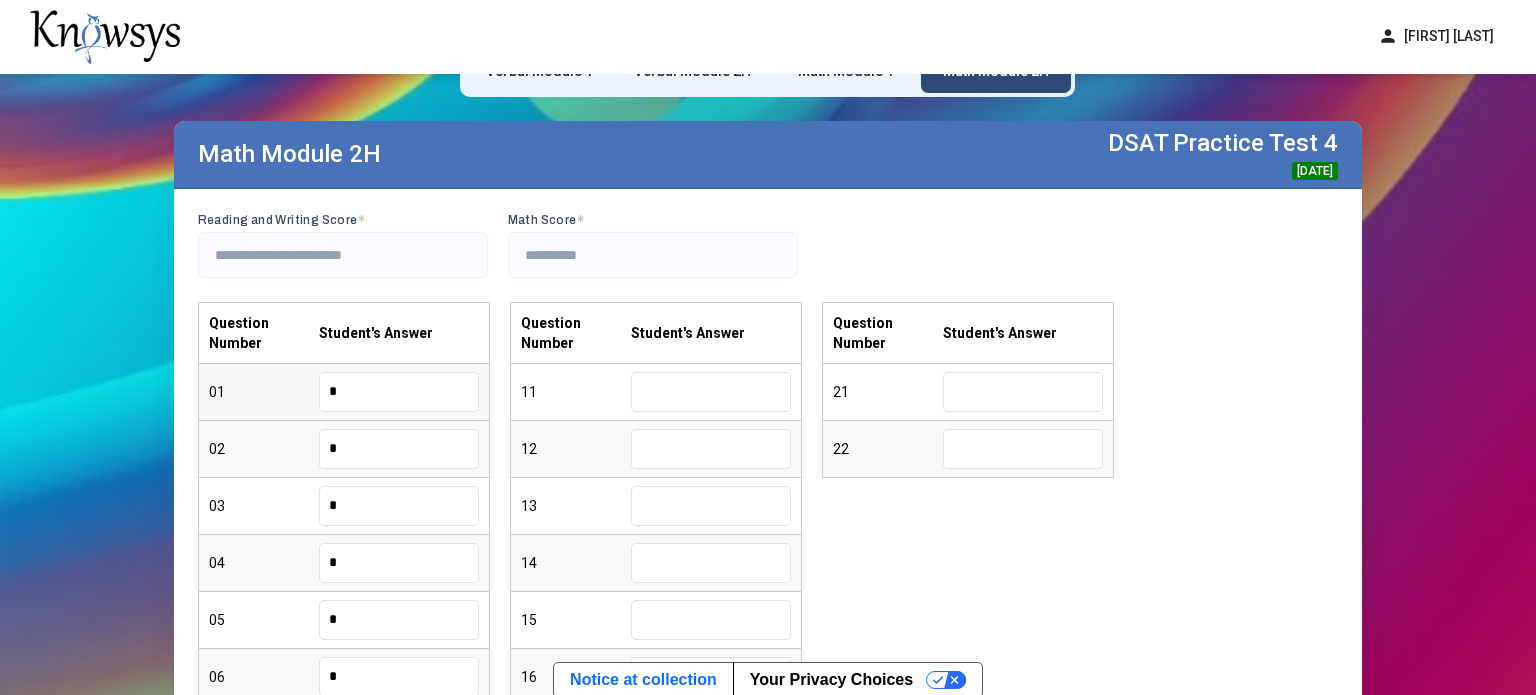 type on "*" 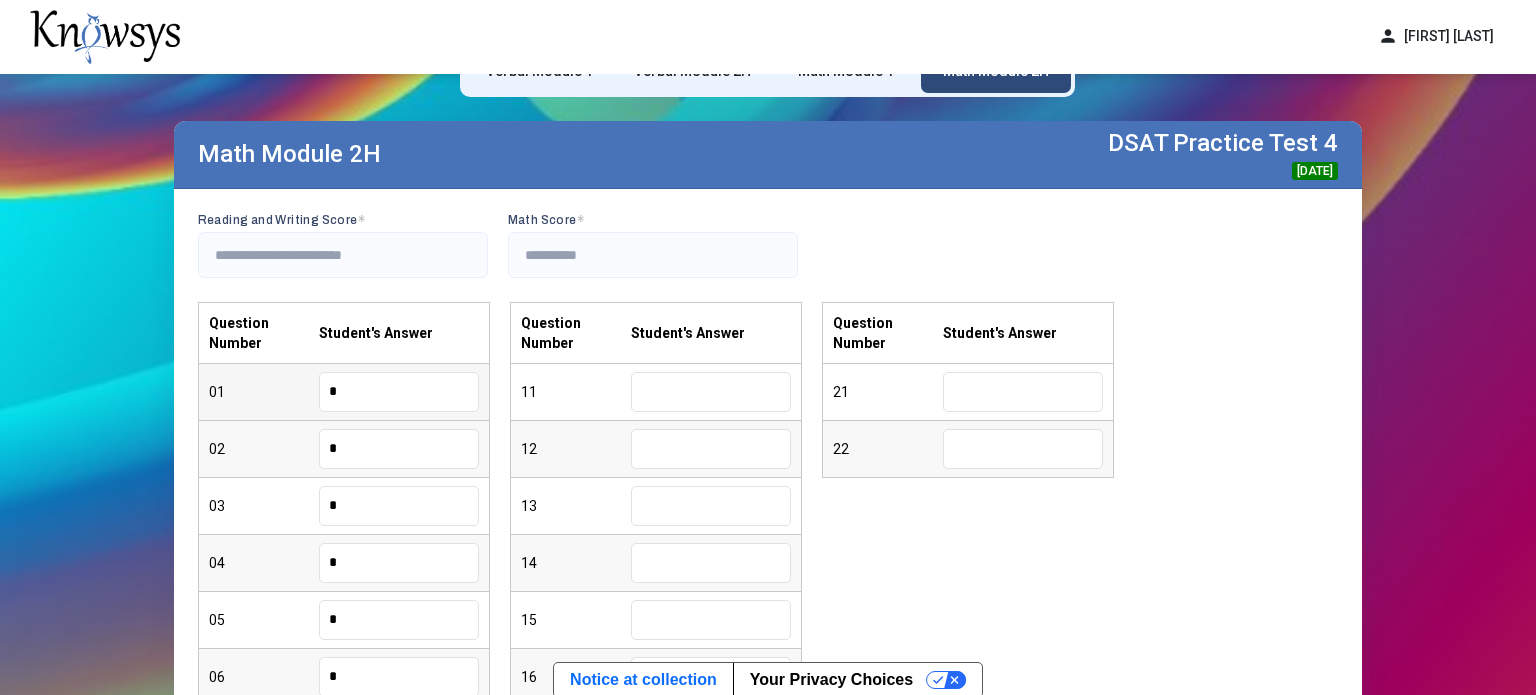 scroll, scrollTop: 426, scrollLeft: 0, axis: vertical 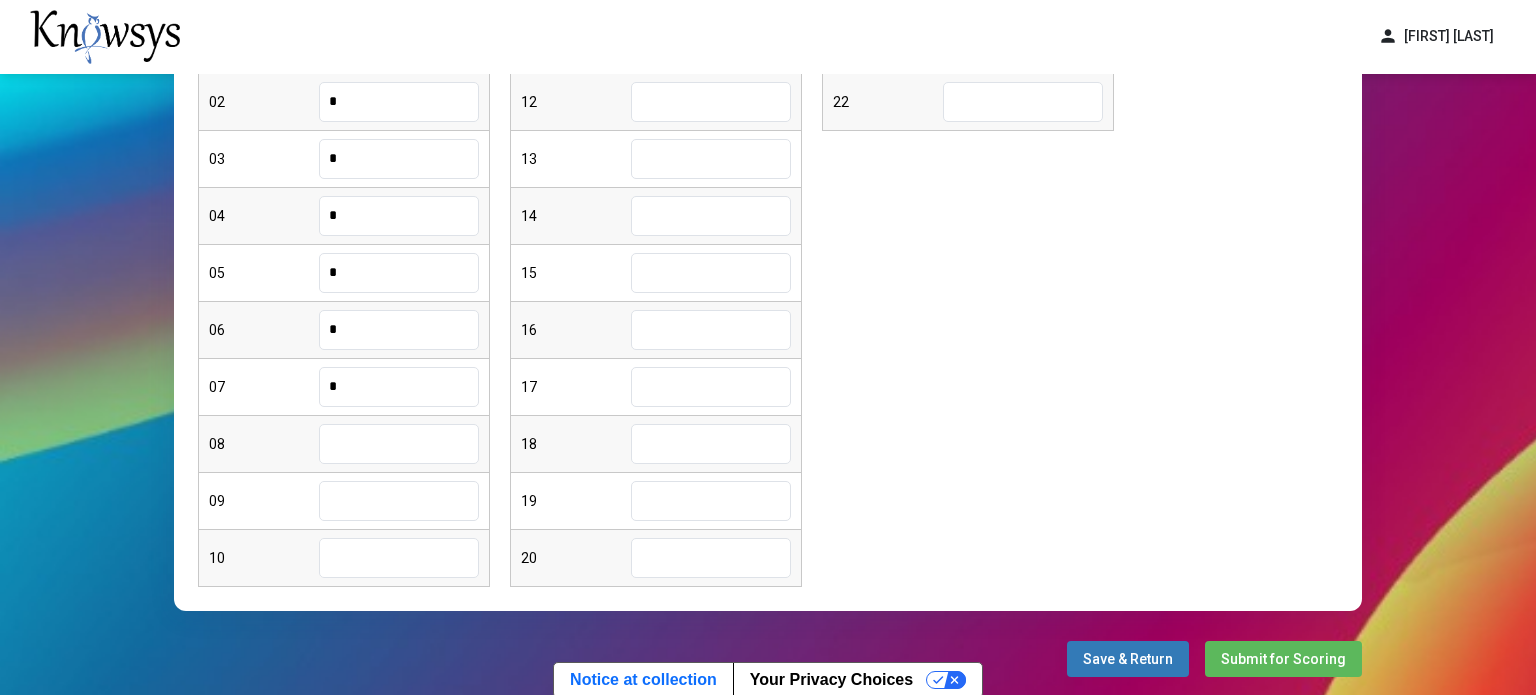 type on "*" 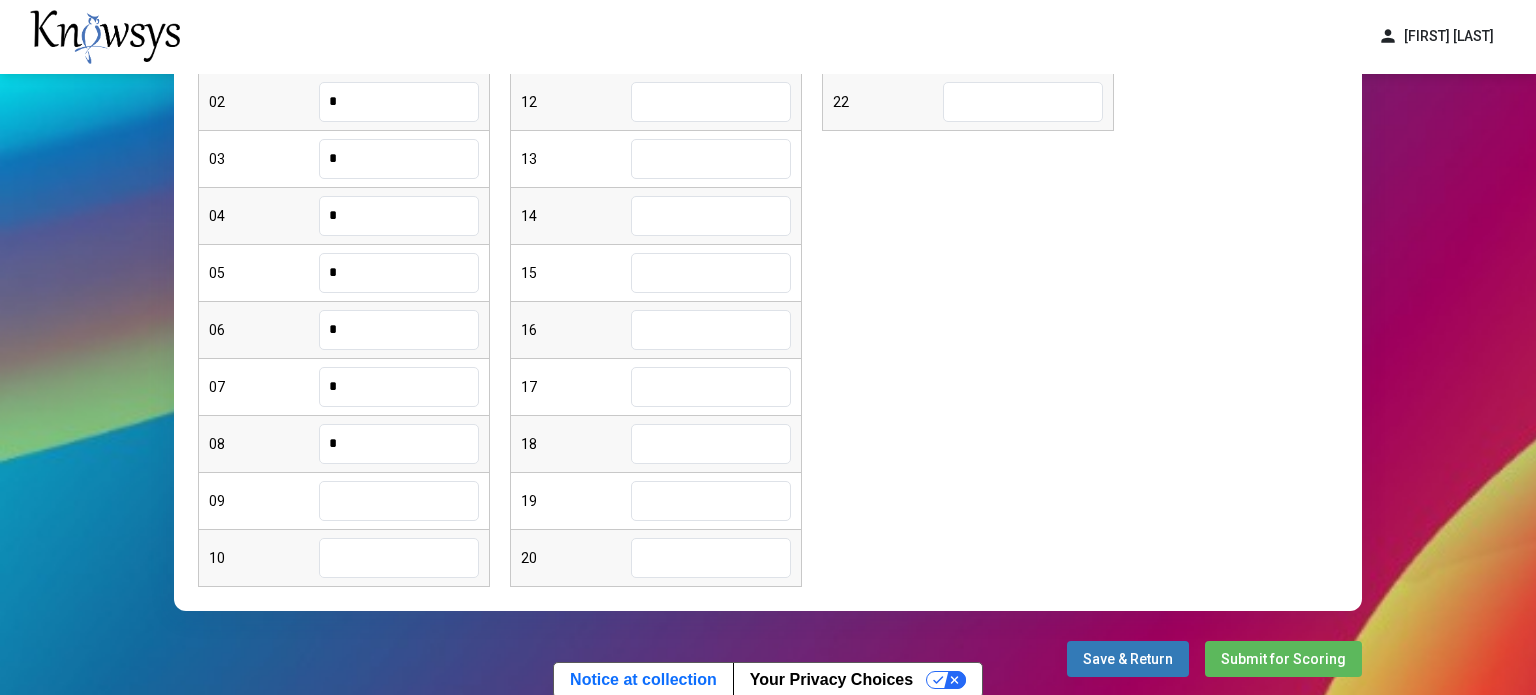 type on "*" 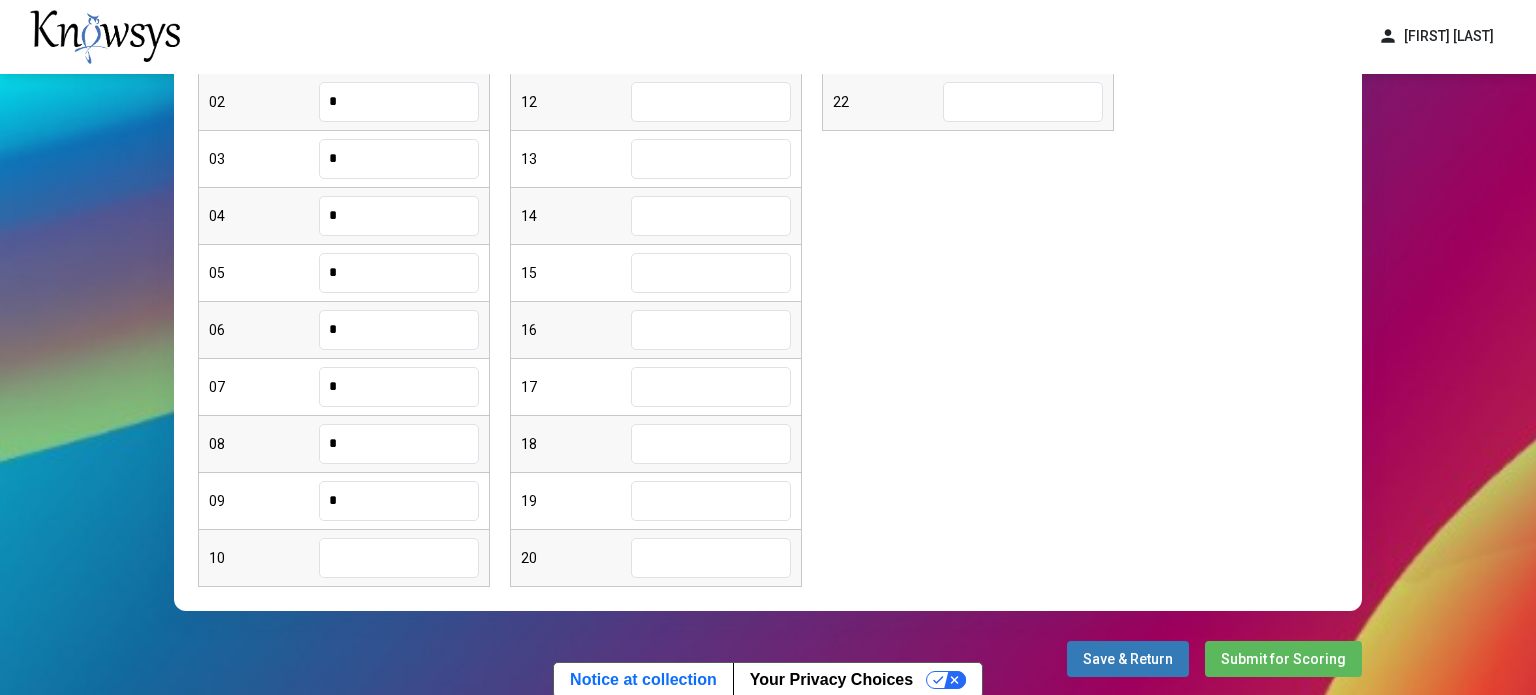 type on "*" 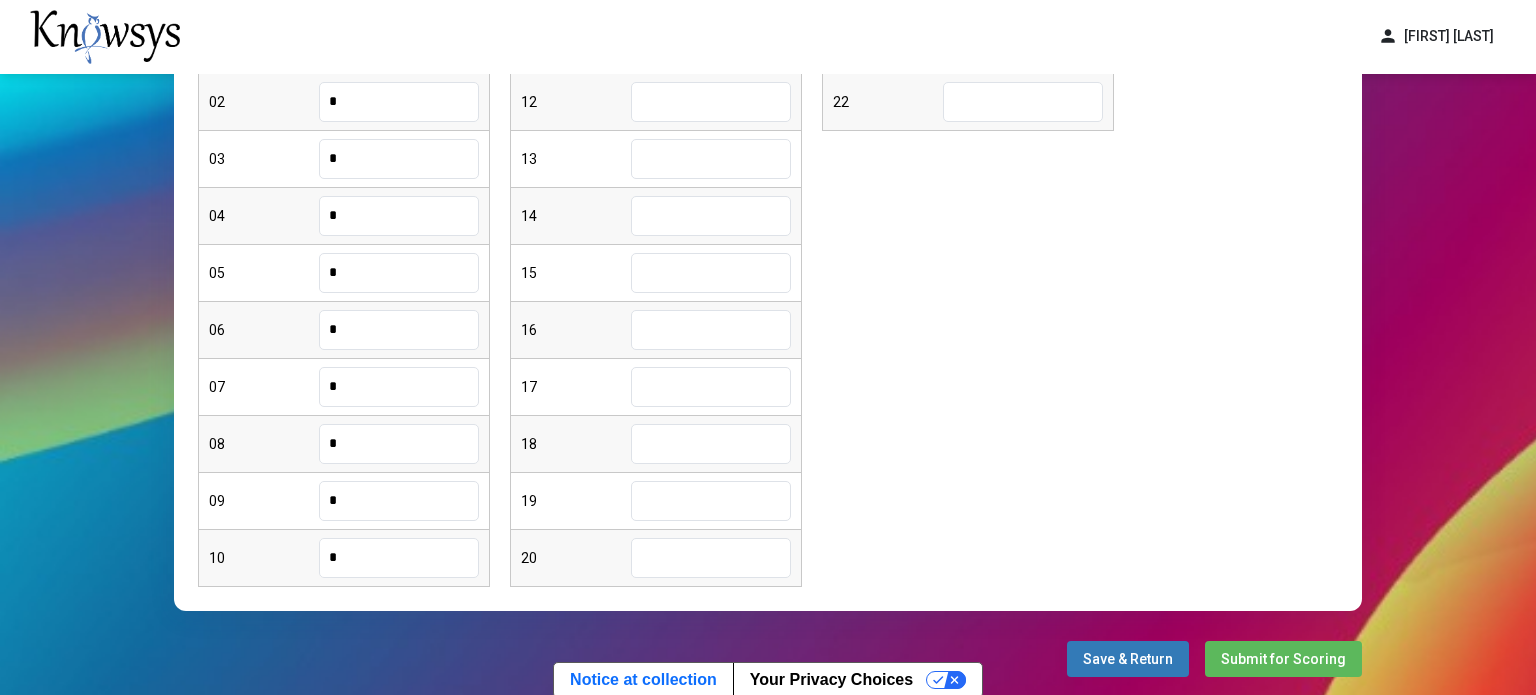 type on "*" 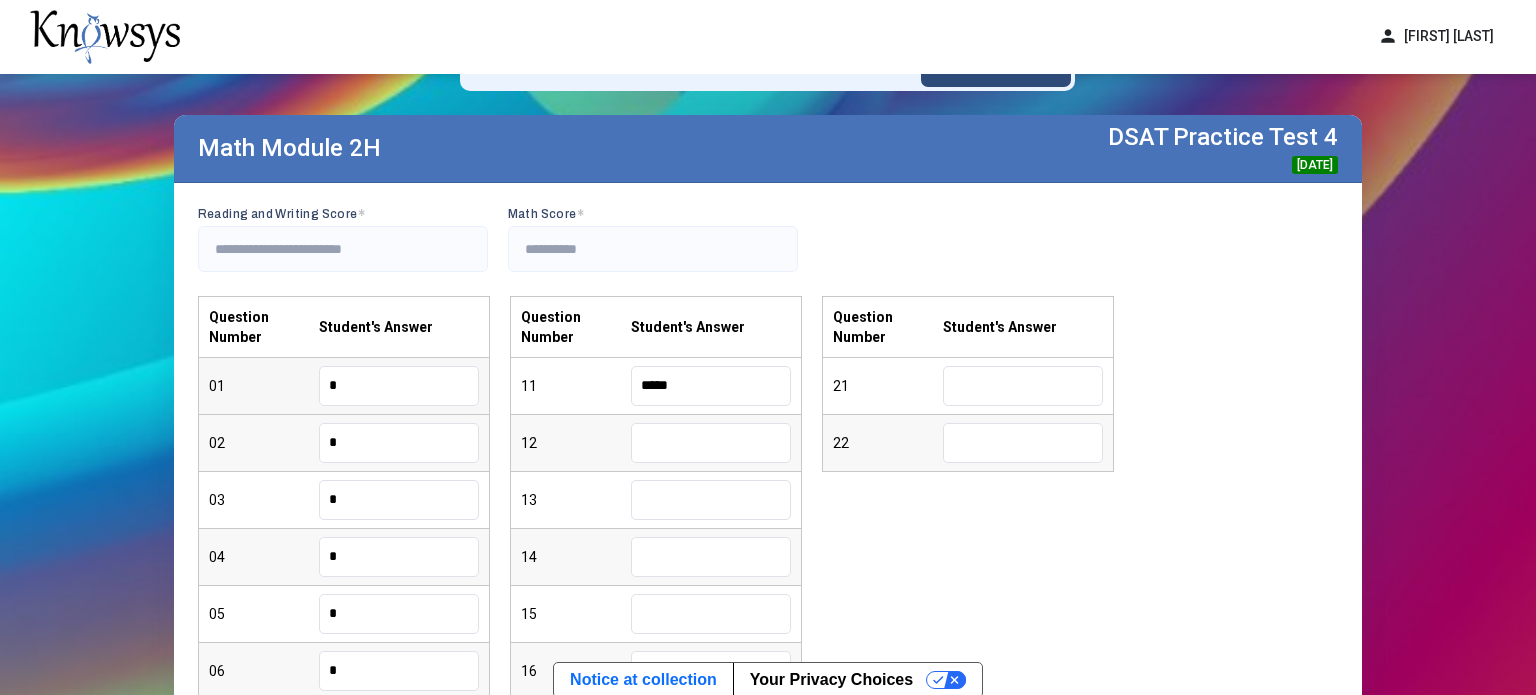 type on "*****" 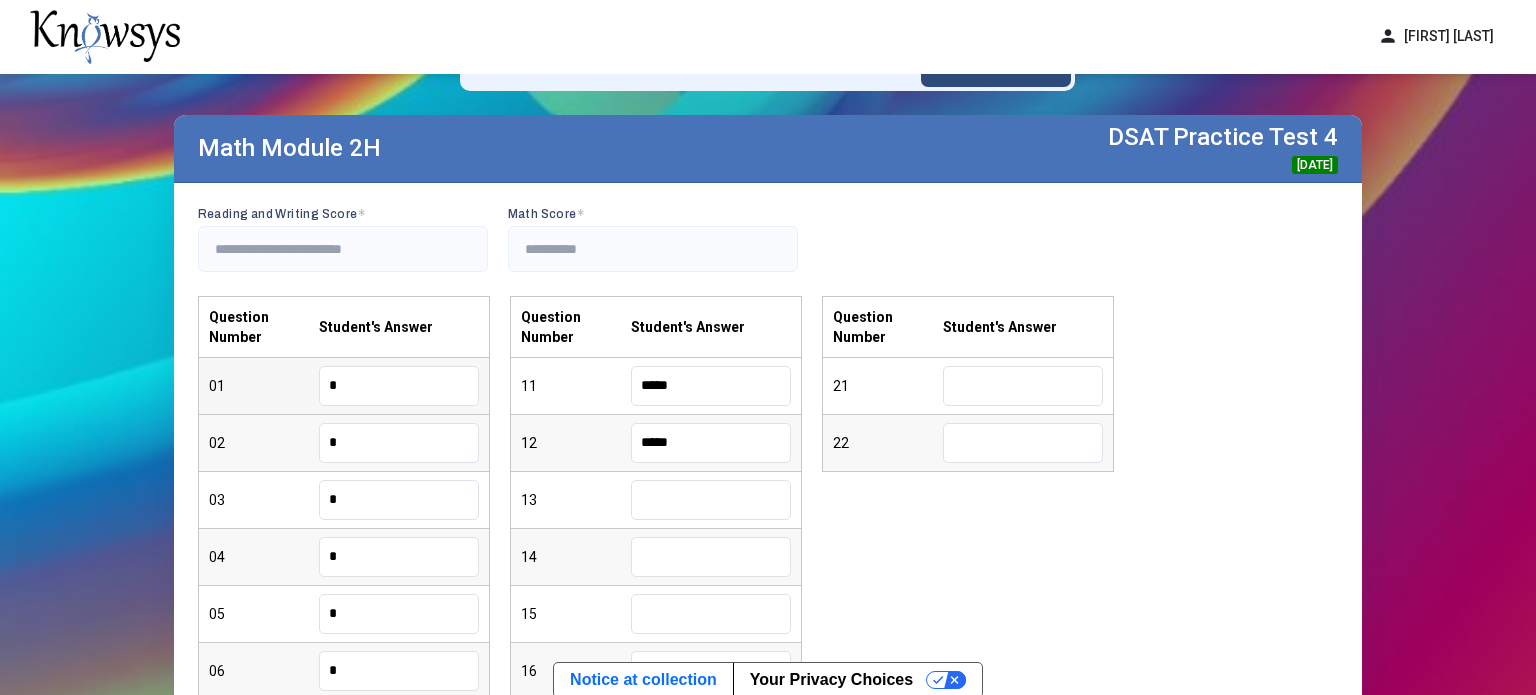 type on "*****" 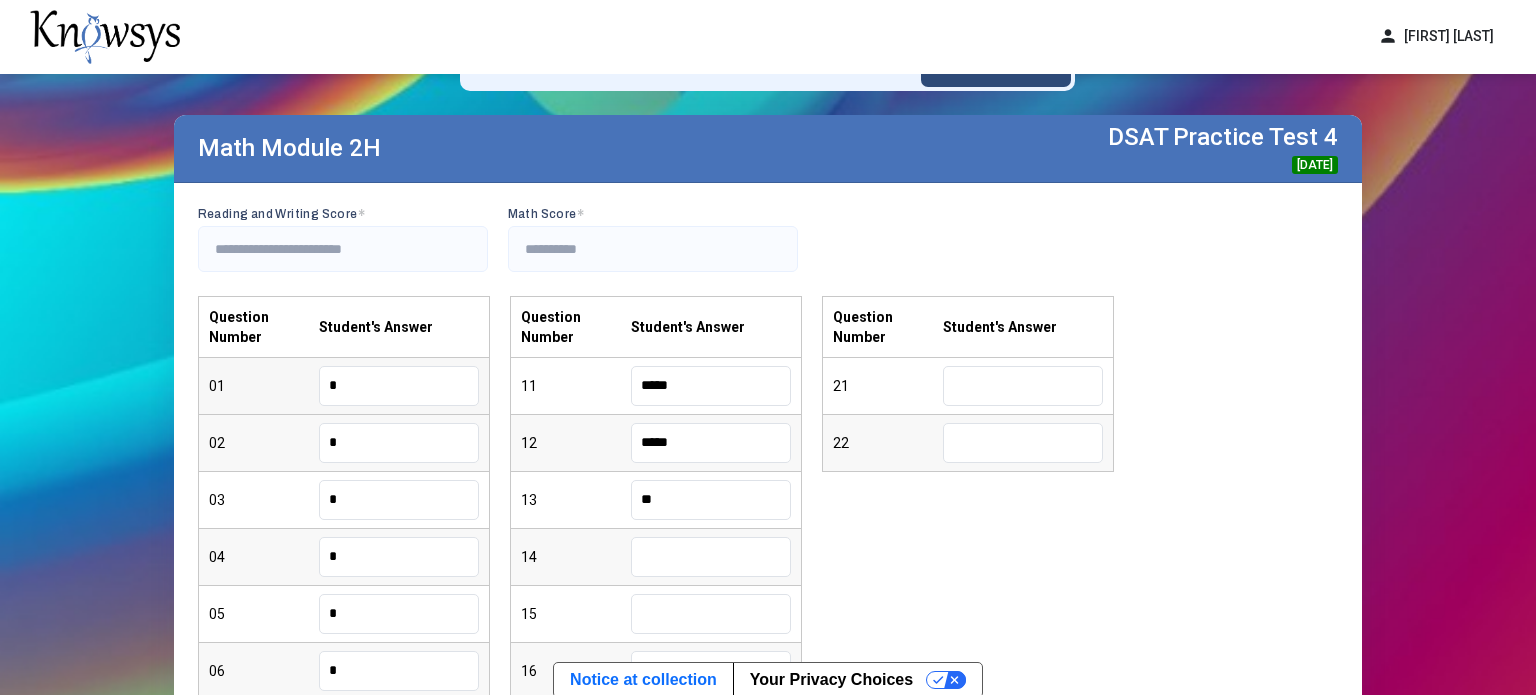 type on "**" 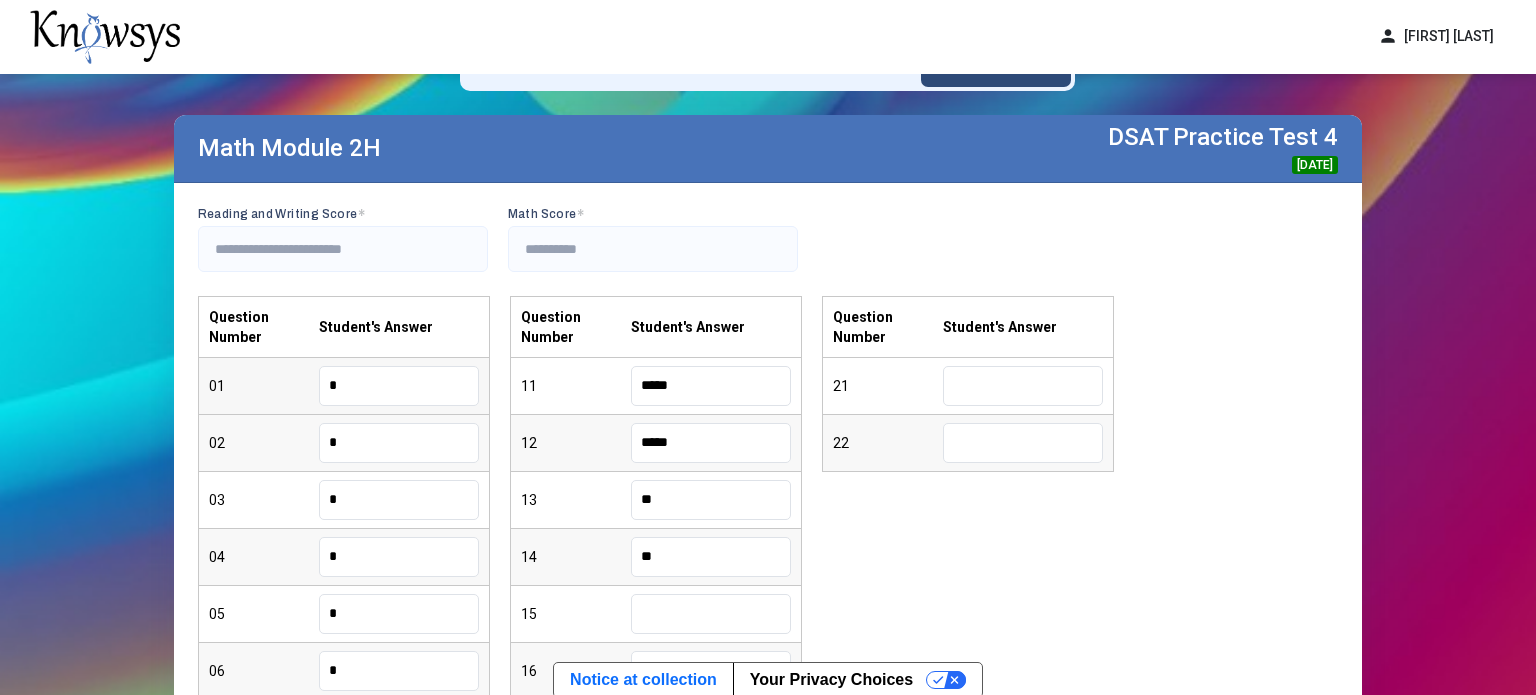 type on "**" 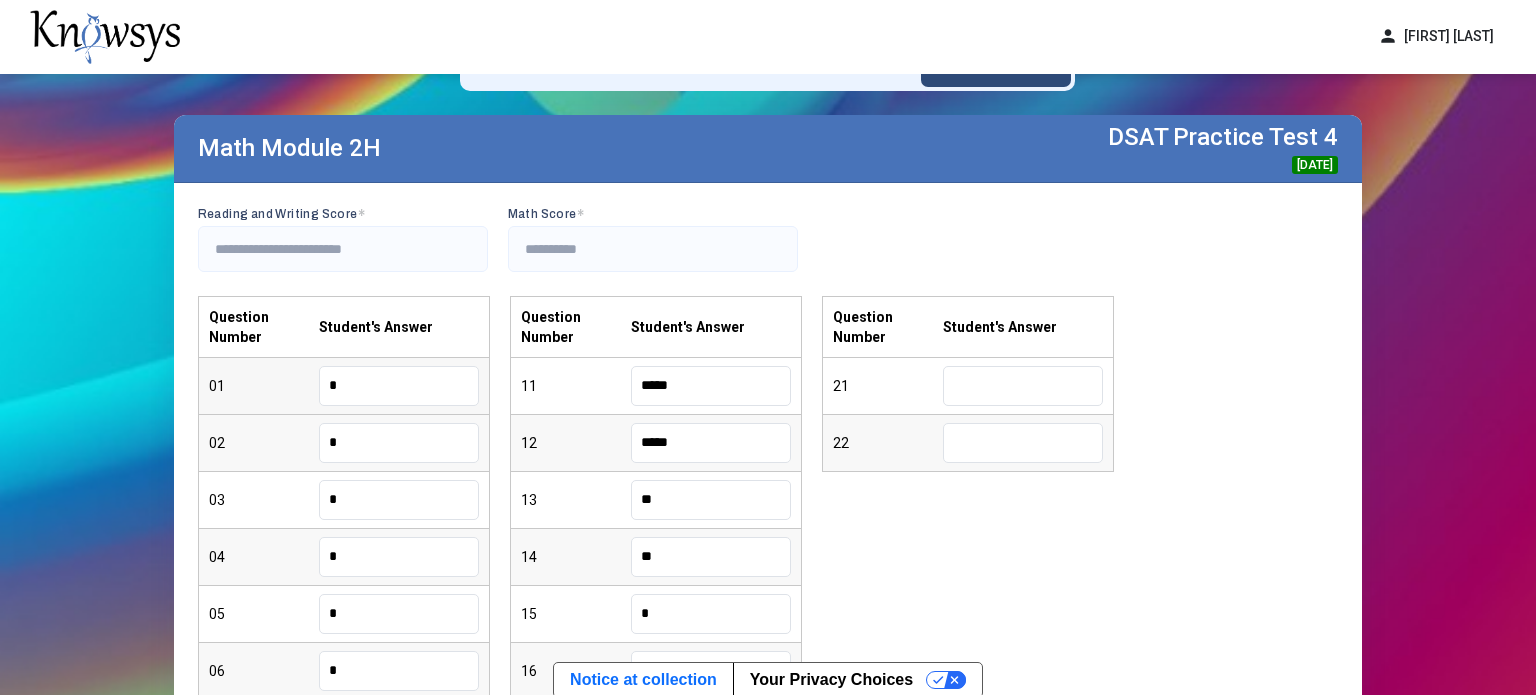 type on "*" 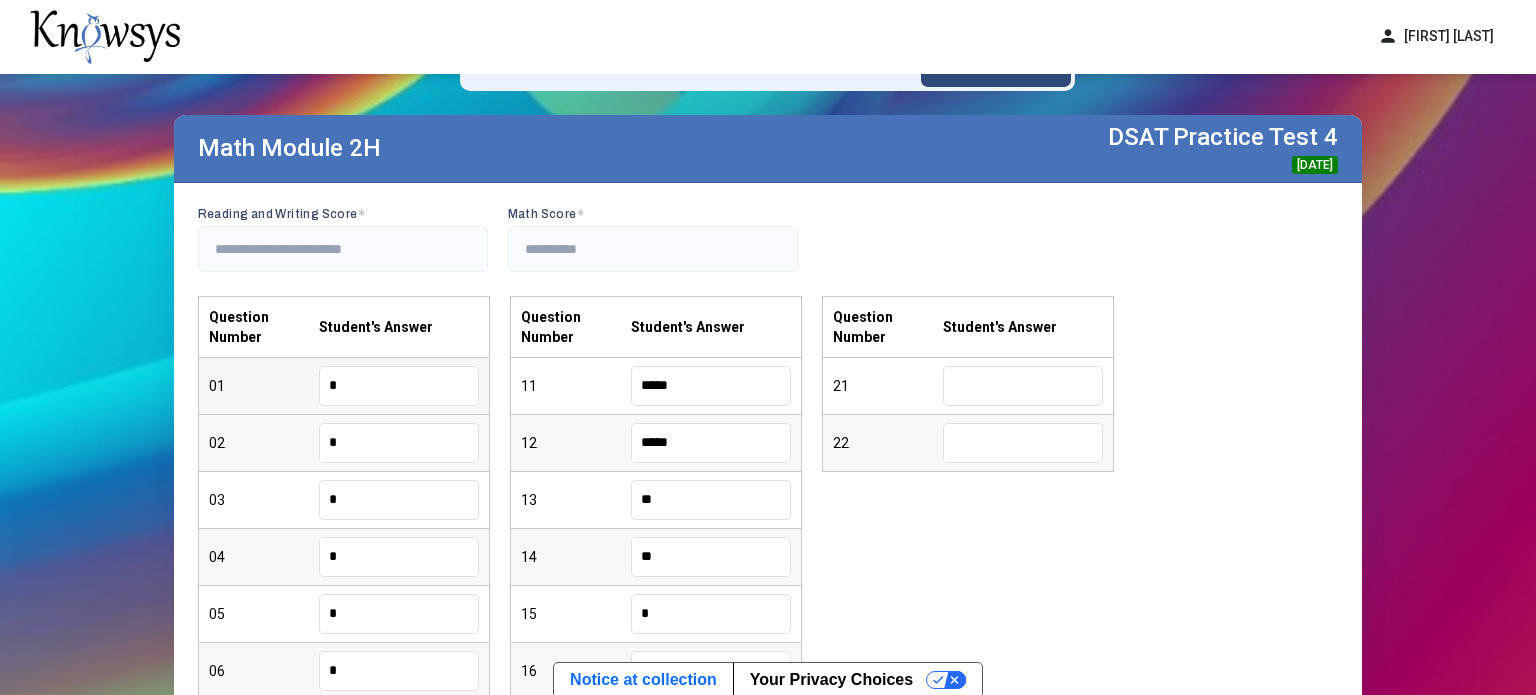 scroll, scrollTop: 426, scrollLeft: 0, axis: vertical 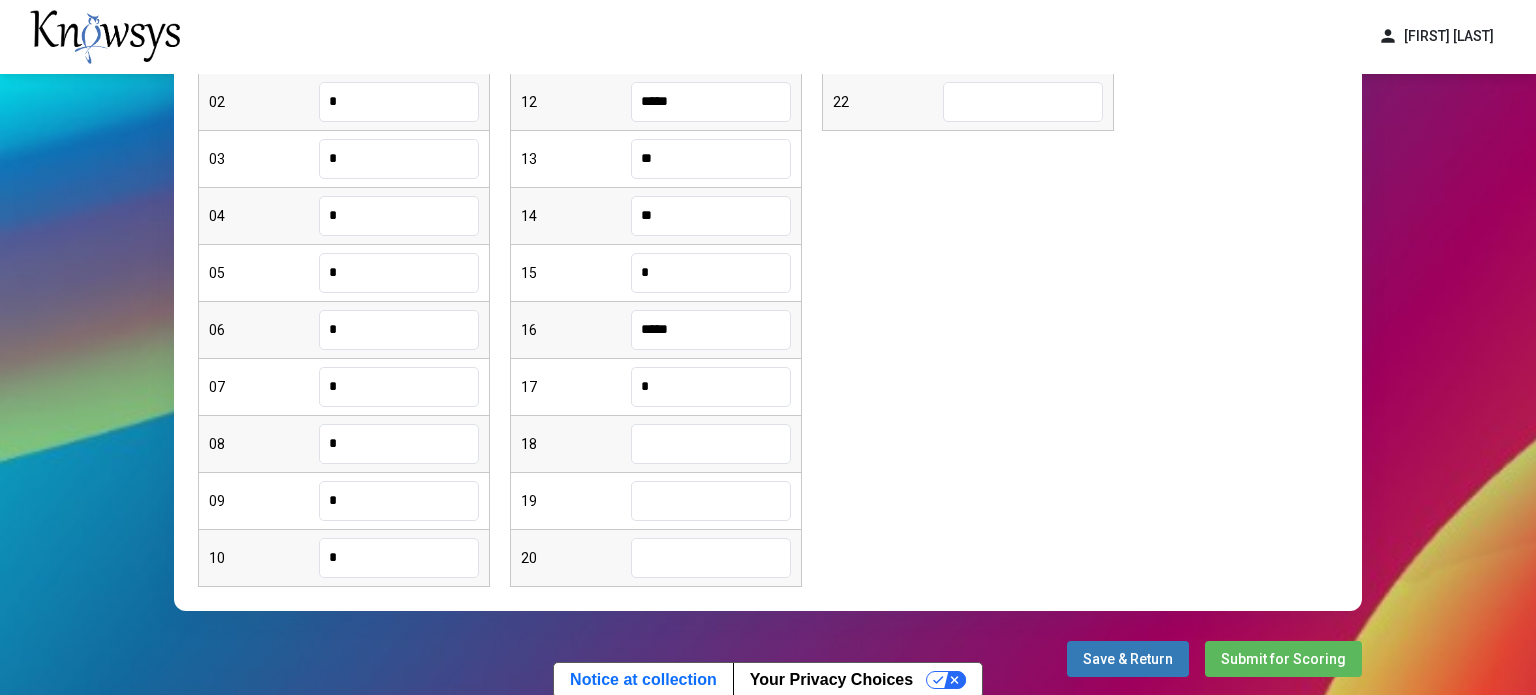 type on "*" 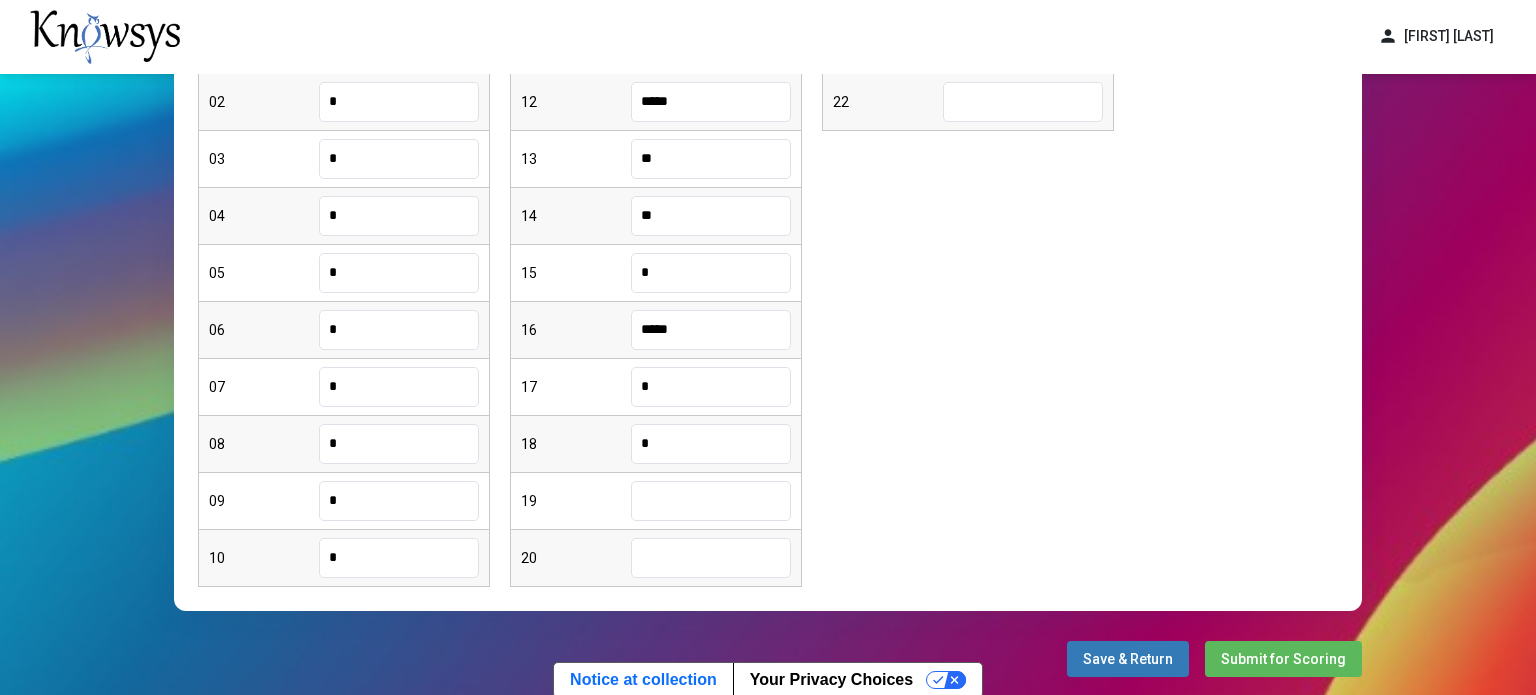 type on "*" 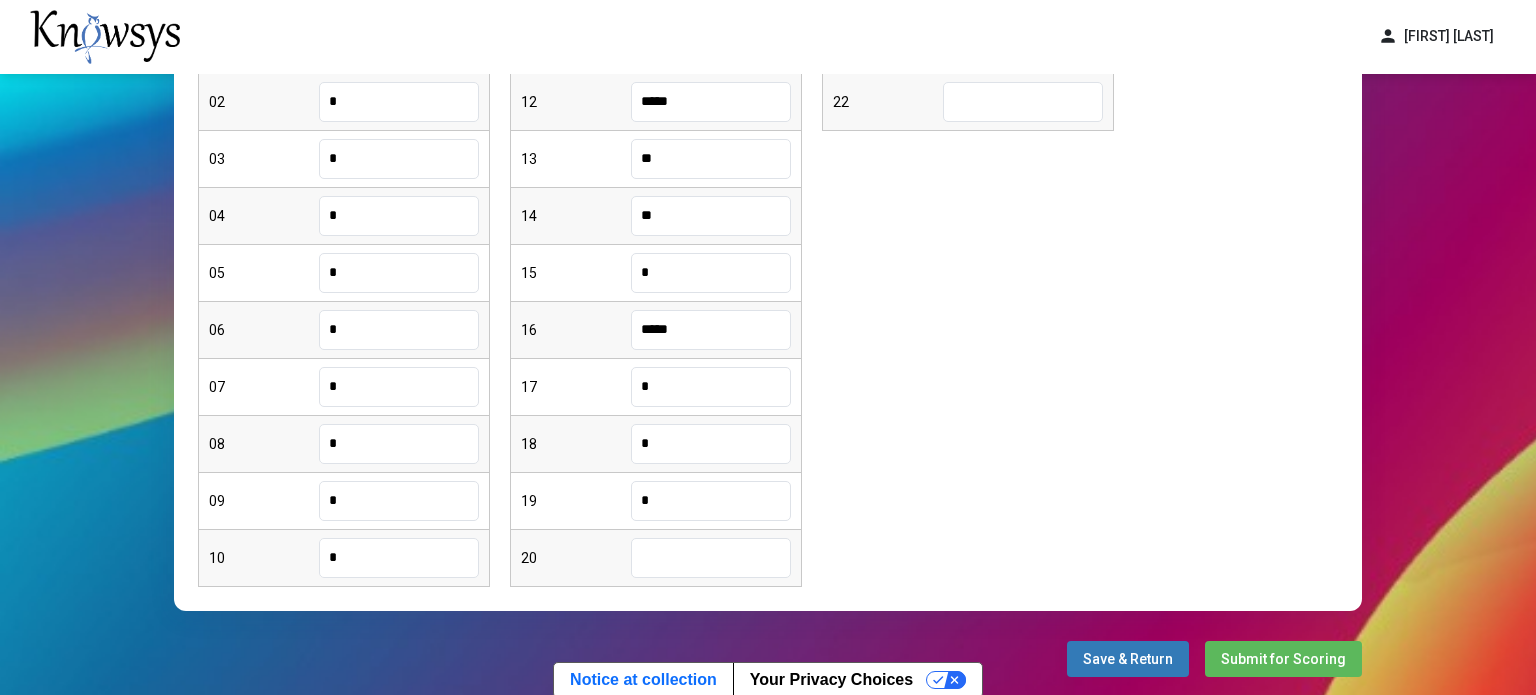 type on "*" 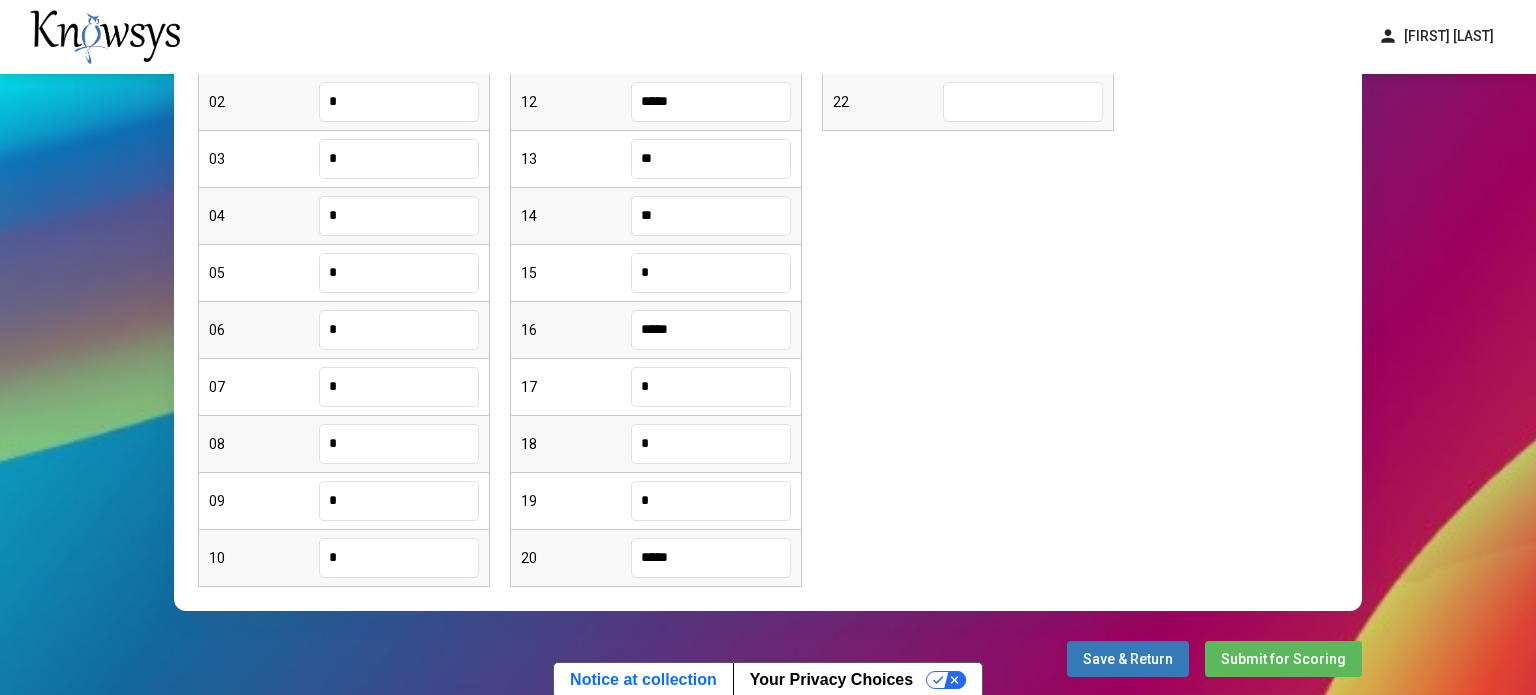 type on "*****" 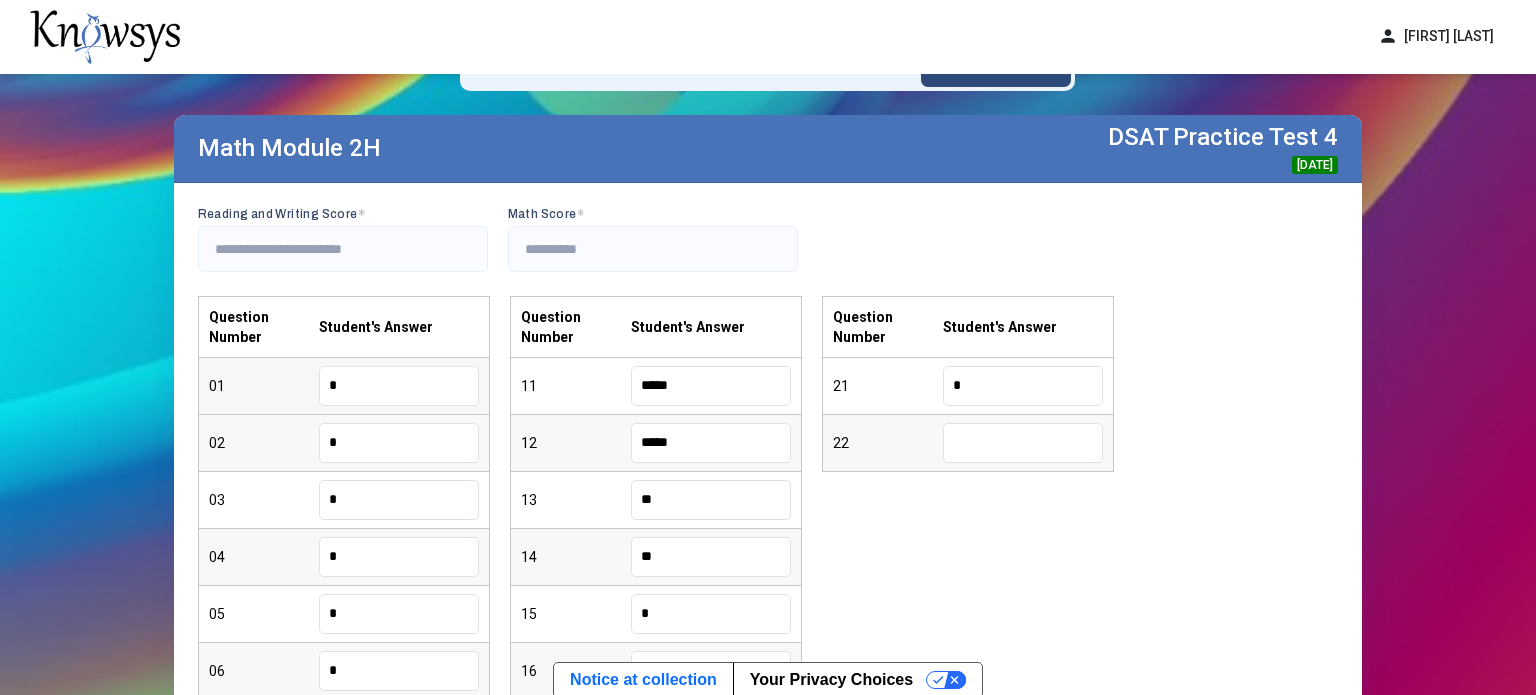 type on "*" 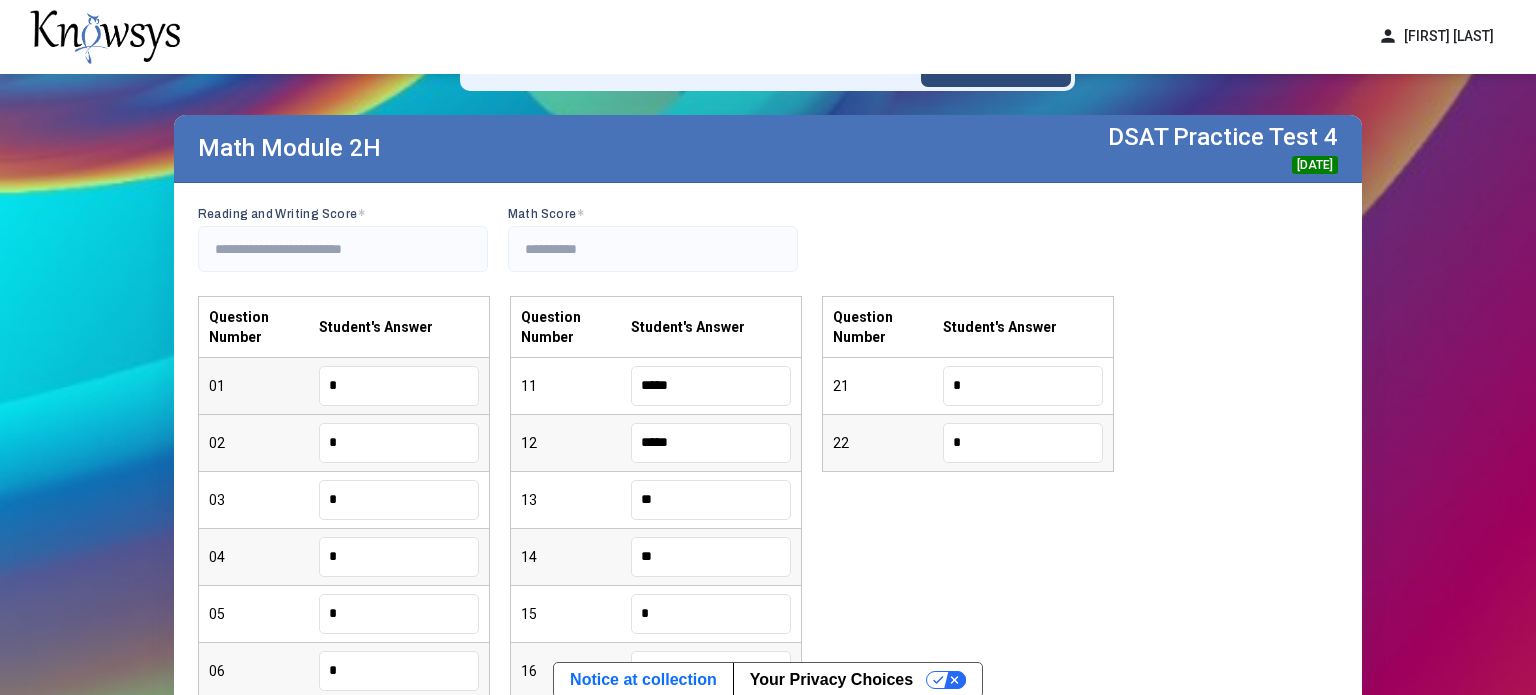 type on "*" 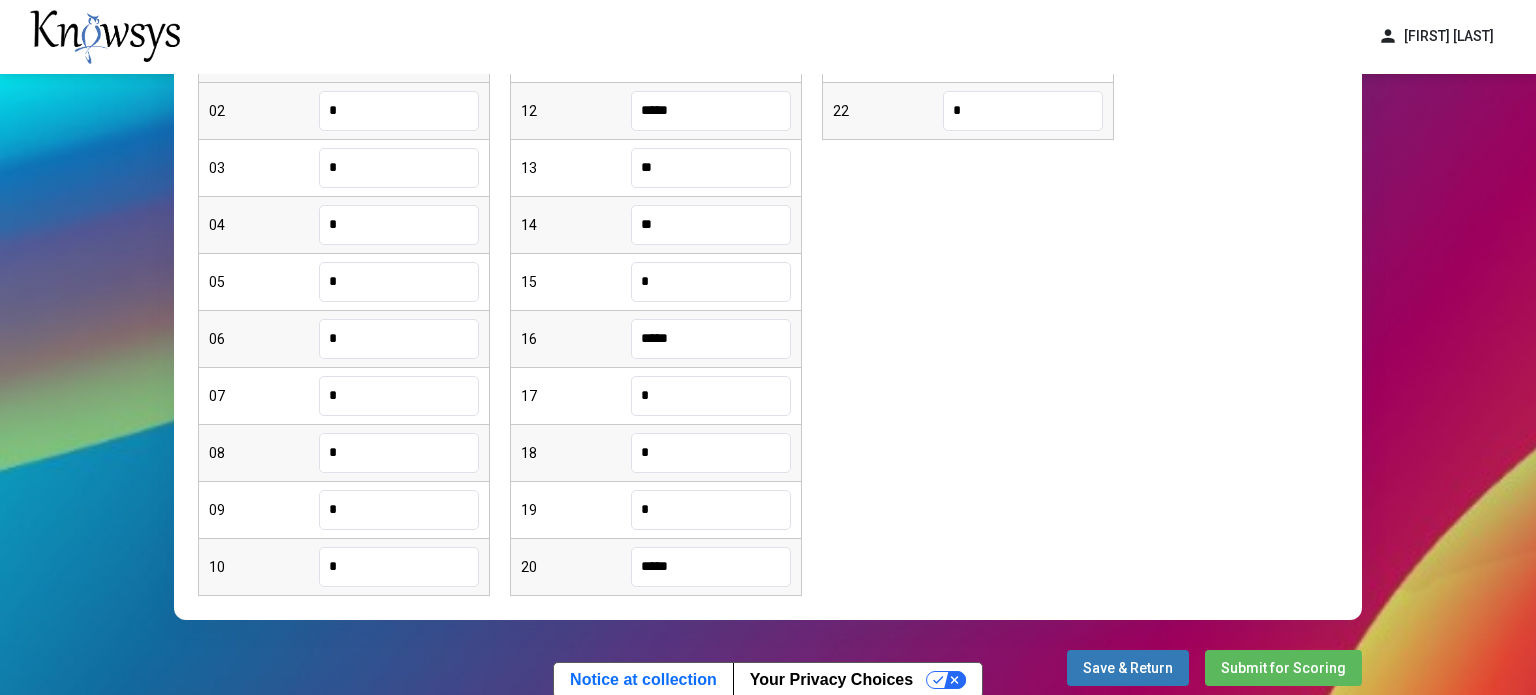 scroll, scrollTop: 501, scrollLeft: 0, axis: vertical 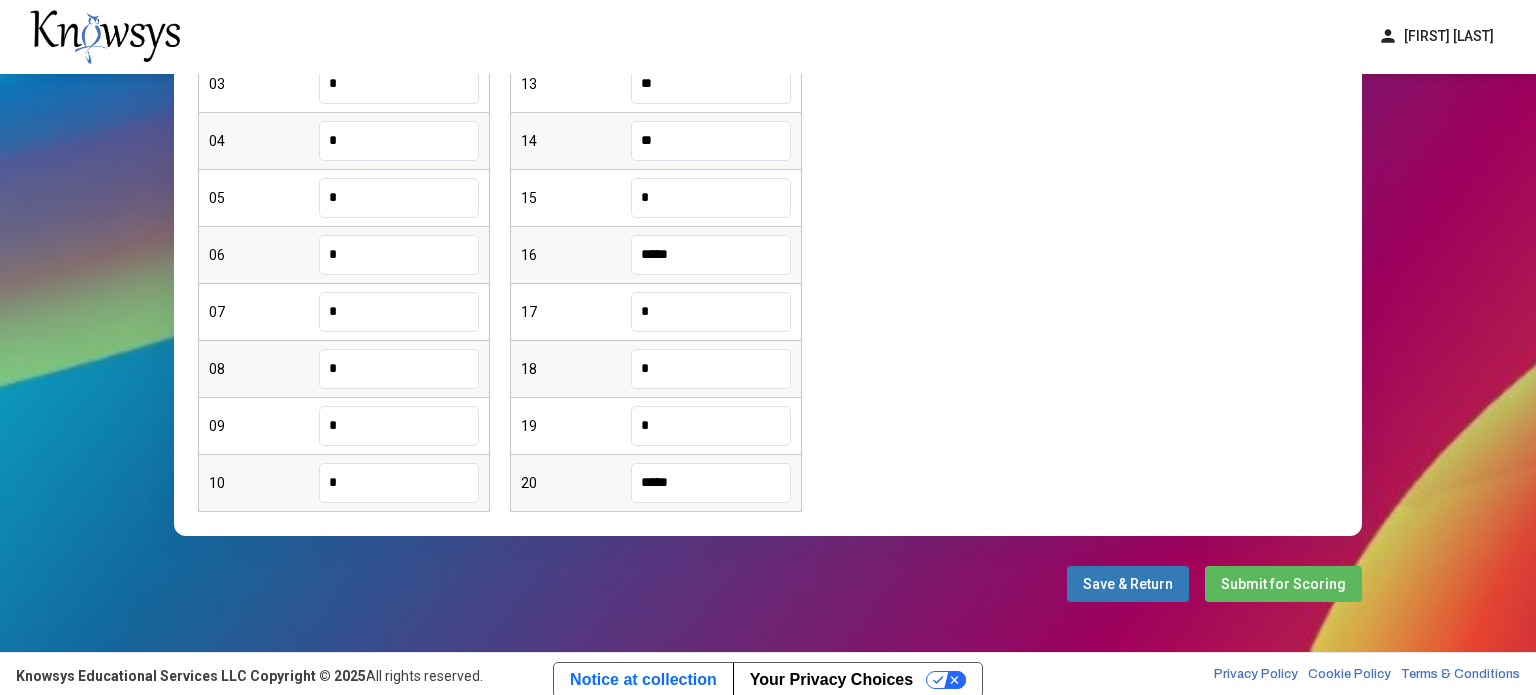 click on "Submit for Scoring" at bounding box center [1283, 584] 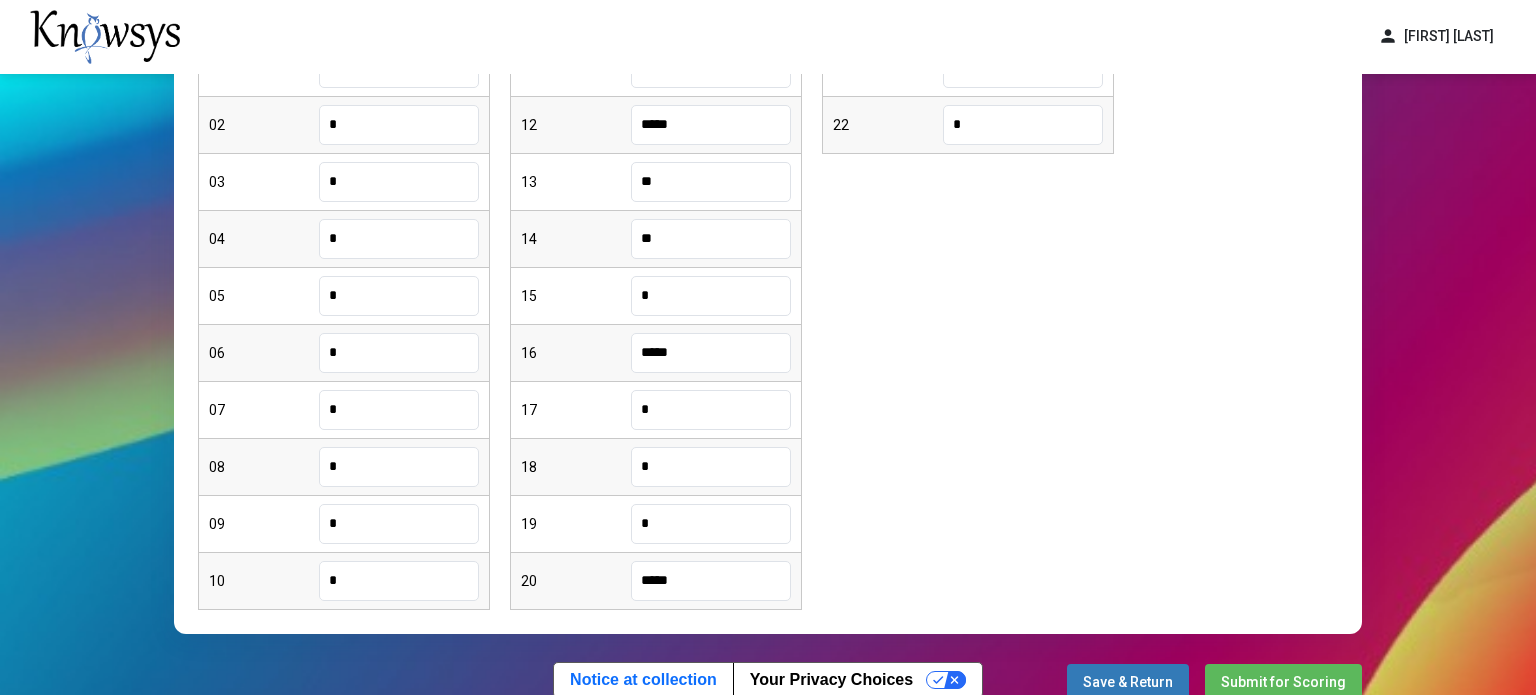 scroll, scrollTop: 522, scrollLeft: 0, axis: vertical 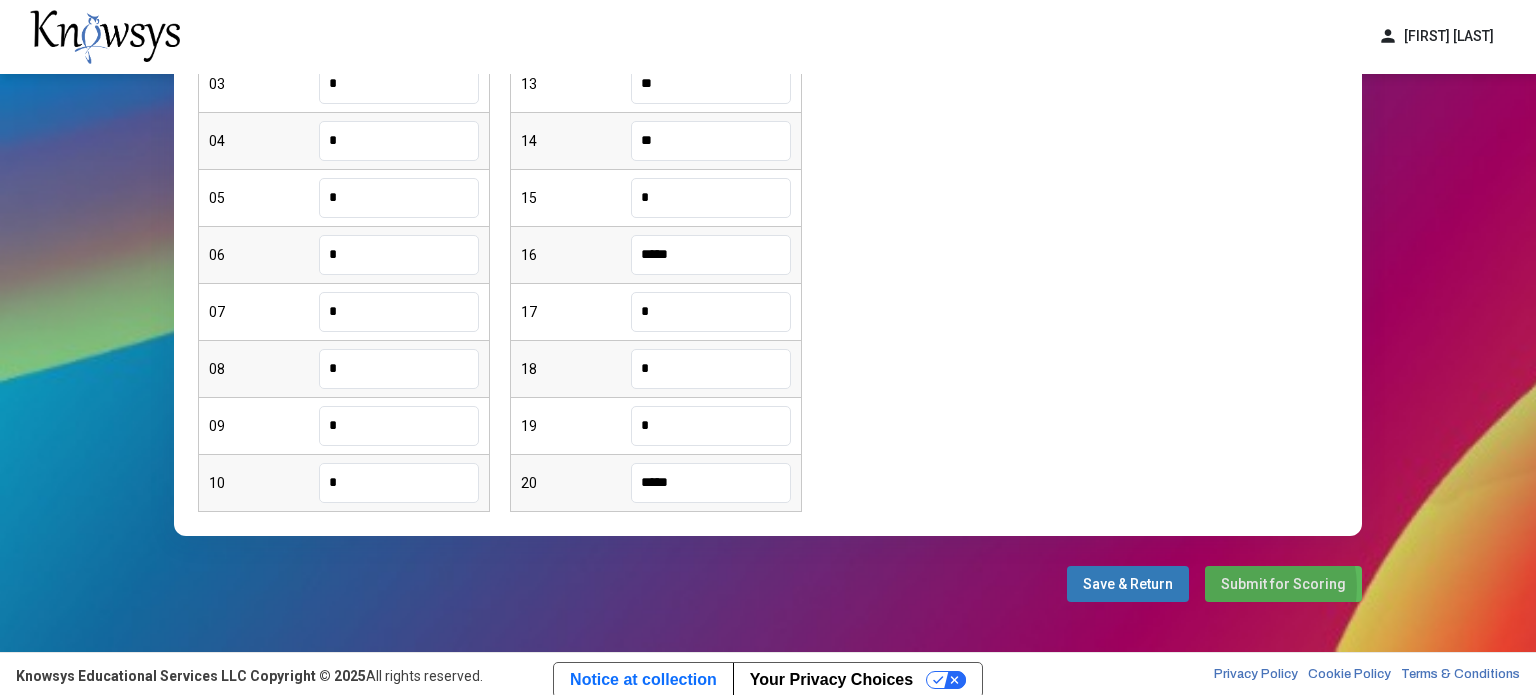 click on "Submit for Scoring" at bounding box center (1283, 584) 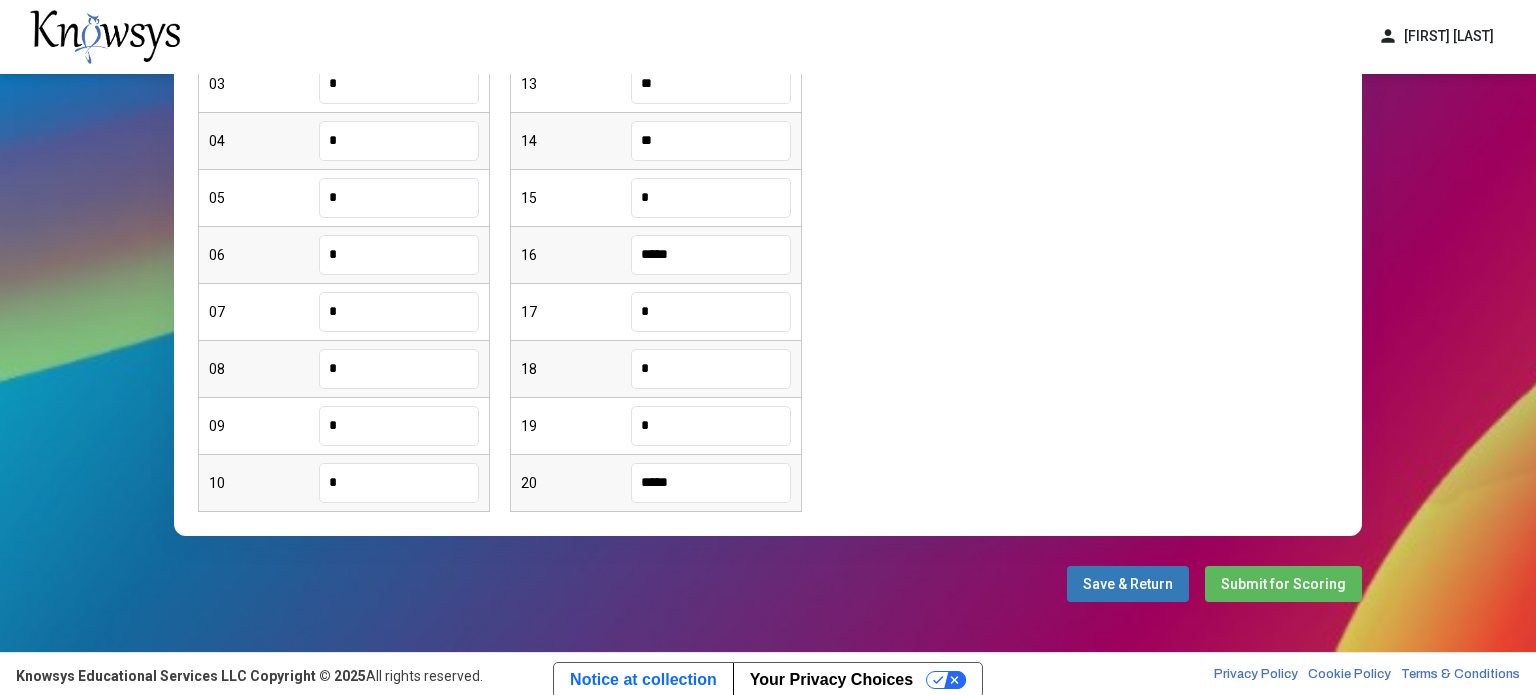 scroll, scrollTop: 0, scrollLeft: 0, axis: both 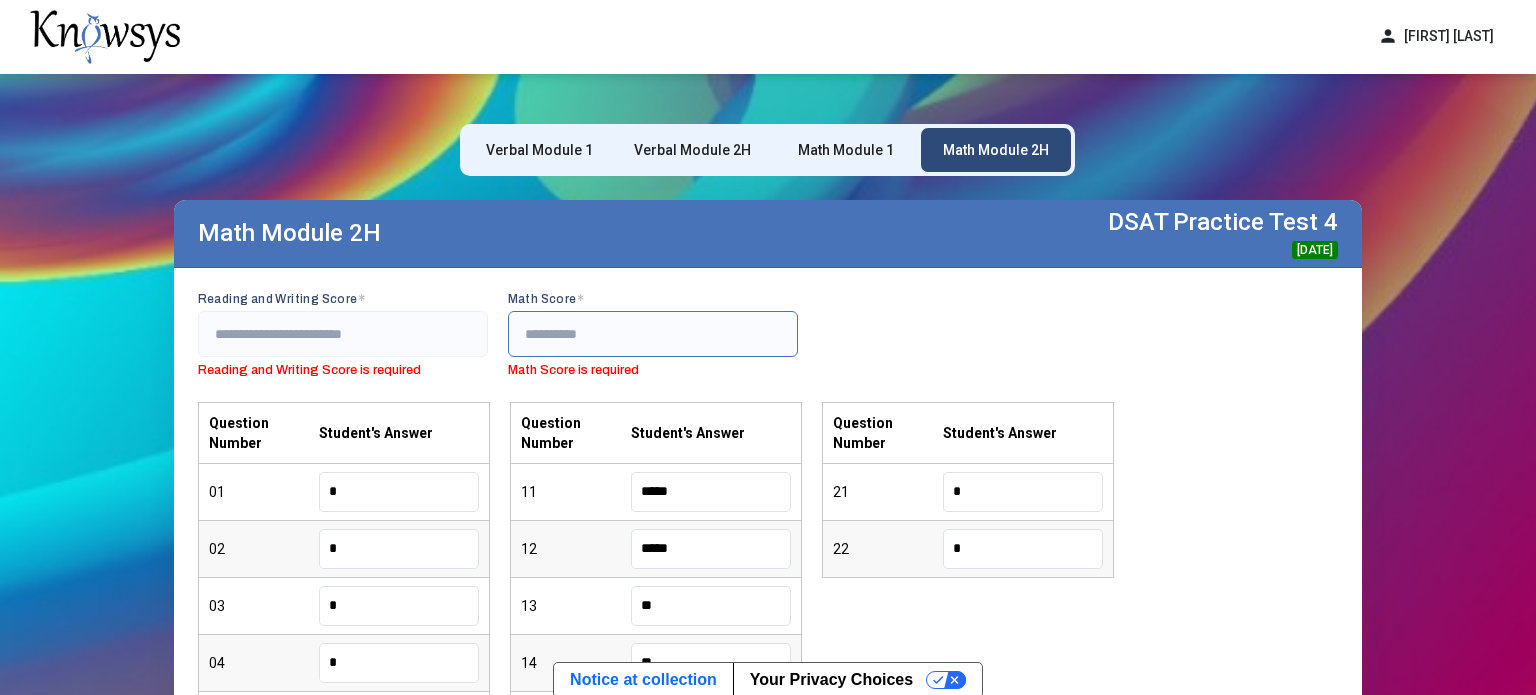 click at bounding box center (653, 334) 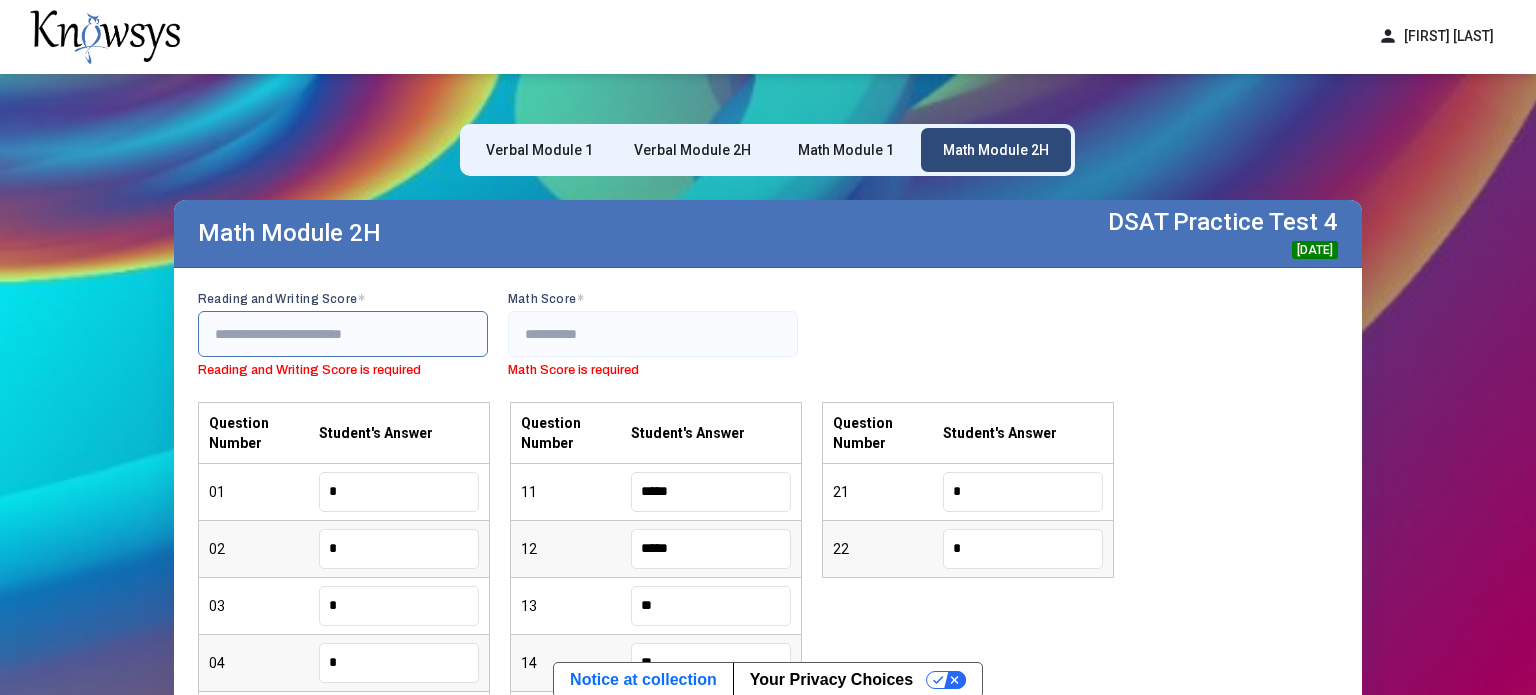click at bounding box center (343, 334) 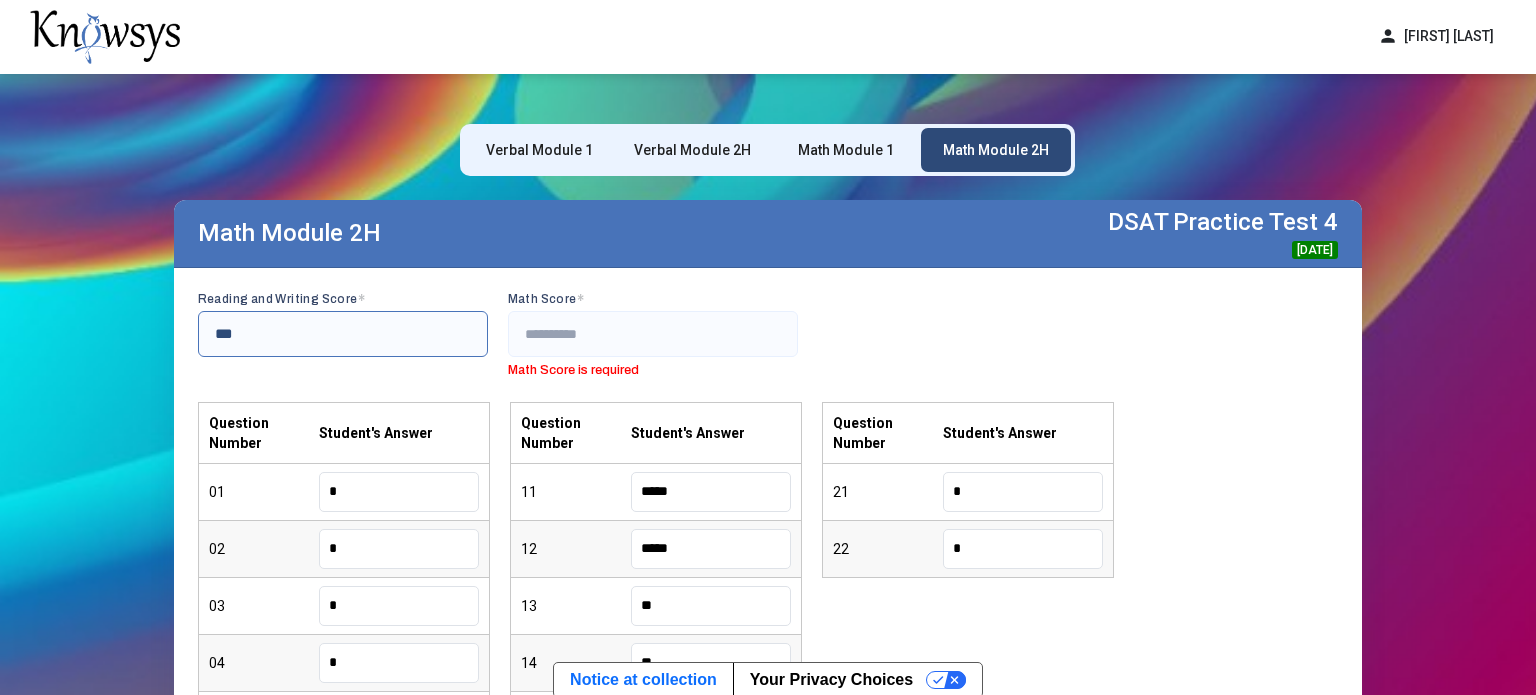 type on "***" 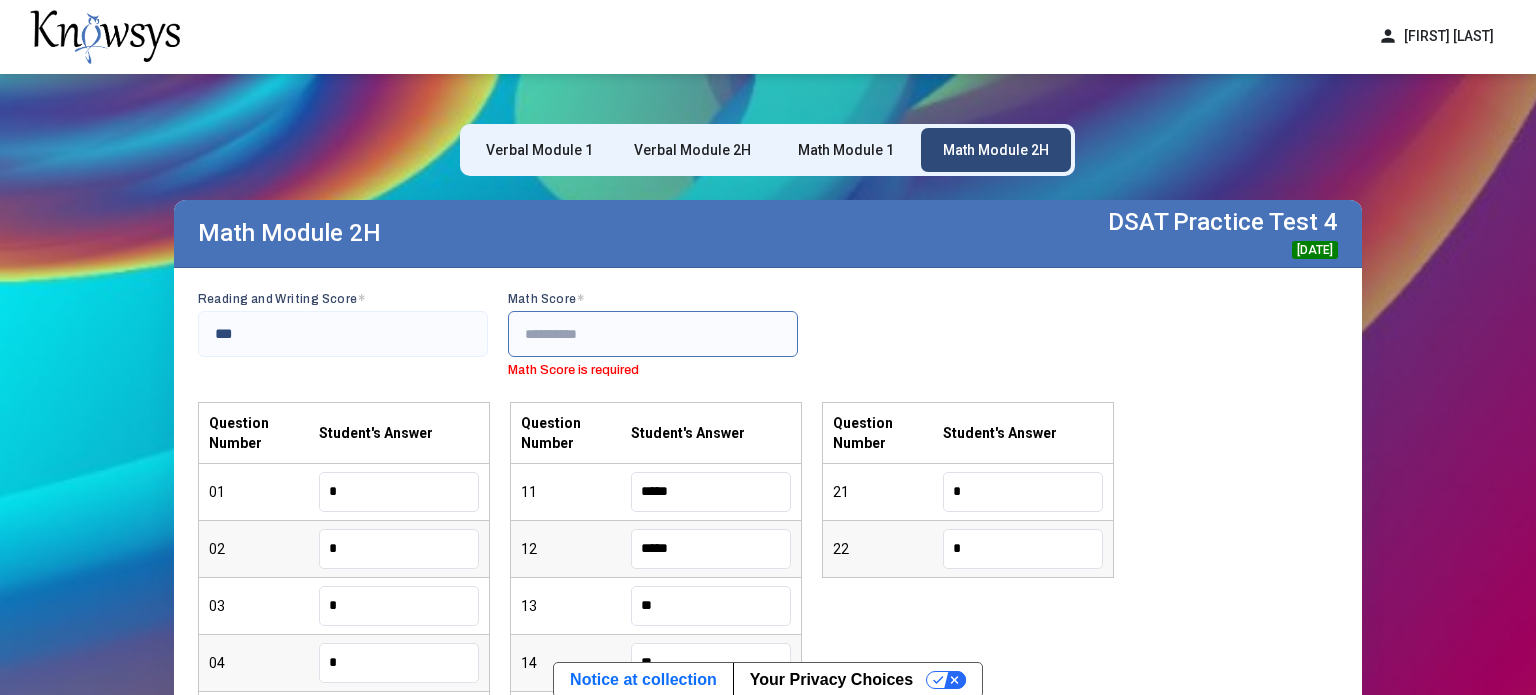click at bounding box center (653, 334) 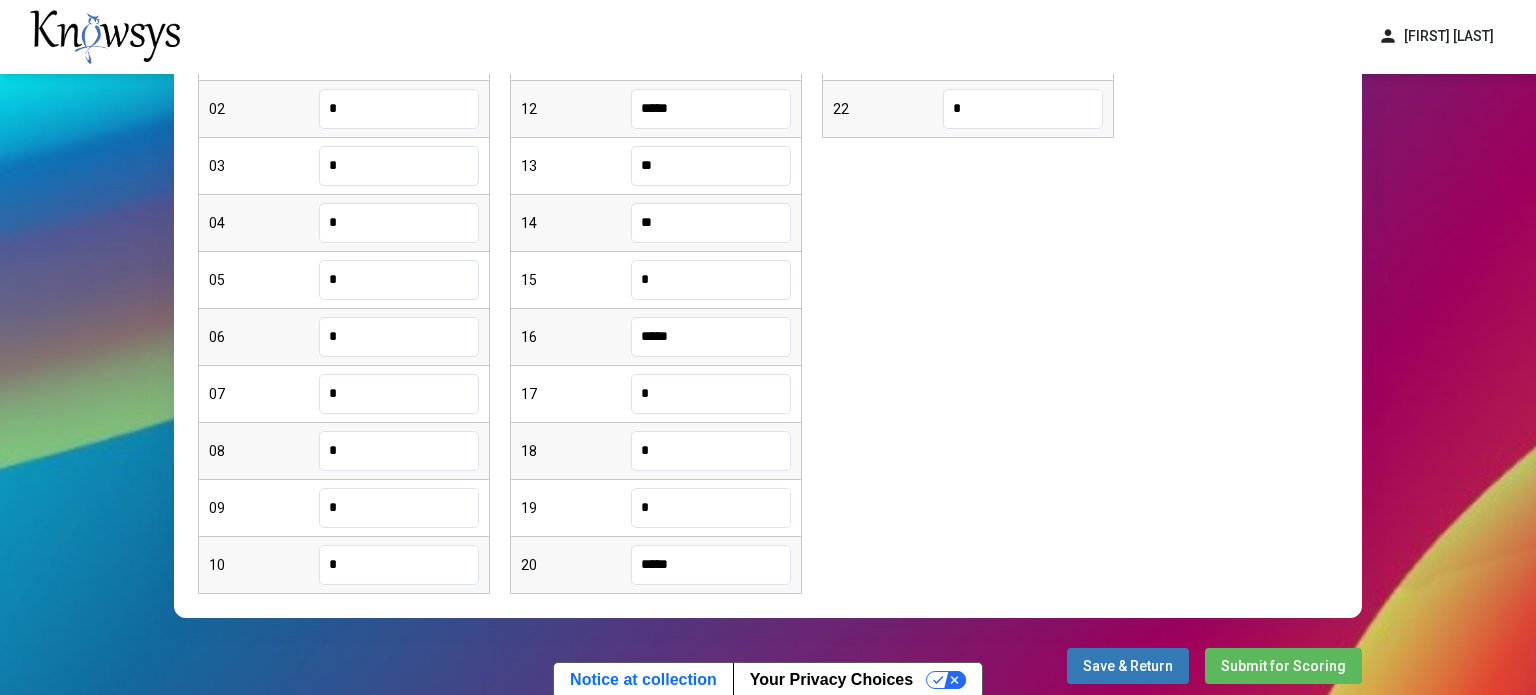 scroll, scrollTop: 474, scrollLeft: 0, axis: vertical 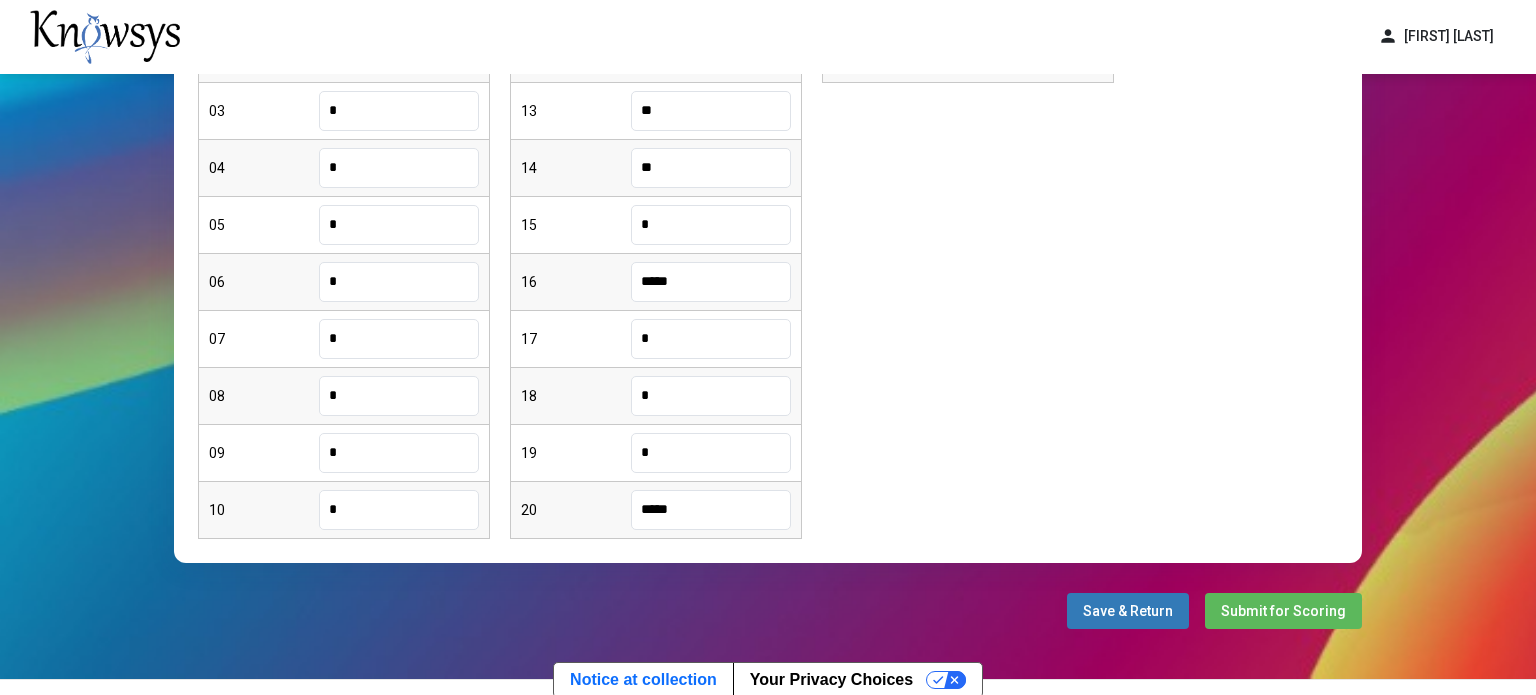 type on "***" 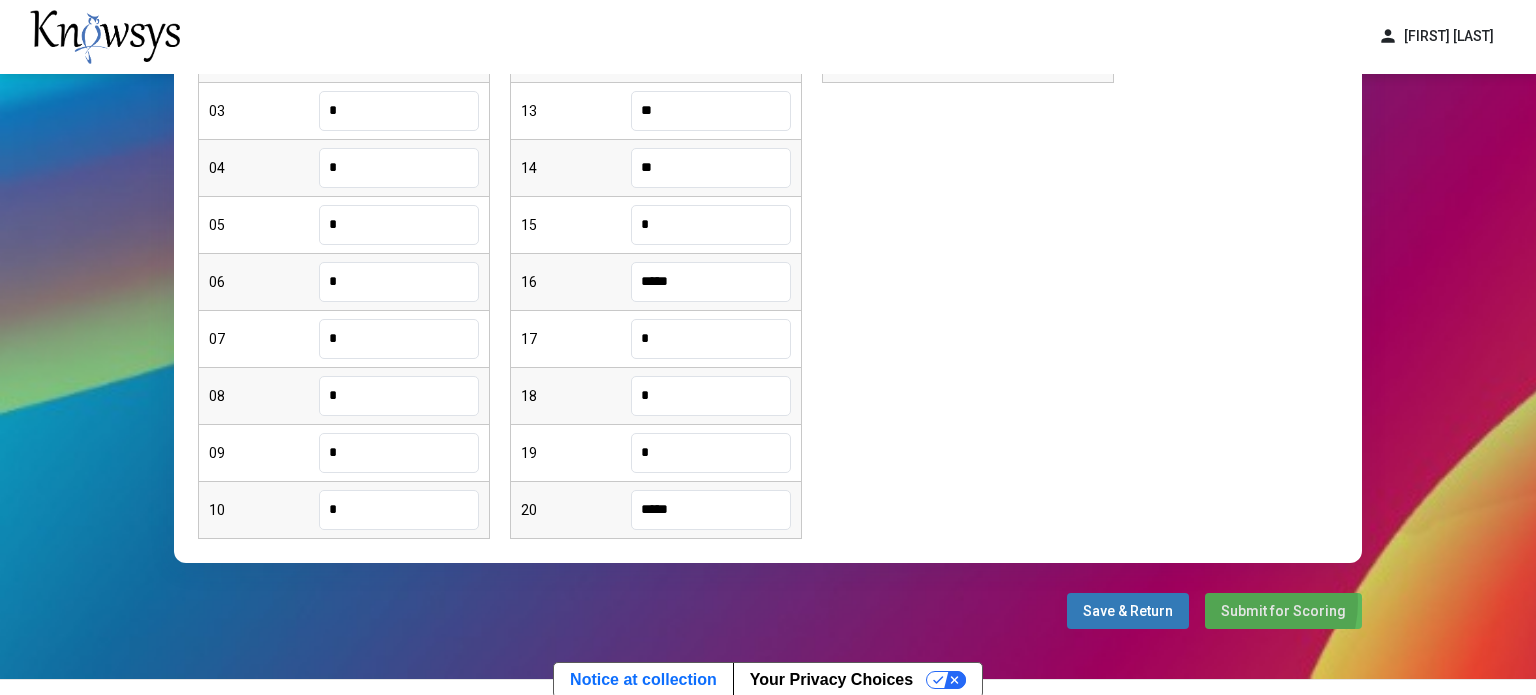 click on "Submit for Scoring" at bounding box center (1283, 611) 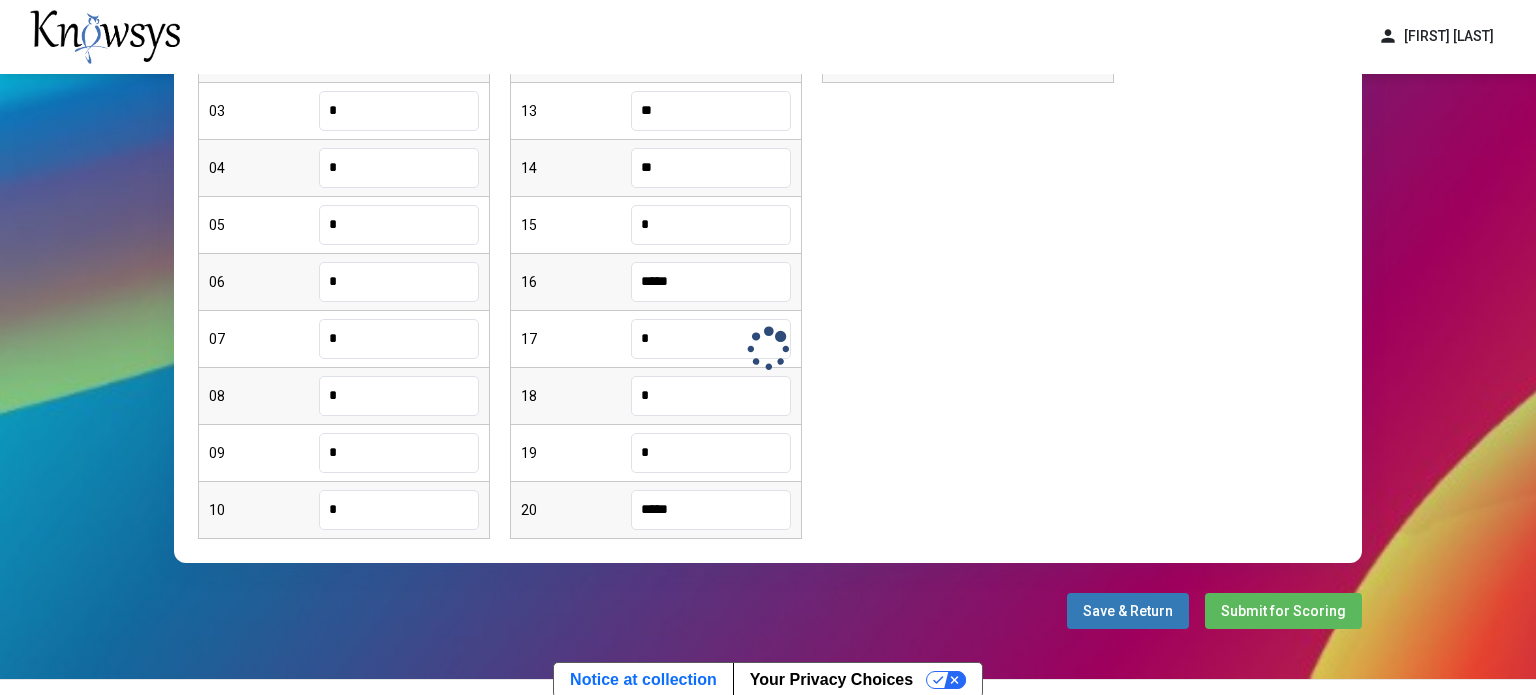 scroll, scrollTop: 0, scrollLeft: 0, axis: both 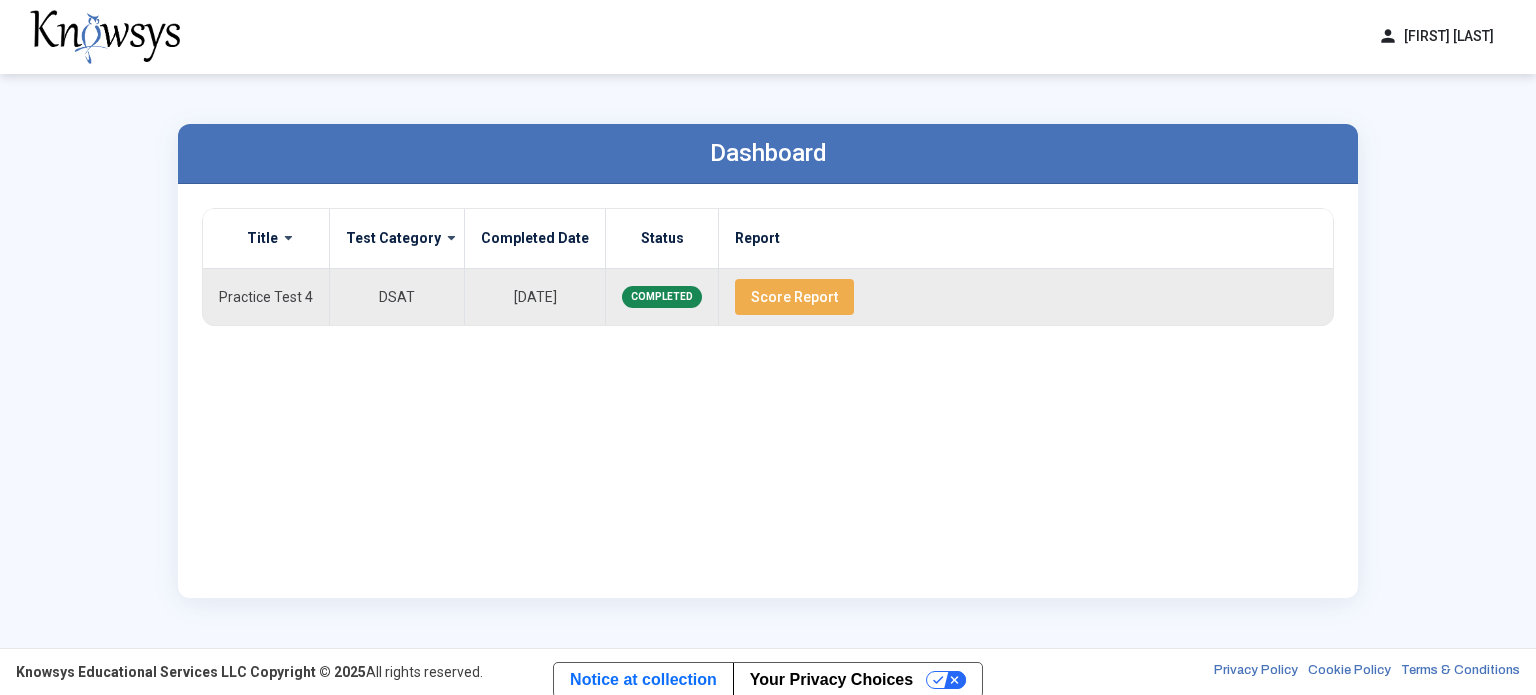 click on "Score Report" at bounding box center (794, 297) 